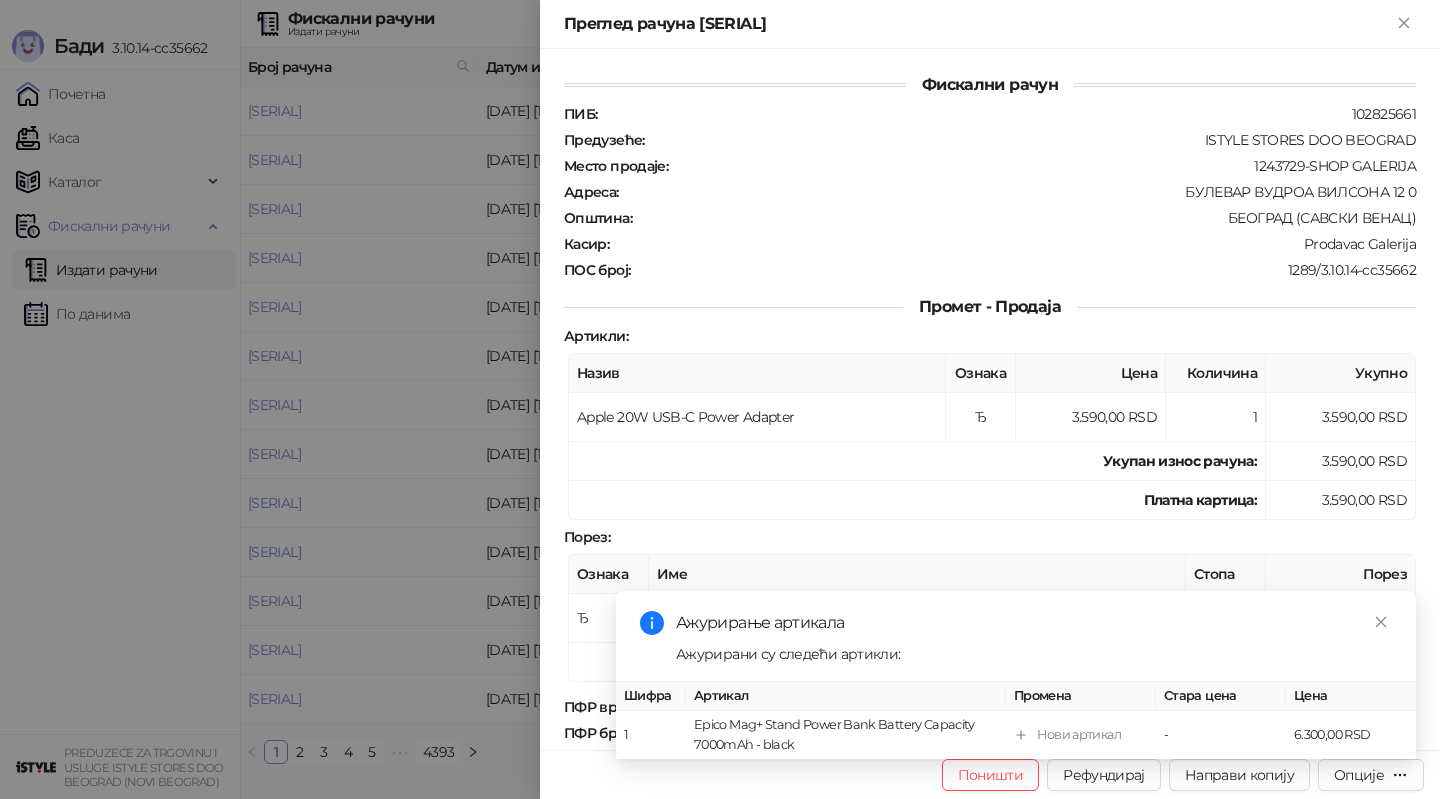 scroll, scrollTop: 0, scrollLeft: 0, axis: both 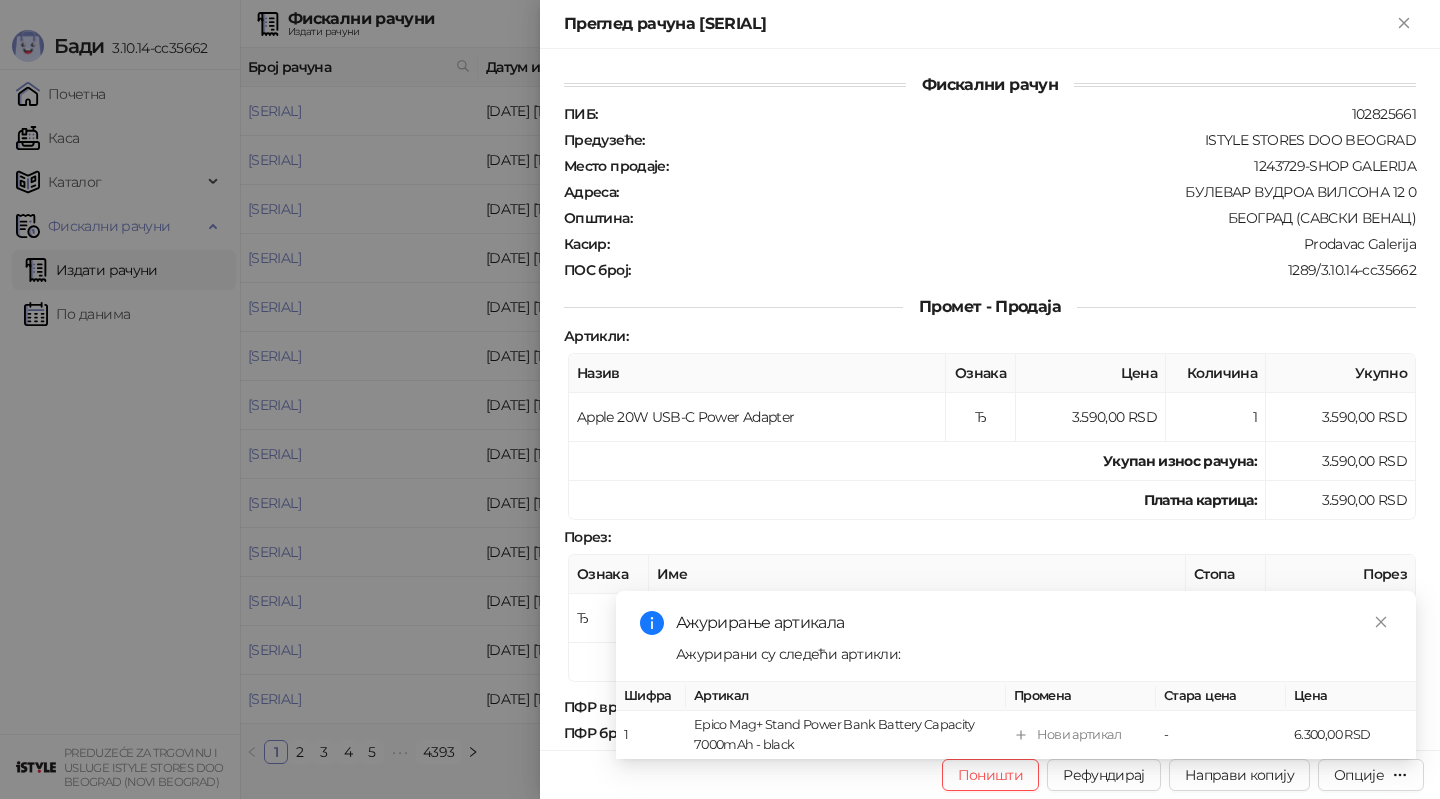 click at bounding box center [720, 399] 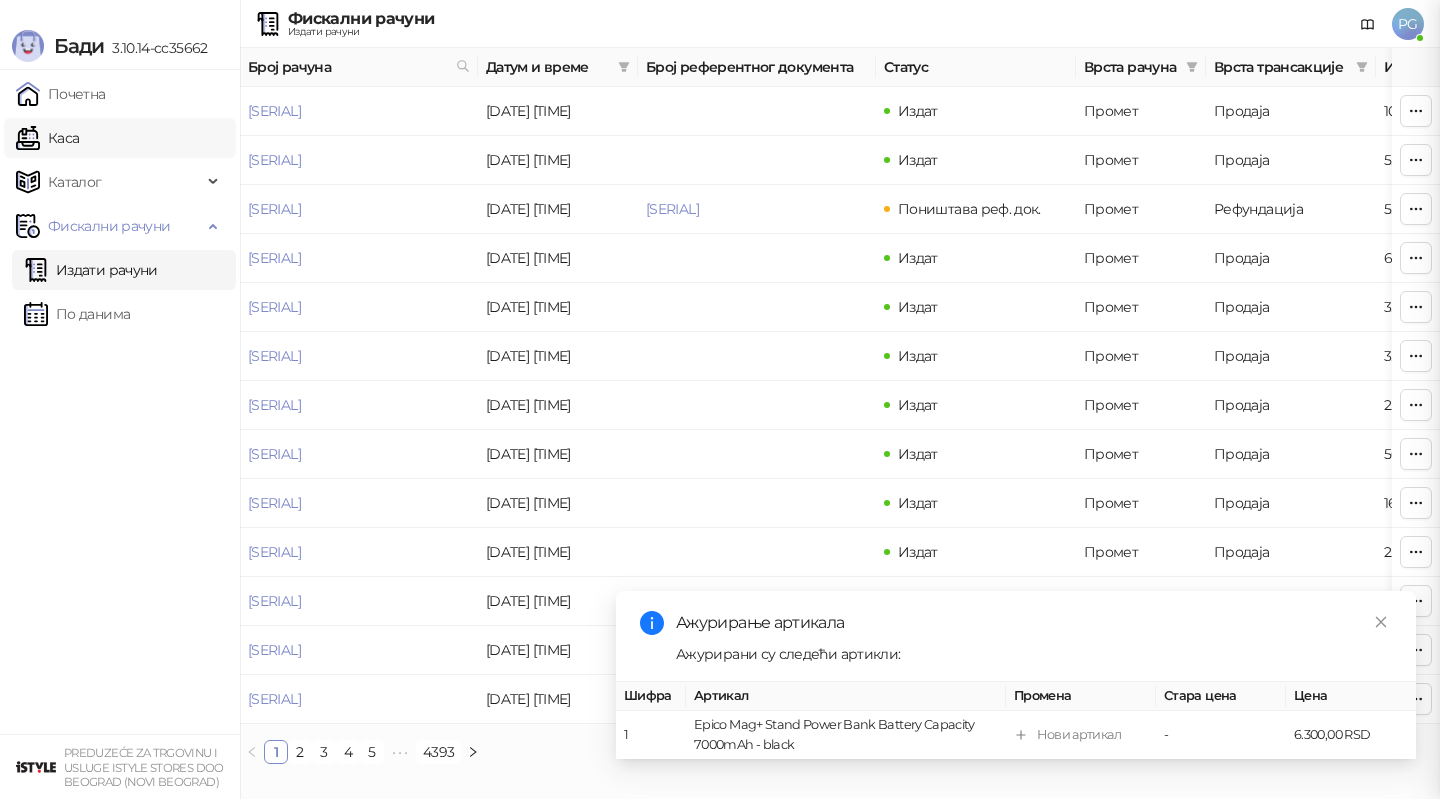 click on "Каса" at bounding box center (47, 138) 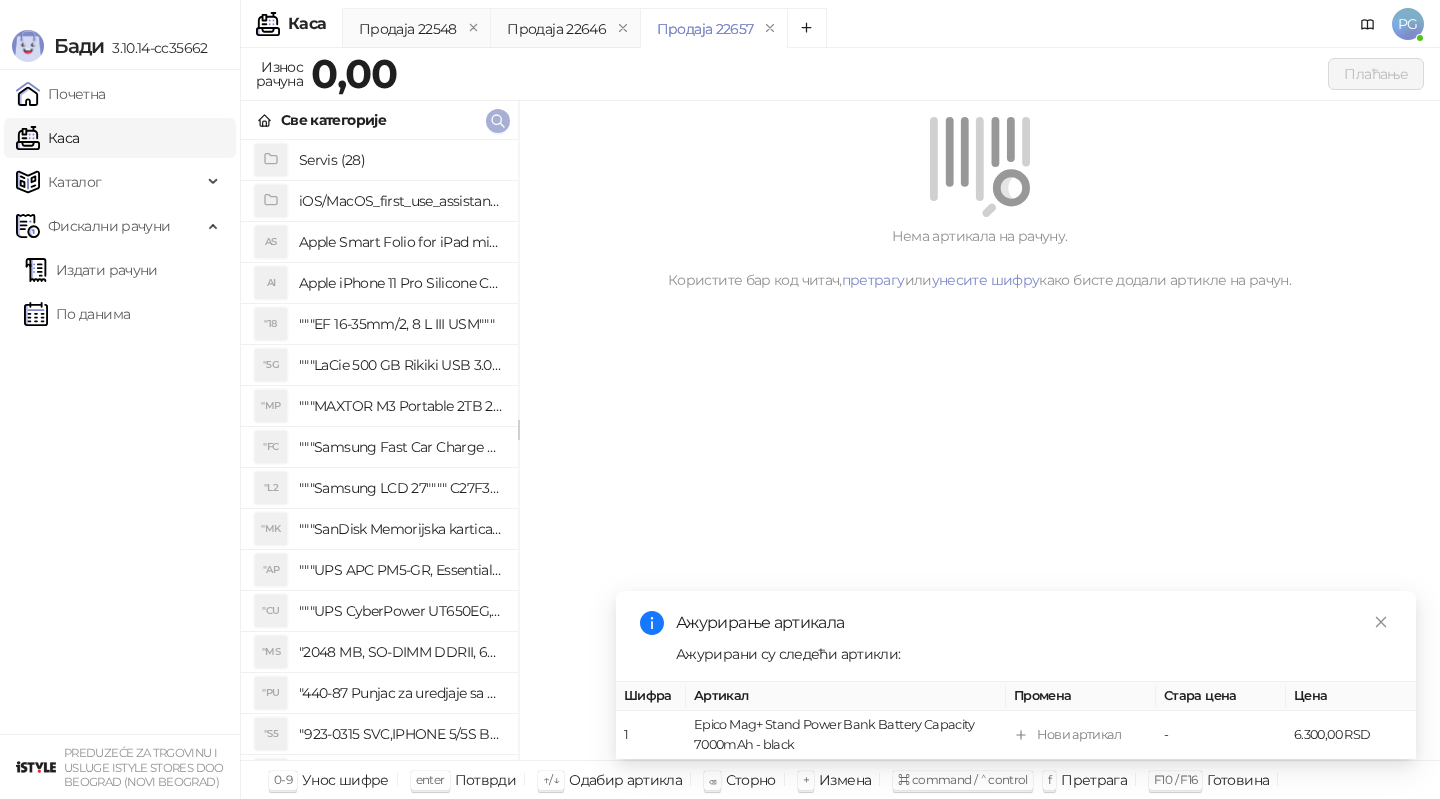 click 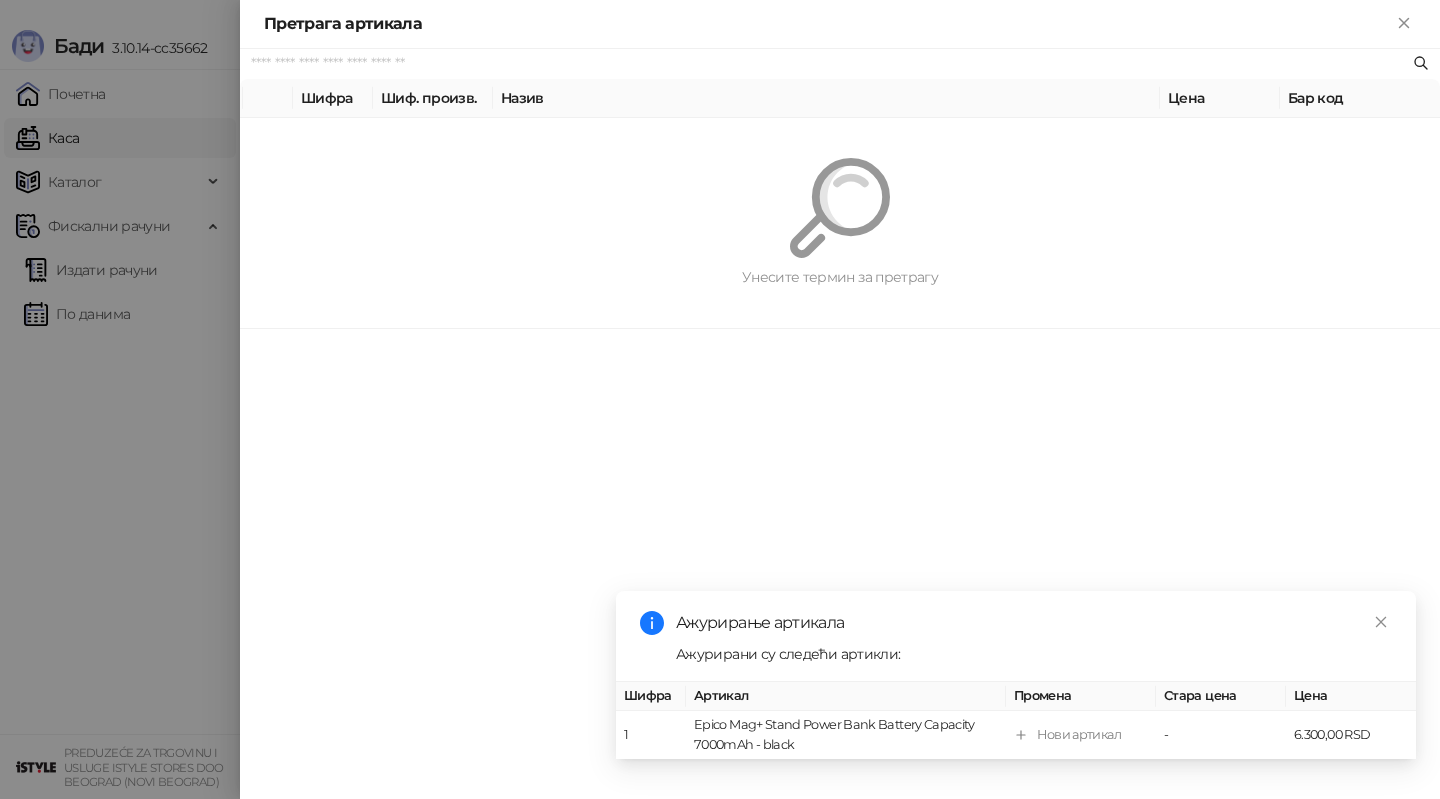 paste on "*********" 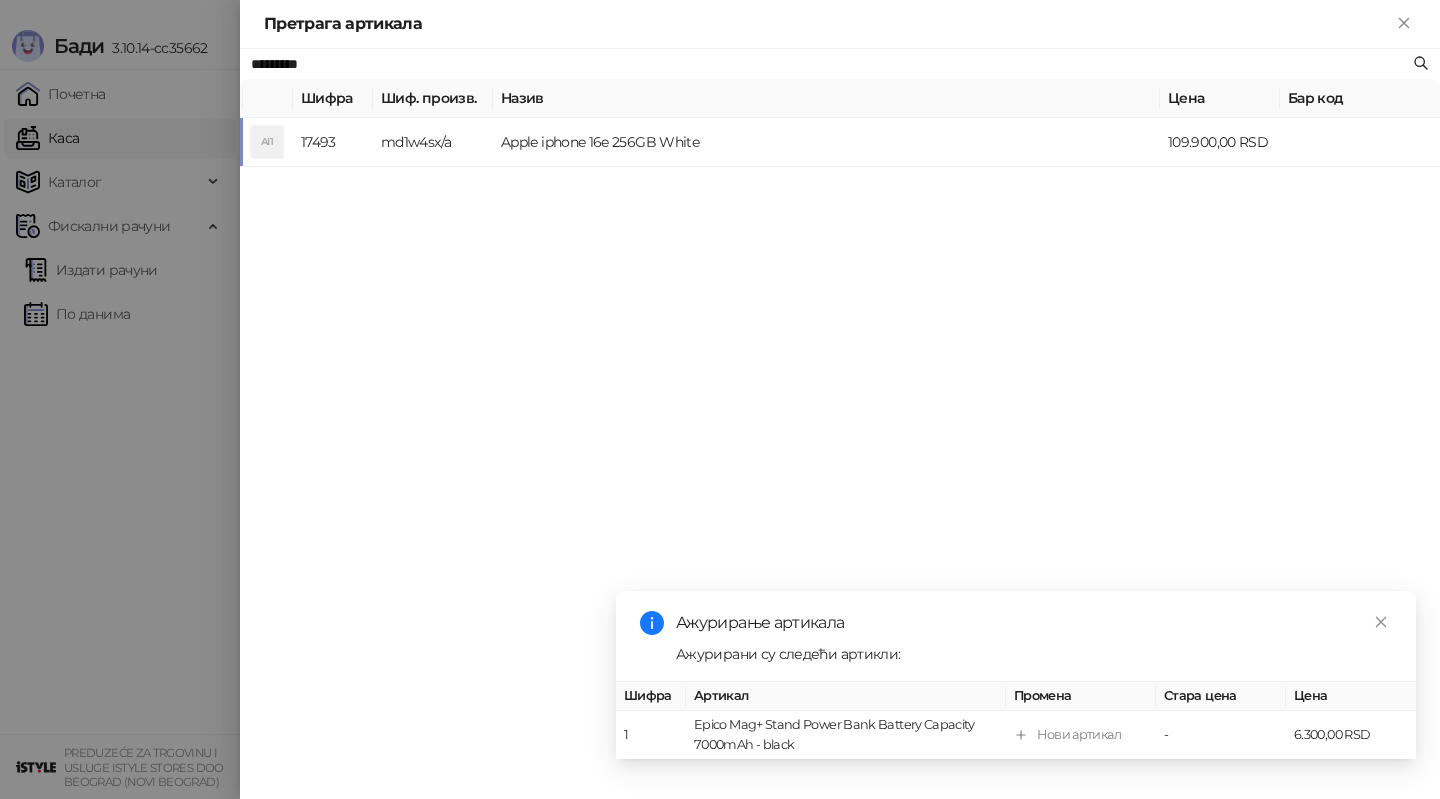 type on "*********" 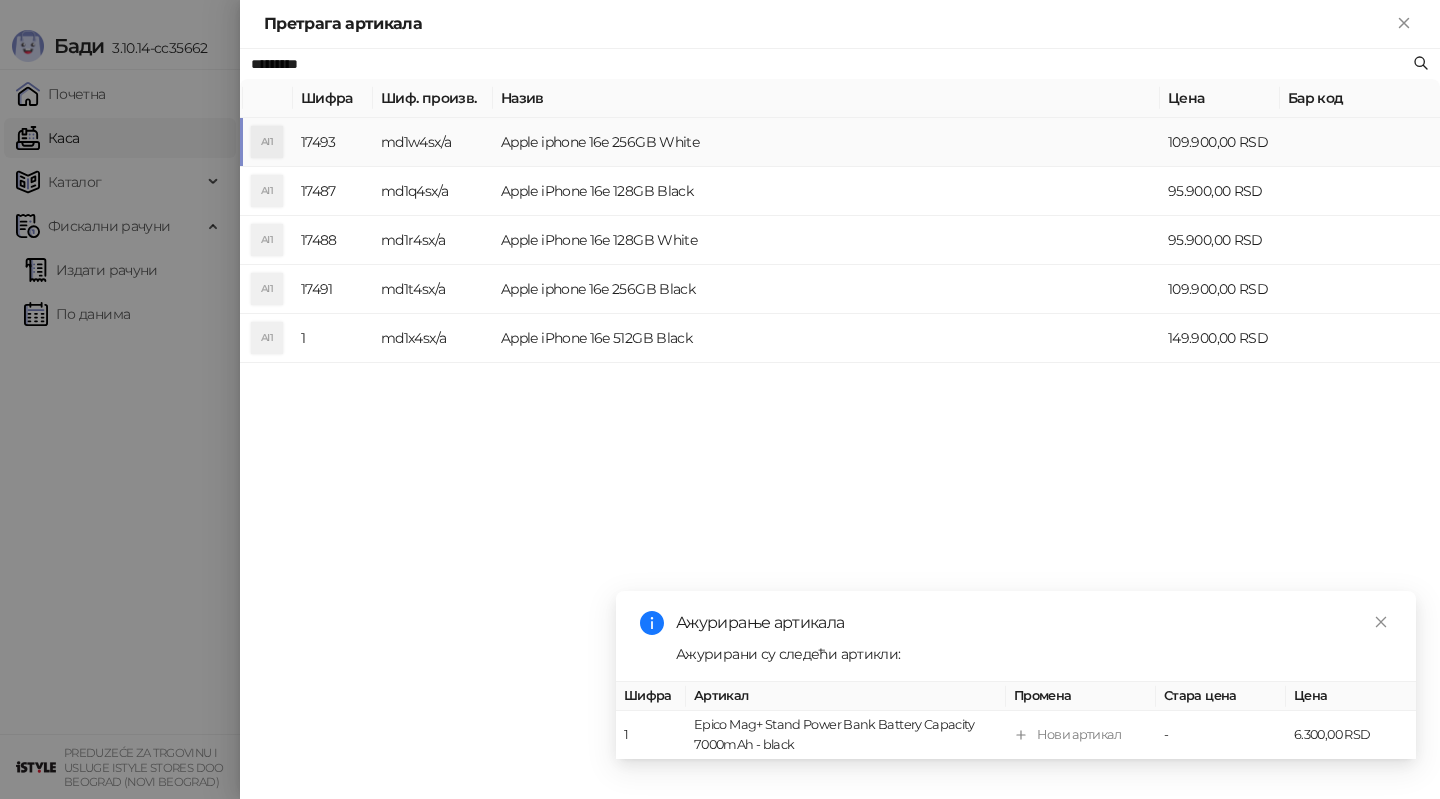 click on "Apple iphone 16e 256GB White" at bounding box center (826, 142) 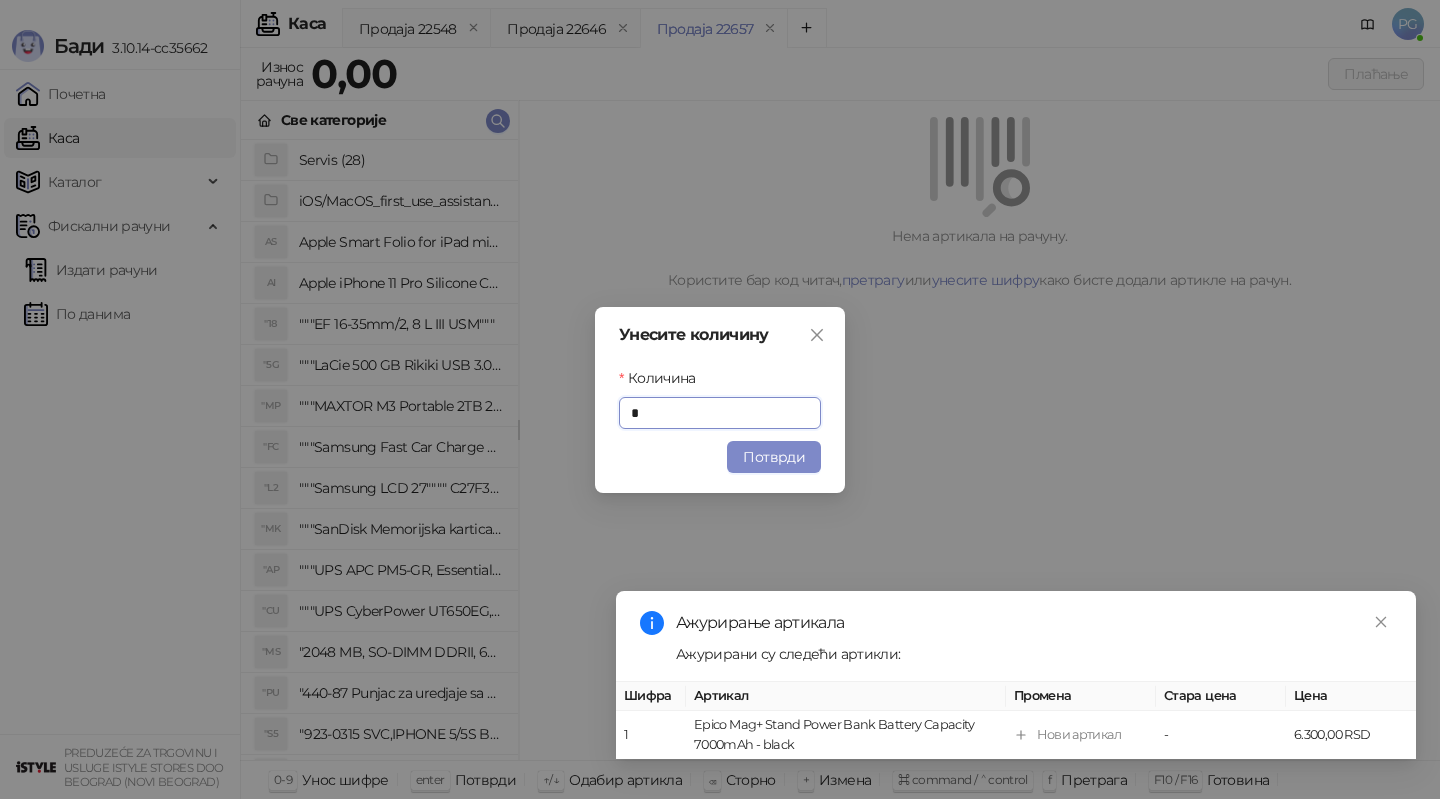 click on "Потврди" at bounding box center [774, 457] 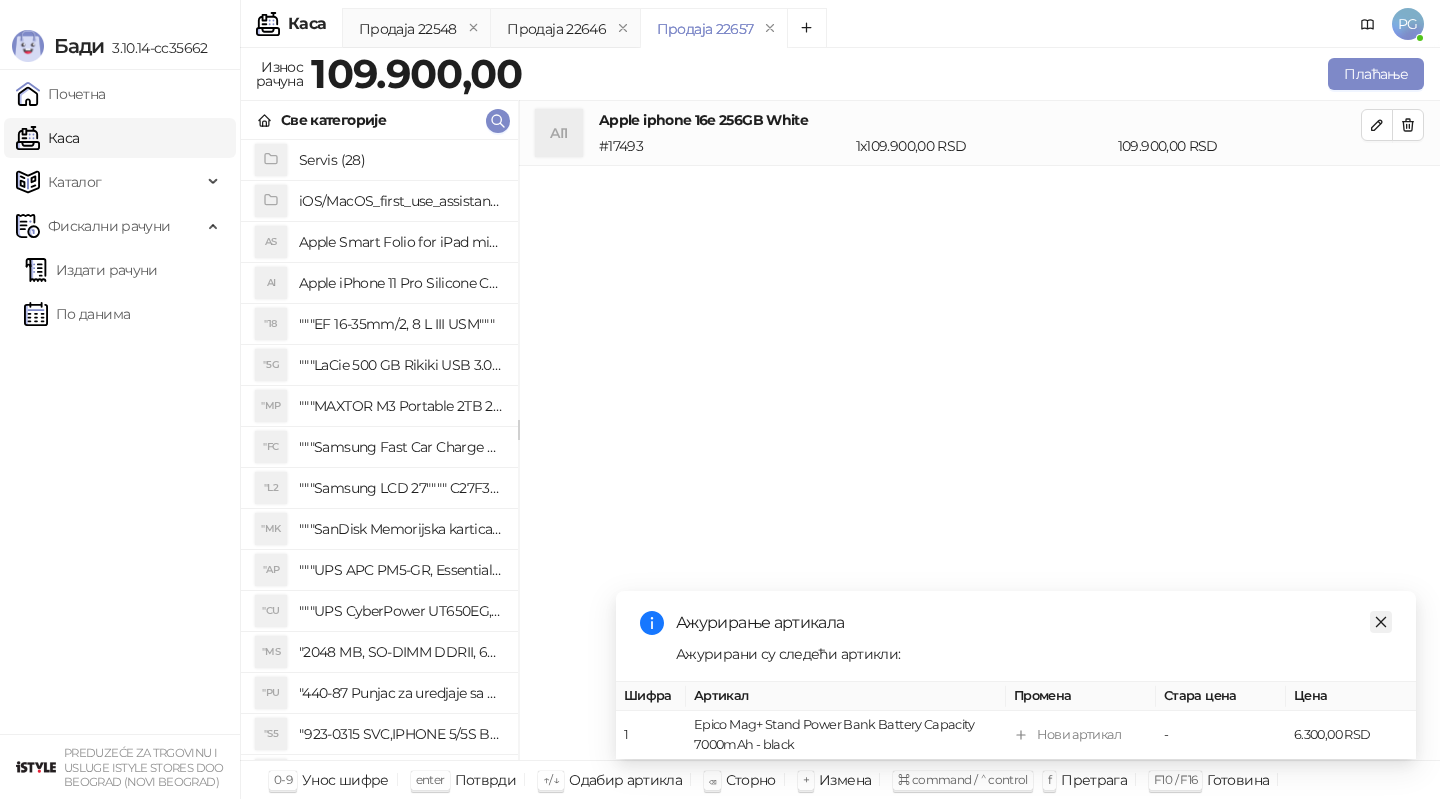 click at bounding box center (1381, 622) 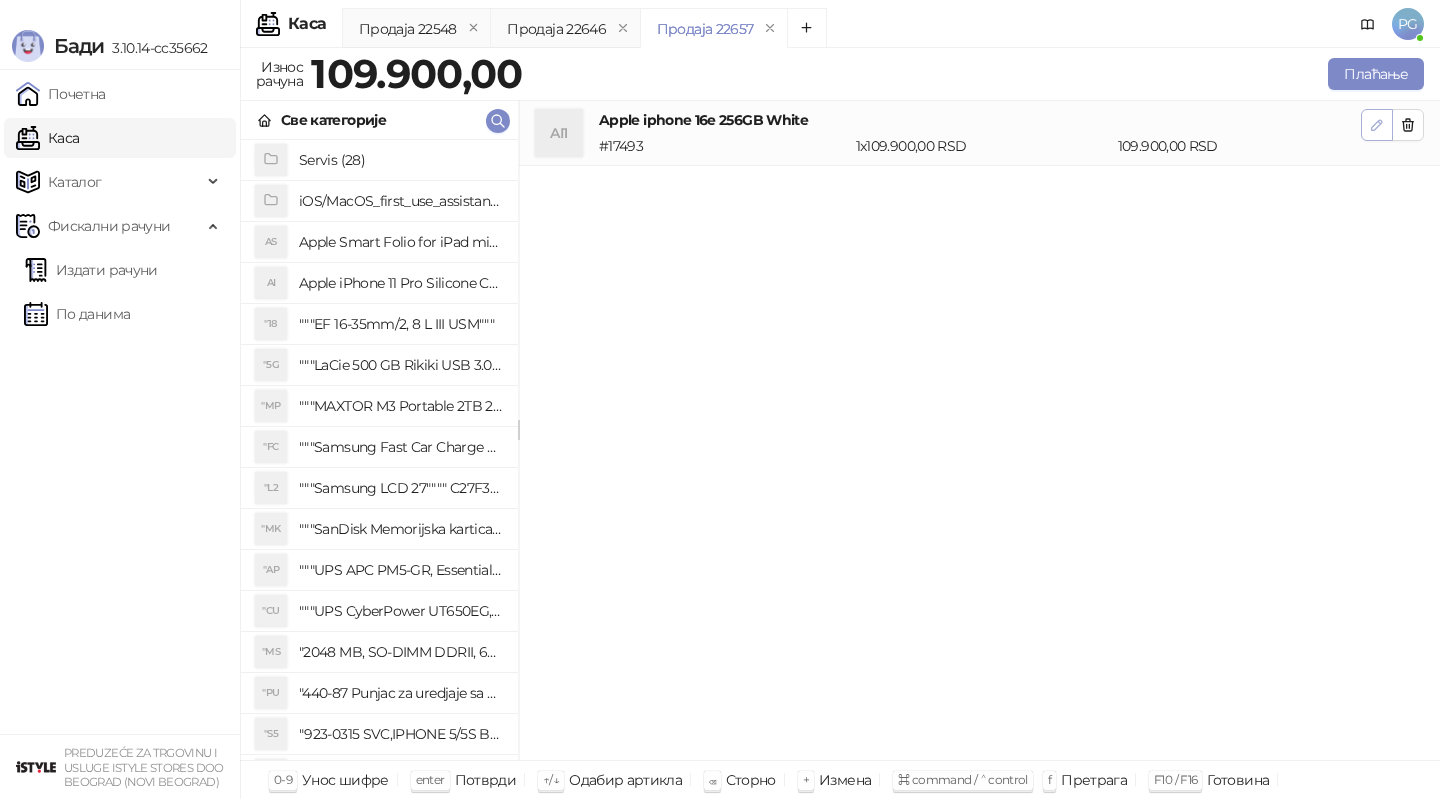 click at bounding box center [1377, 125] 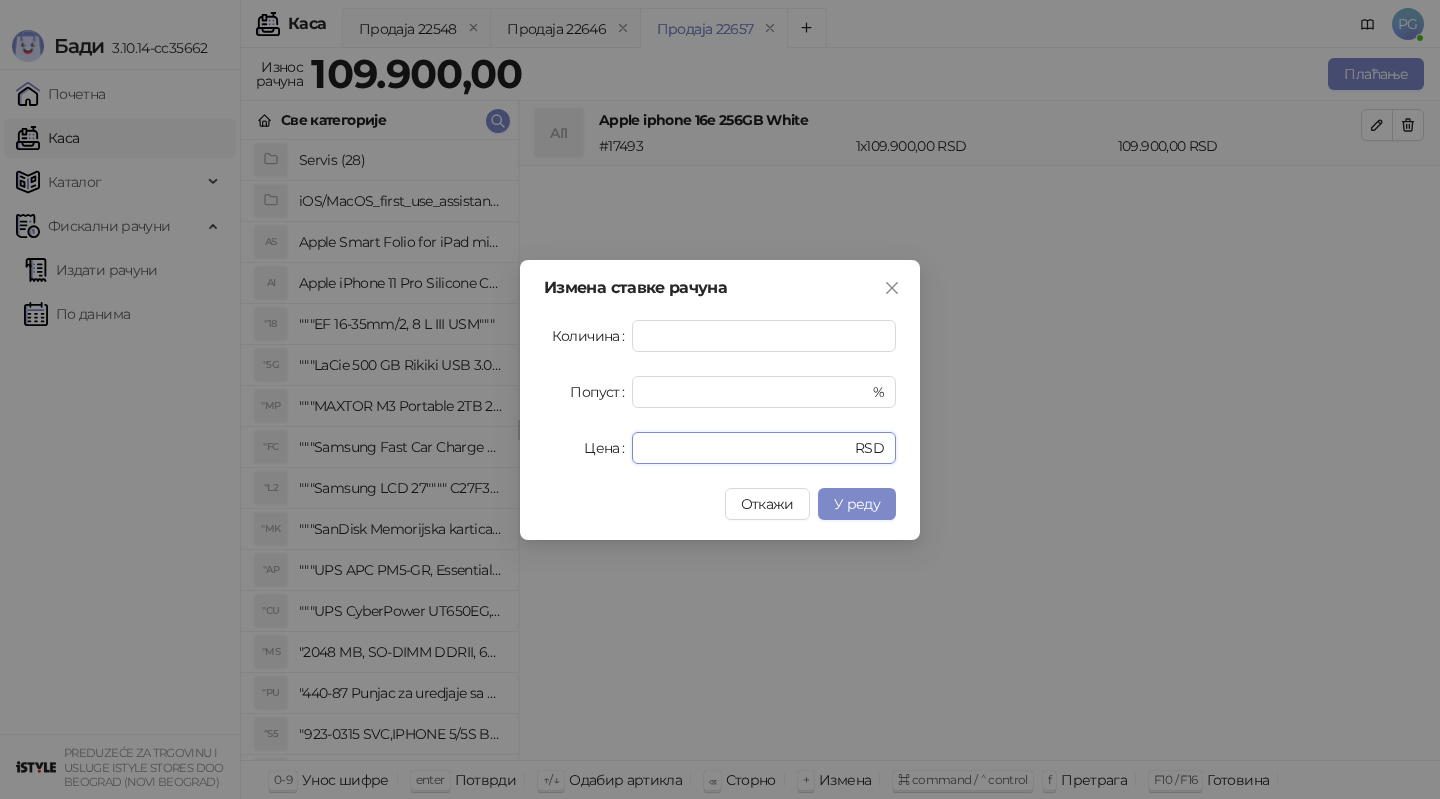 drag, startPoint x: 723, startPoint y: 450, endPoint x: 450, endPoint y: 448, distance: 273.00732 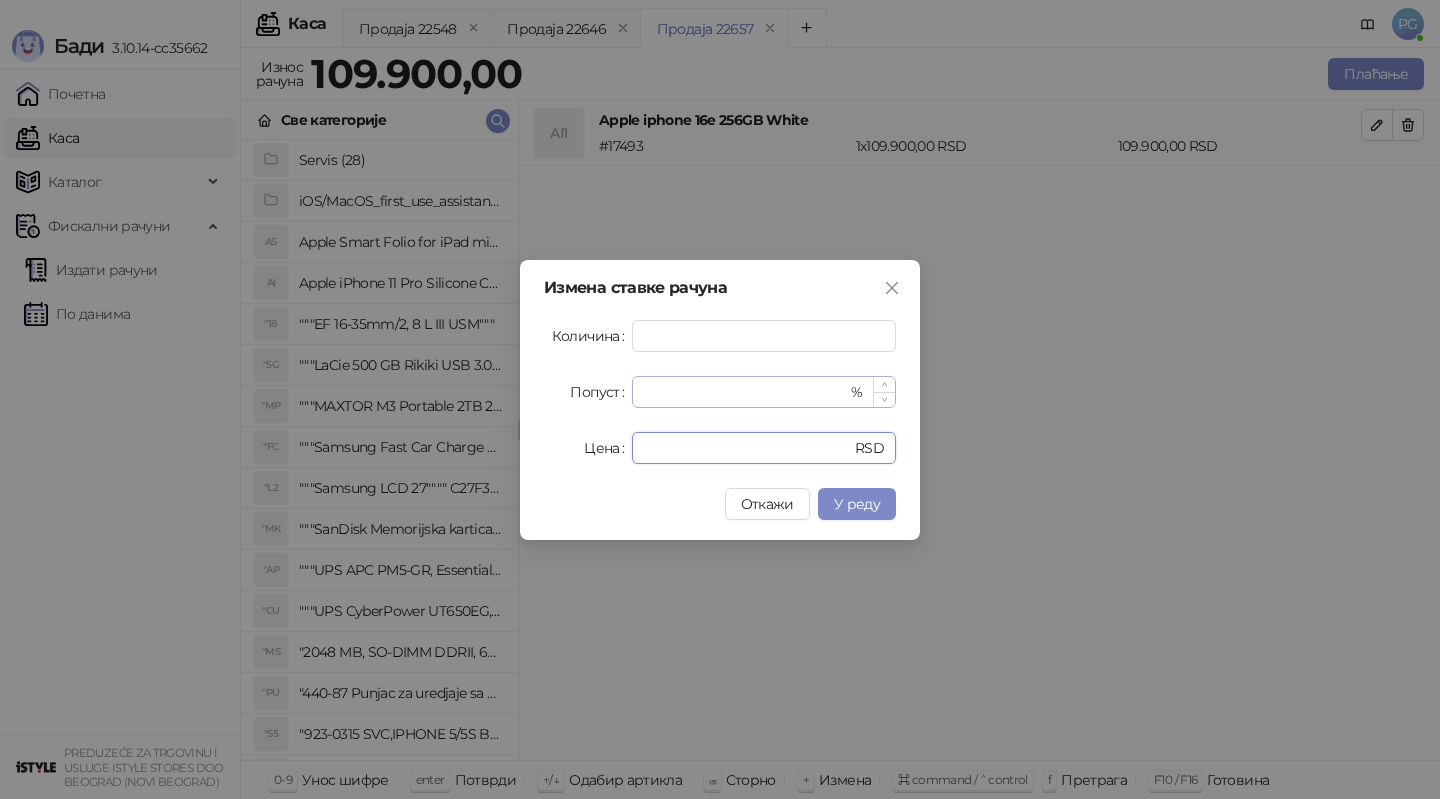 type on "******" 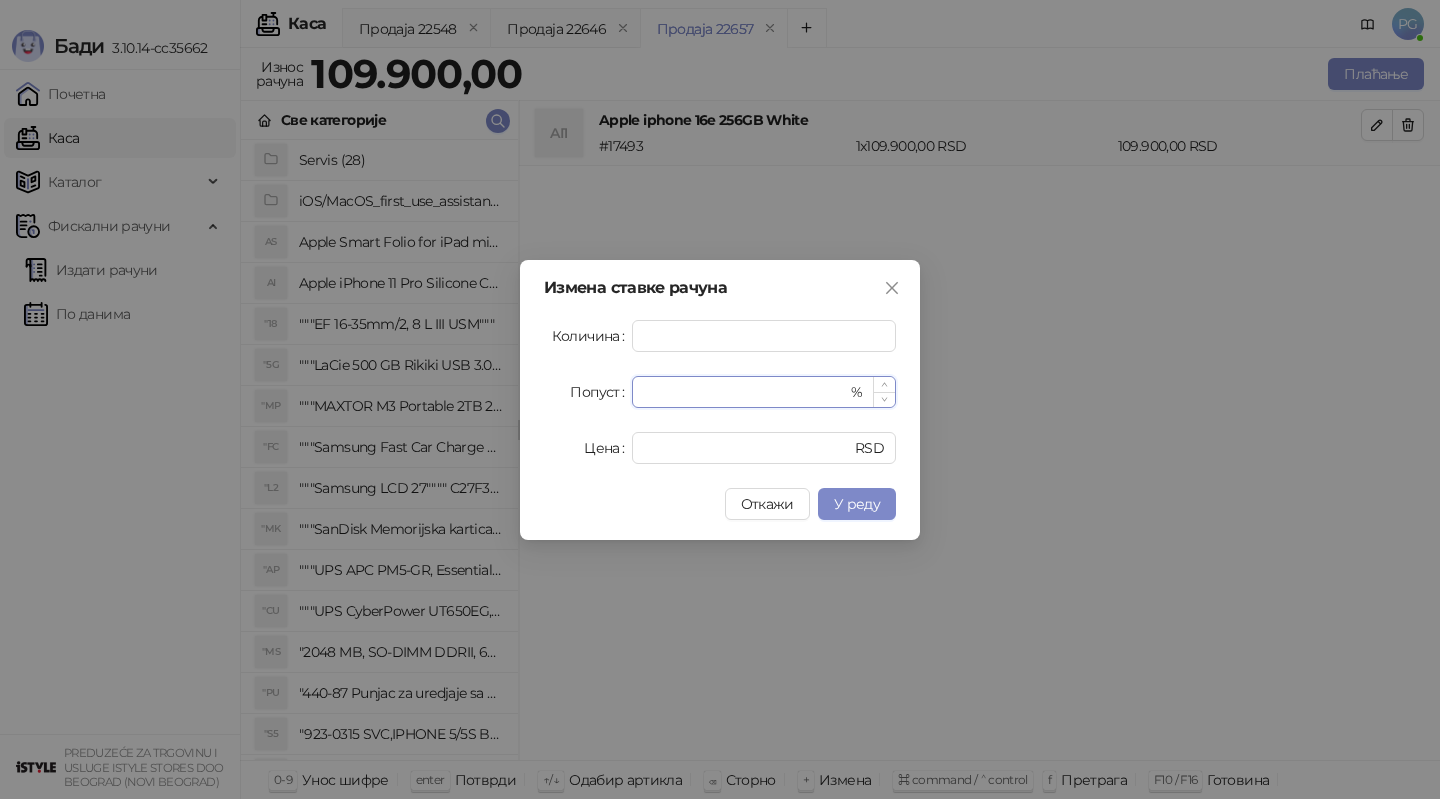 click on "*" at bounding box center (745, 392) 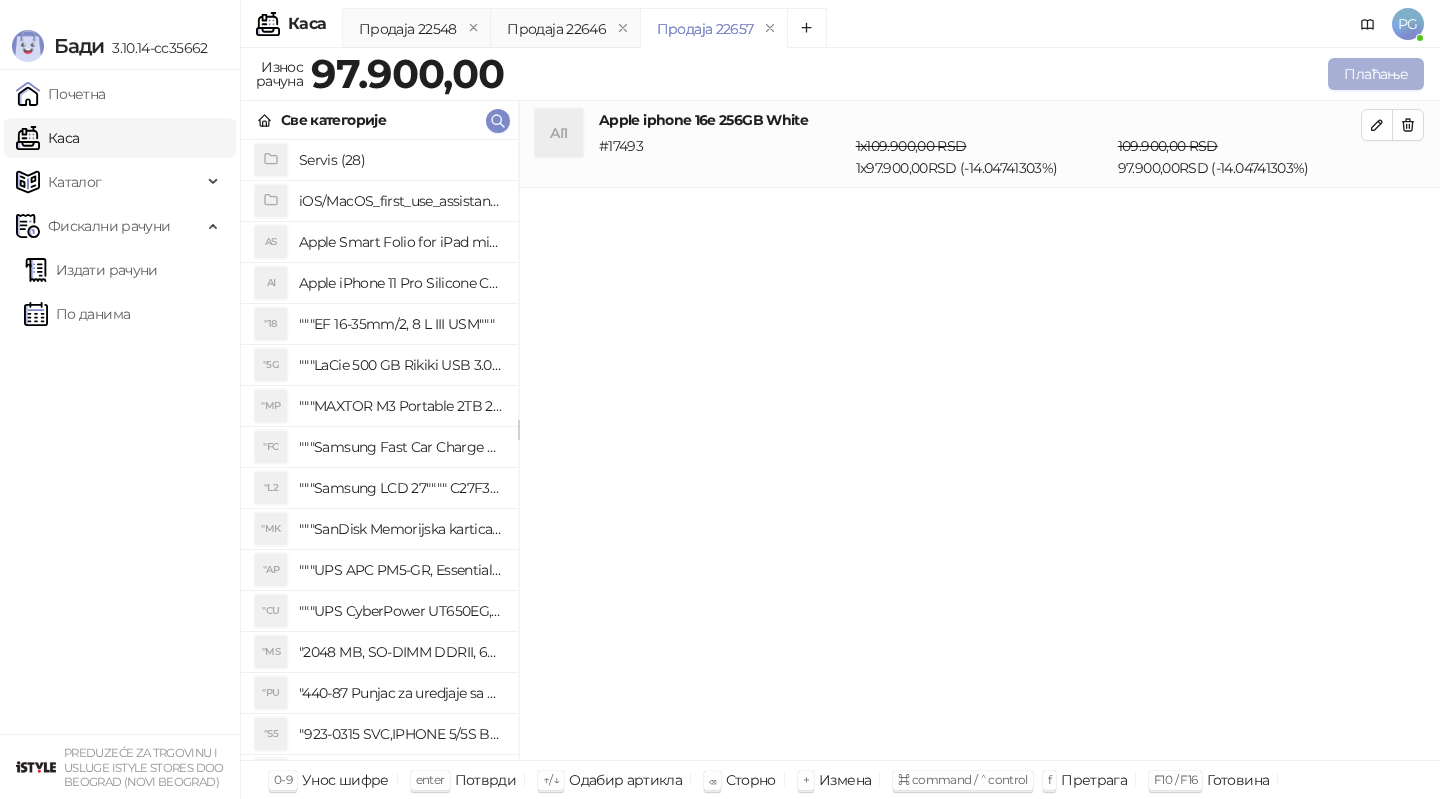 click on "Плаћање" at bounding box center [1376, 74] 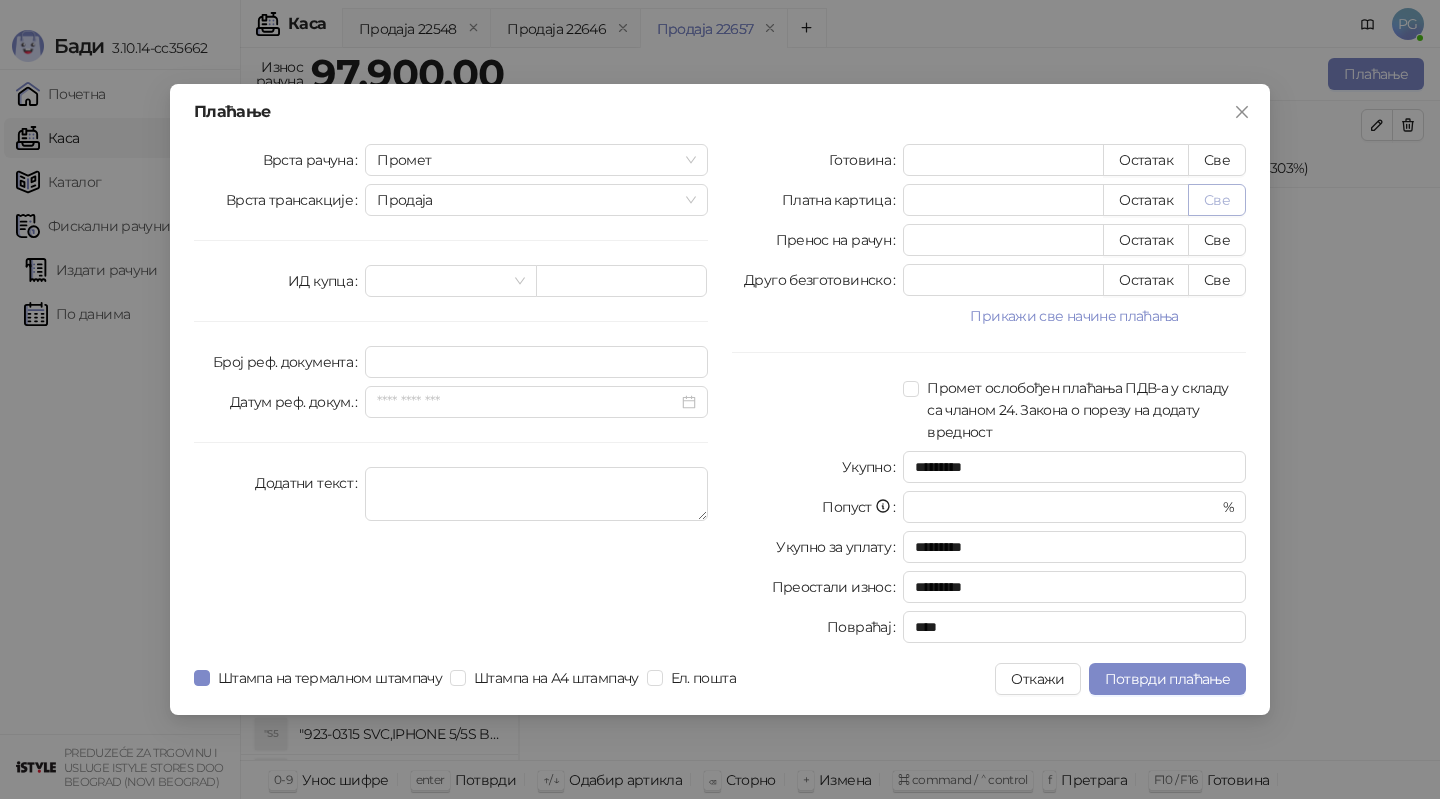 click on "Све" at bounding box center (1217, 200) 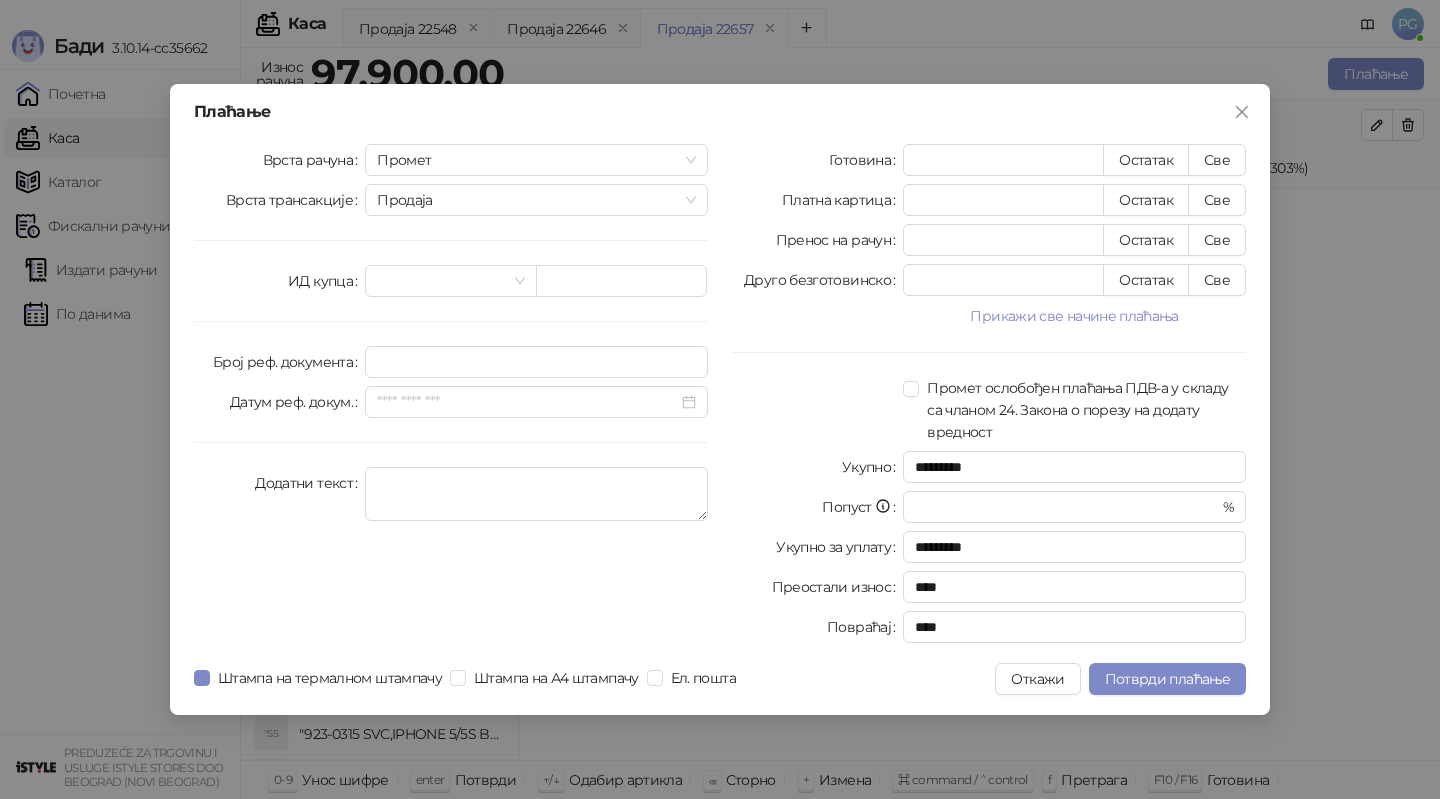 click on "Врста рачуна Промет Врста трансакције Продаја ИД купца Број реф. документа Датум реф. докум. Додатни текст" at bounding box center (451, 397) 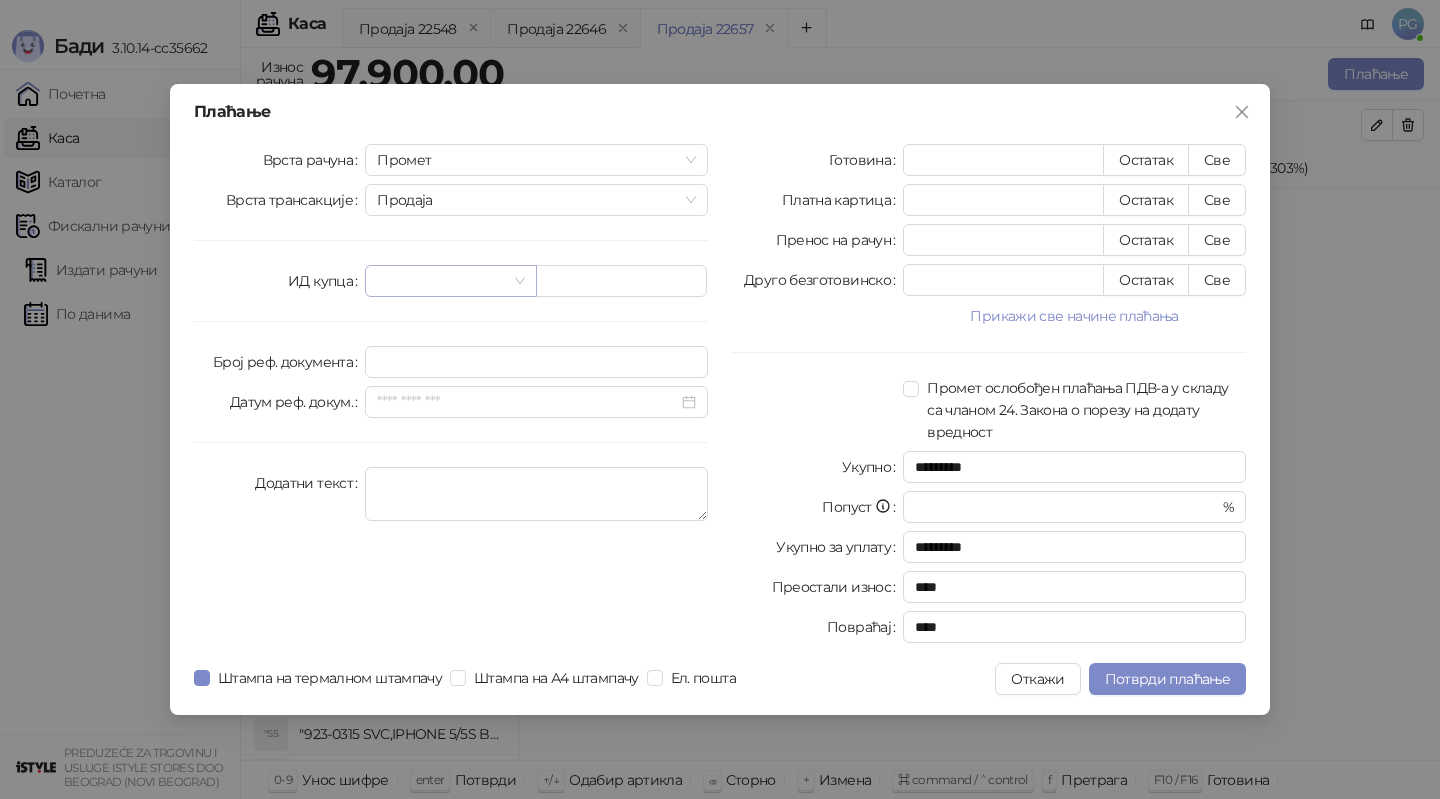 click at bounding box center [441, 281] 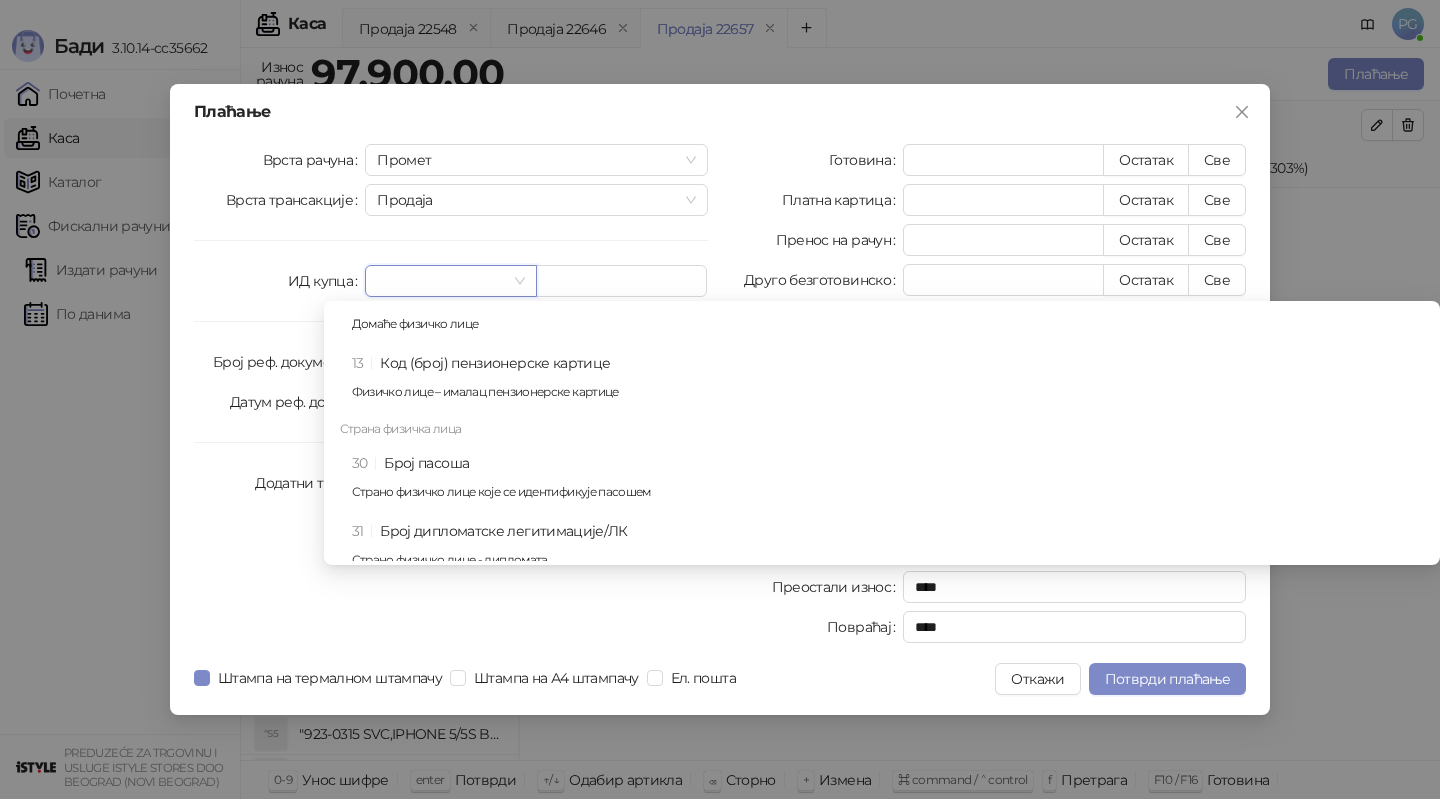 scroll, scrollTop: 793, scrollLeft: 0, axis: vertical 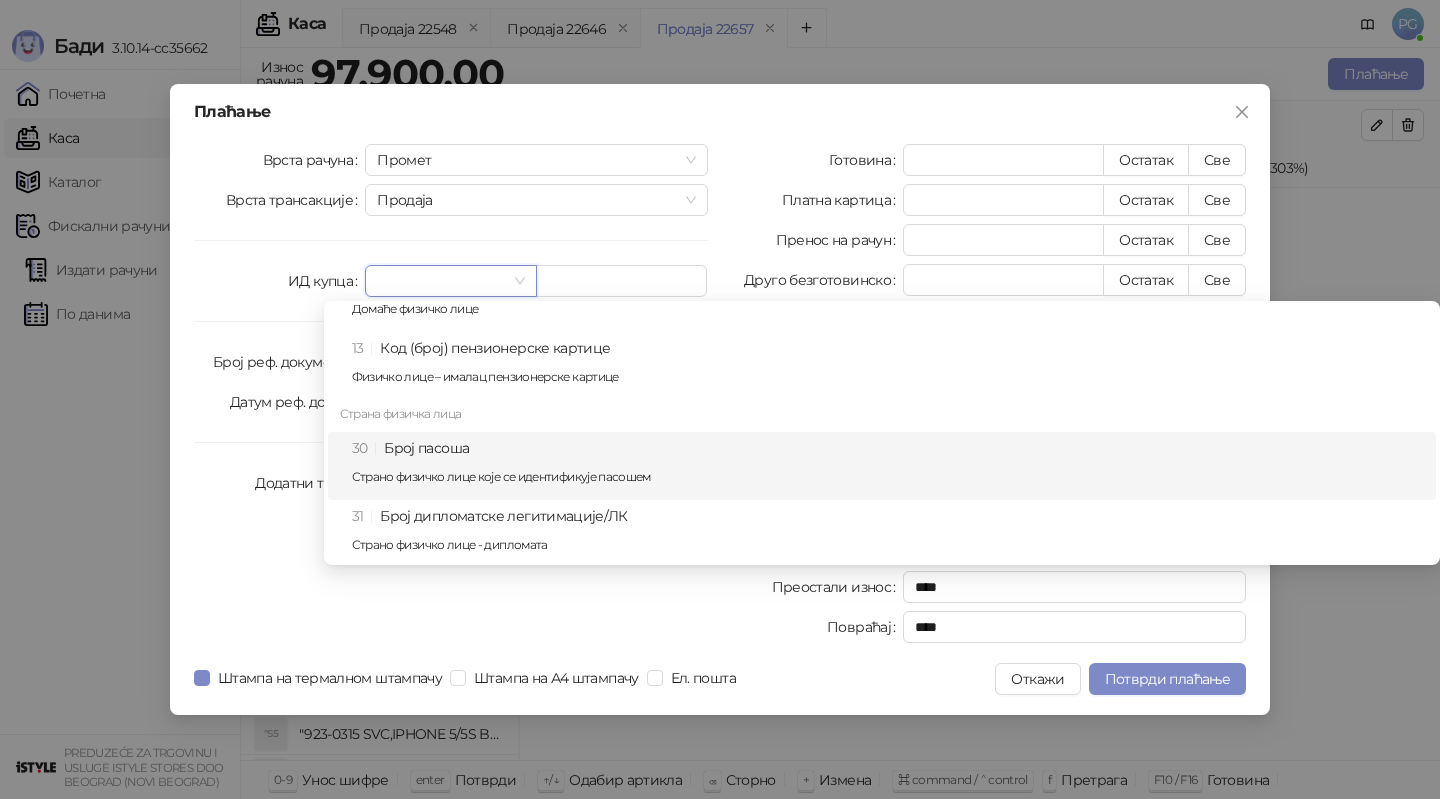 click on "30 Број пасоша Страно физичко лице које се идентификује пасошем" at bounding box center [888, 466] 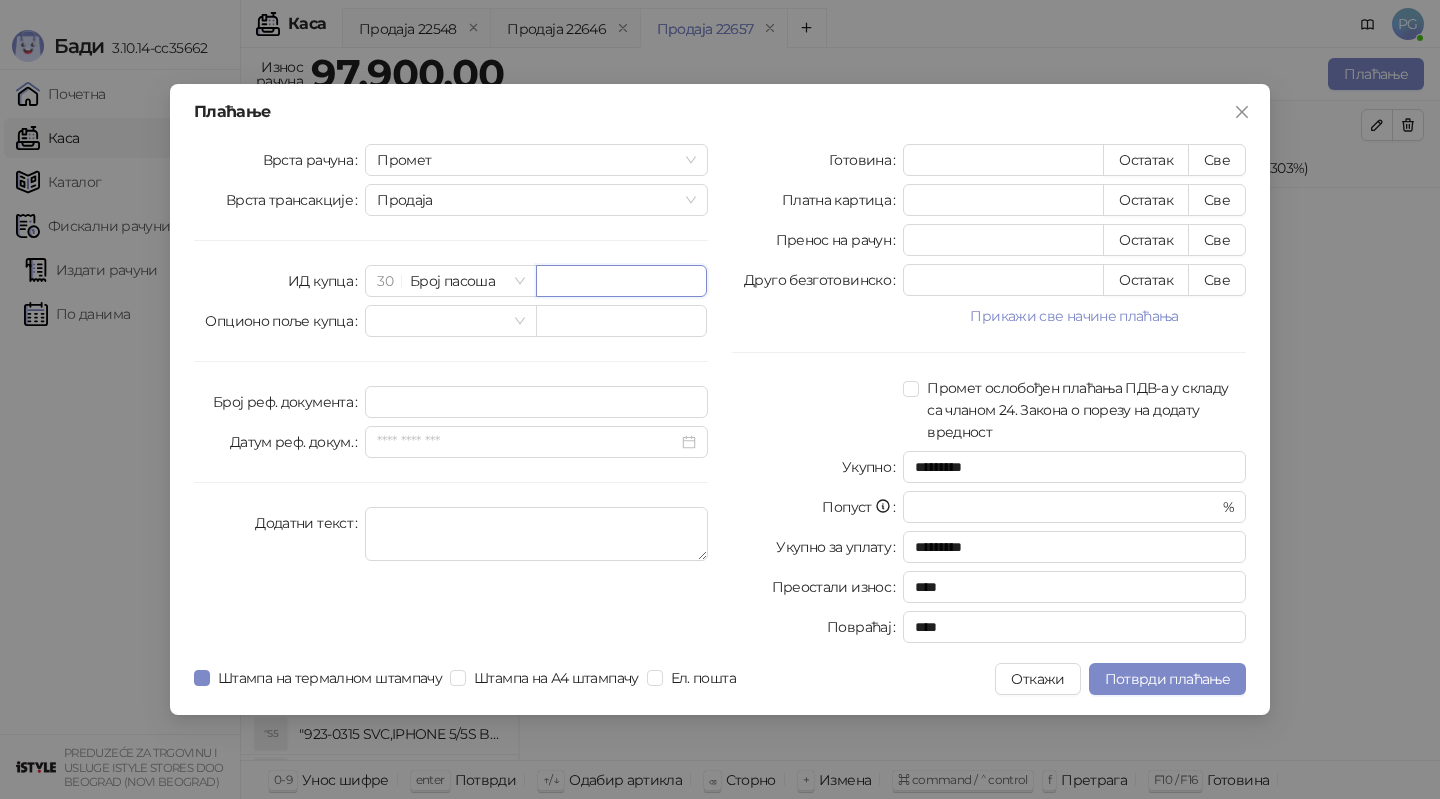 paste on "*********" 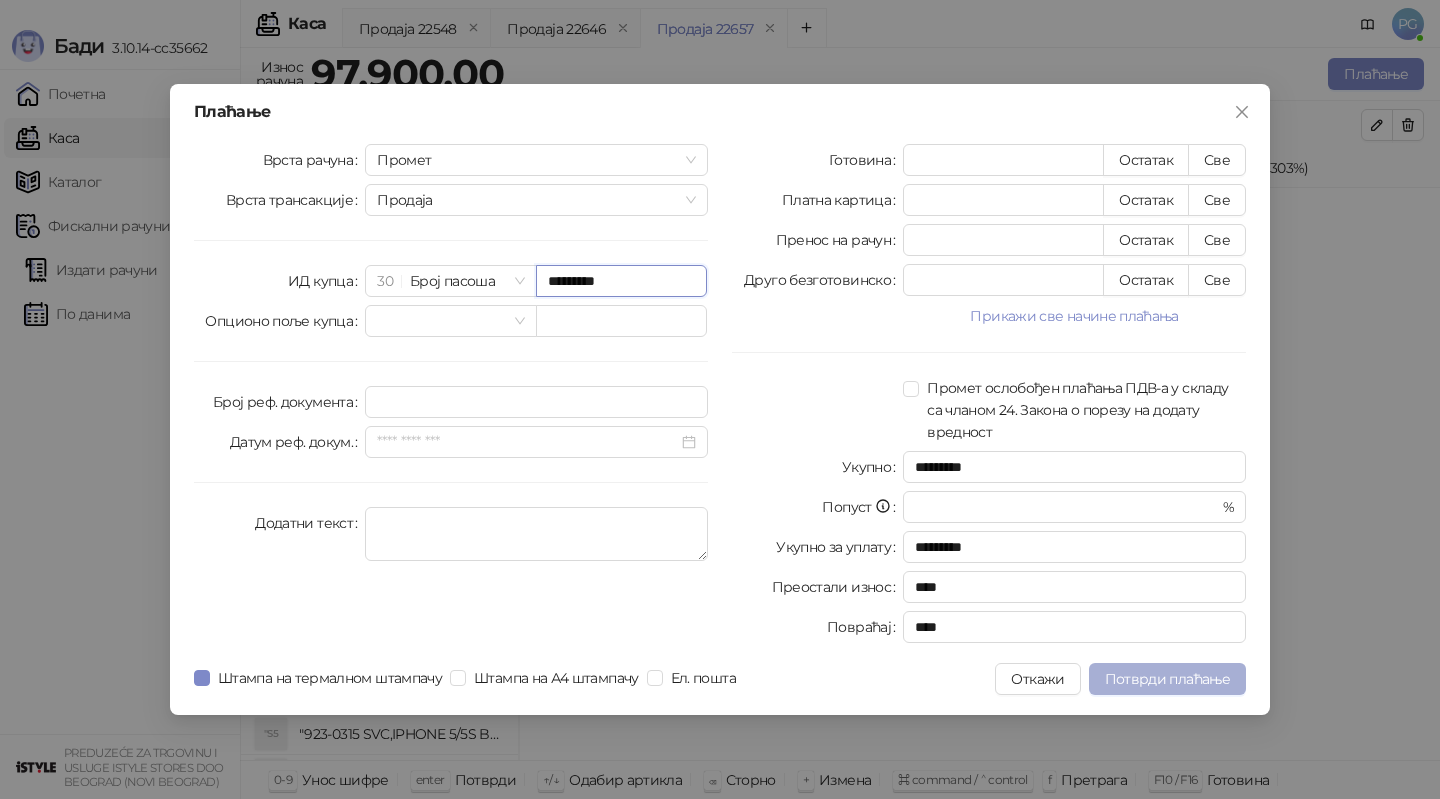 type on "*********" 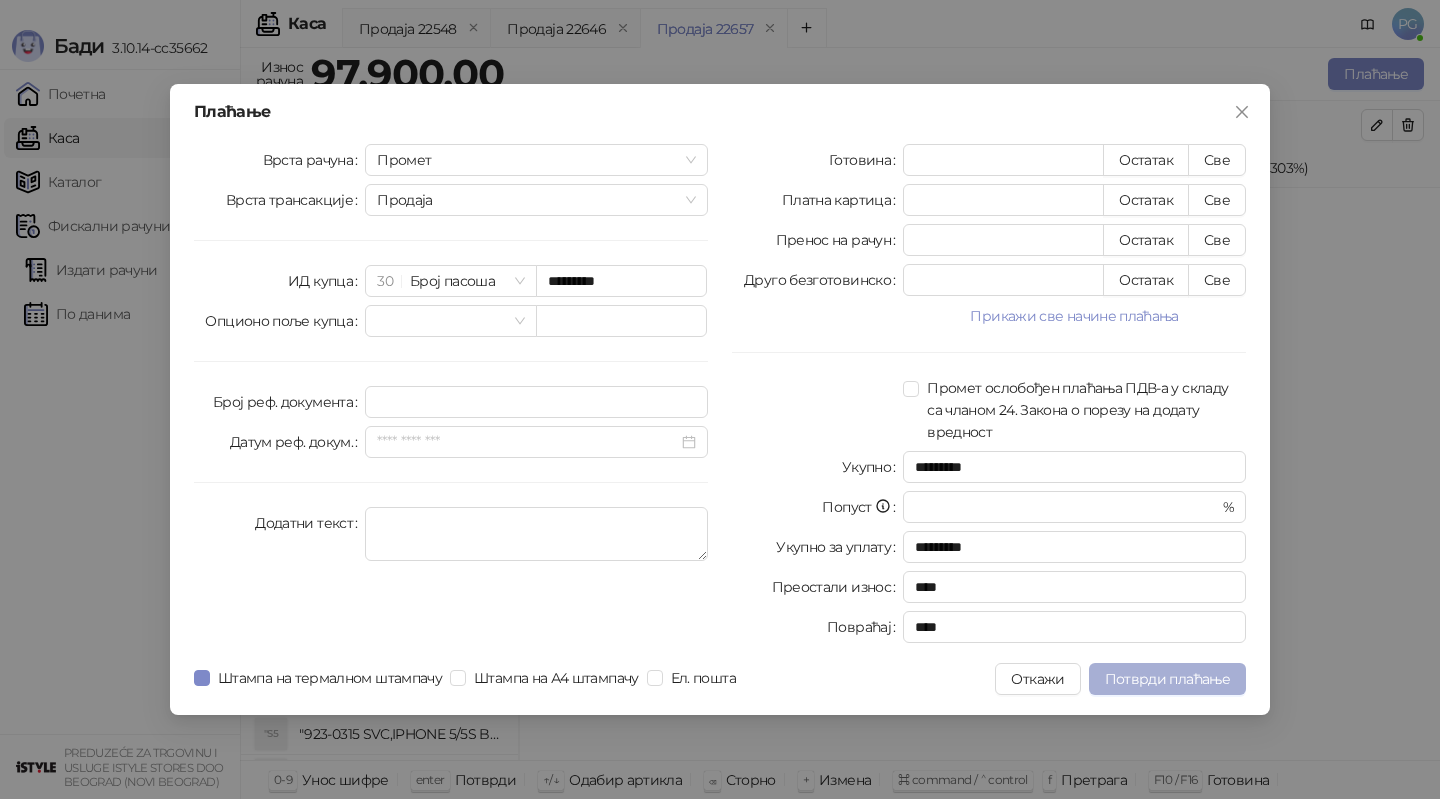 click on "Потврди плаћање" at bounding box center [1167, 679] 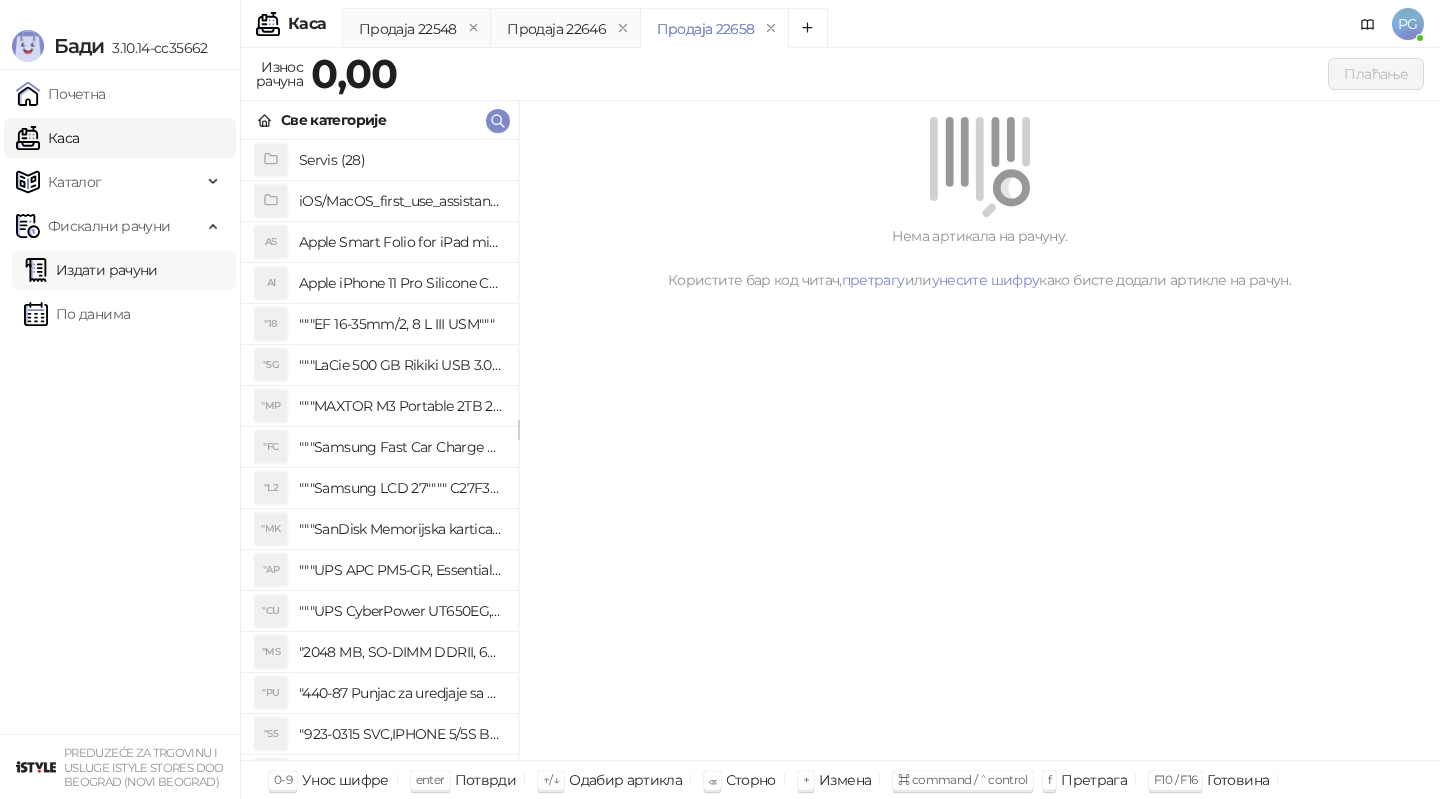 click on "Издати рачуни" at bounding box center (91, 270) 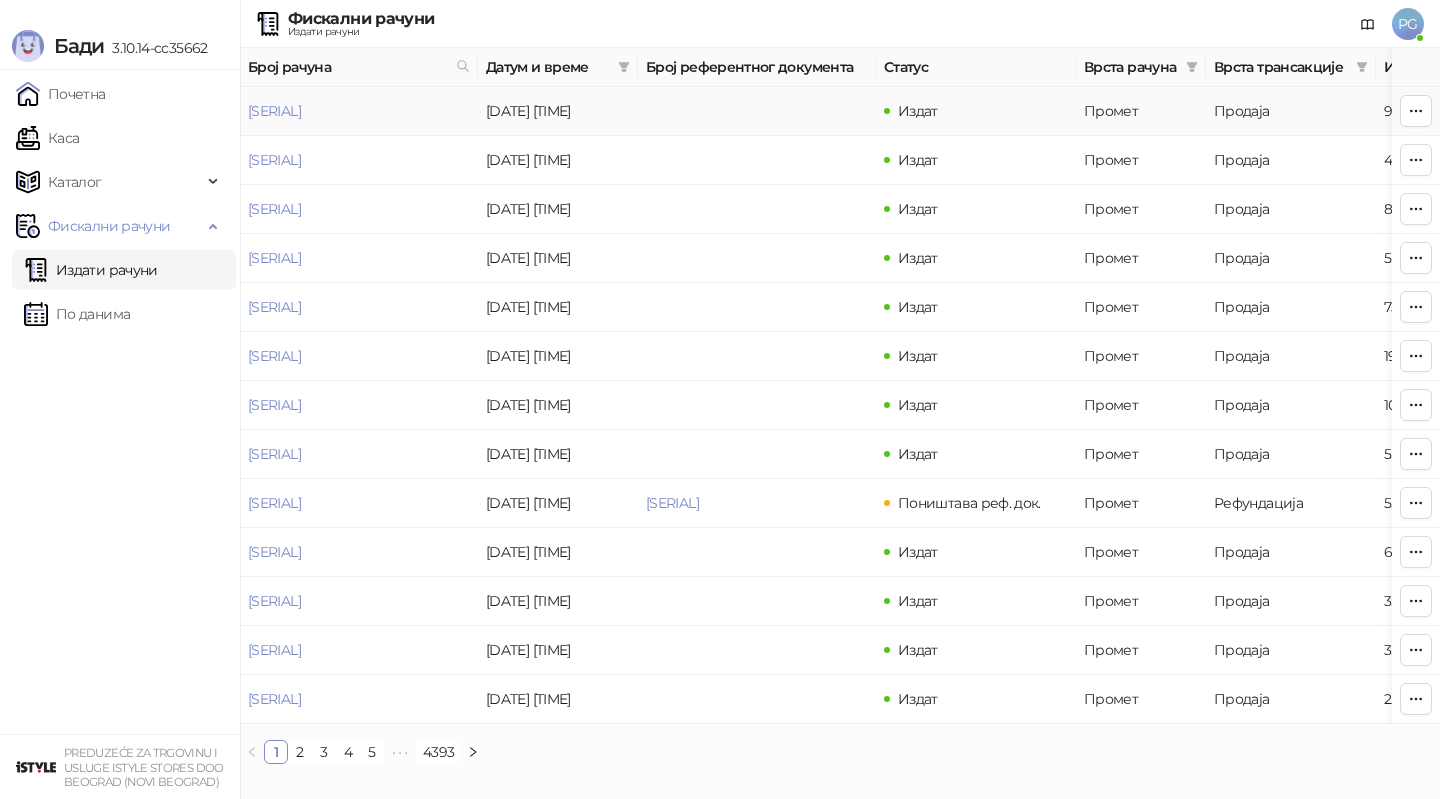 drag, startPoint x: 241, startPoint y: 109, endPoint x: 452, endPoint y: 117, distance: 211.15161 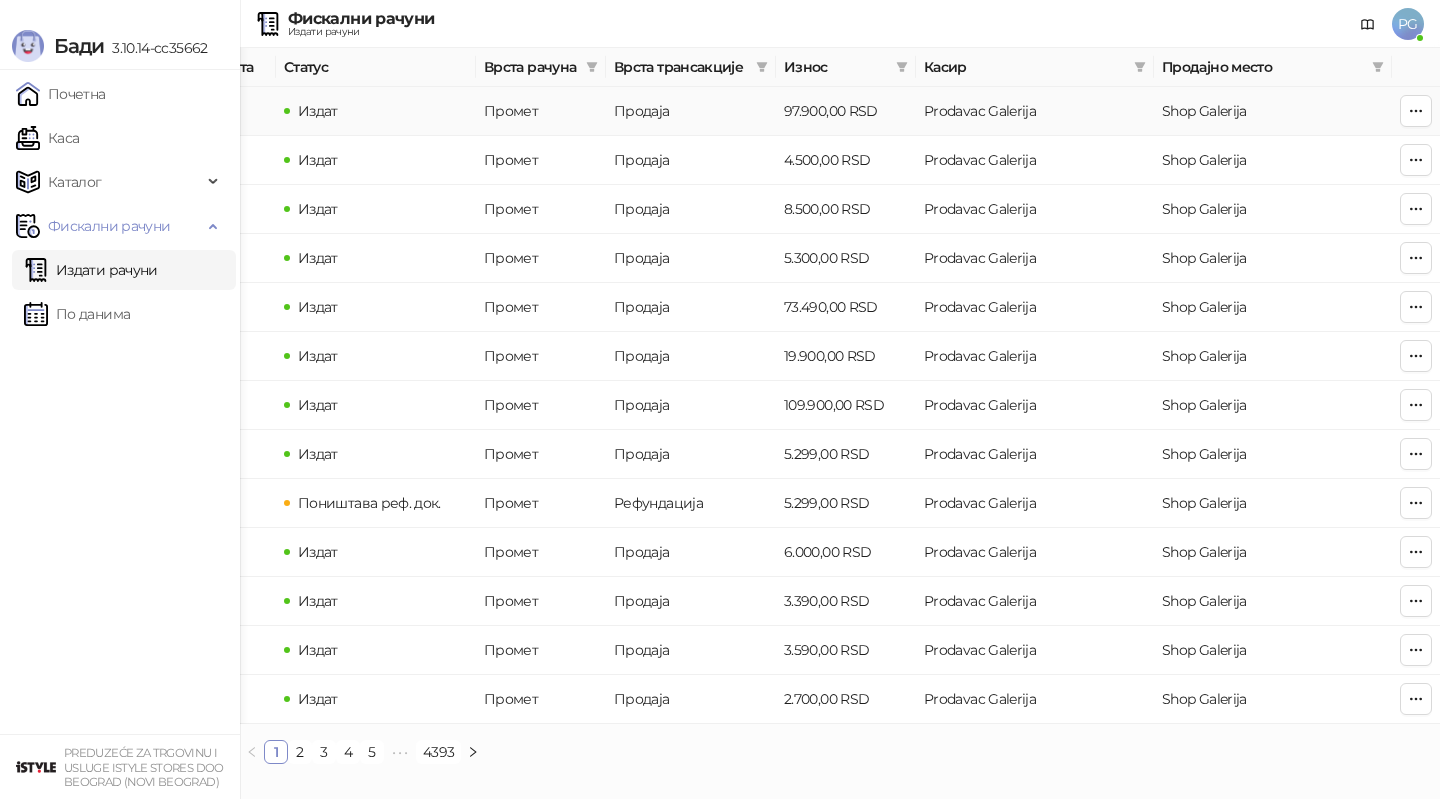 scroll, scrollTop: 0, scrollLeft: 0, axis: both 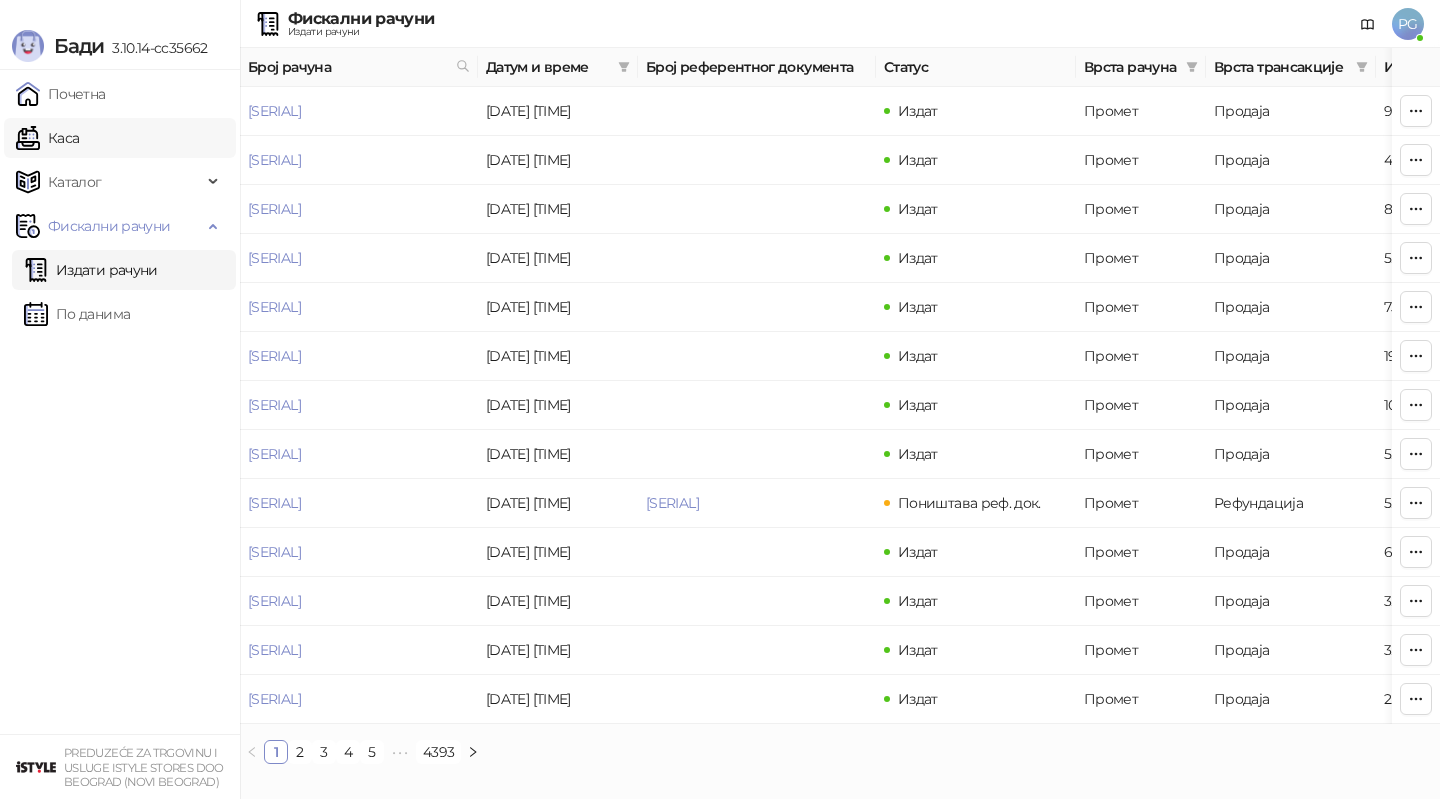 click on "Каса" at bounding box center [47, 138] 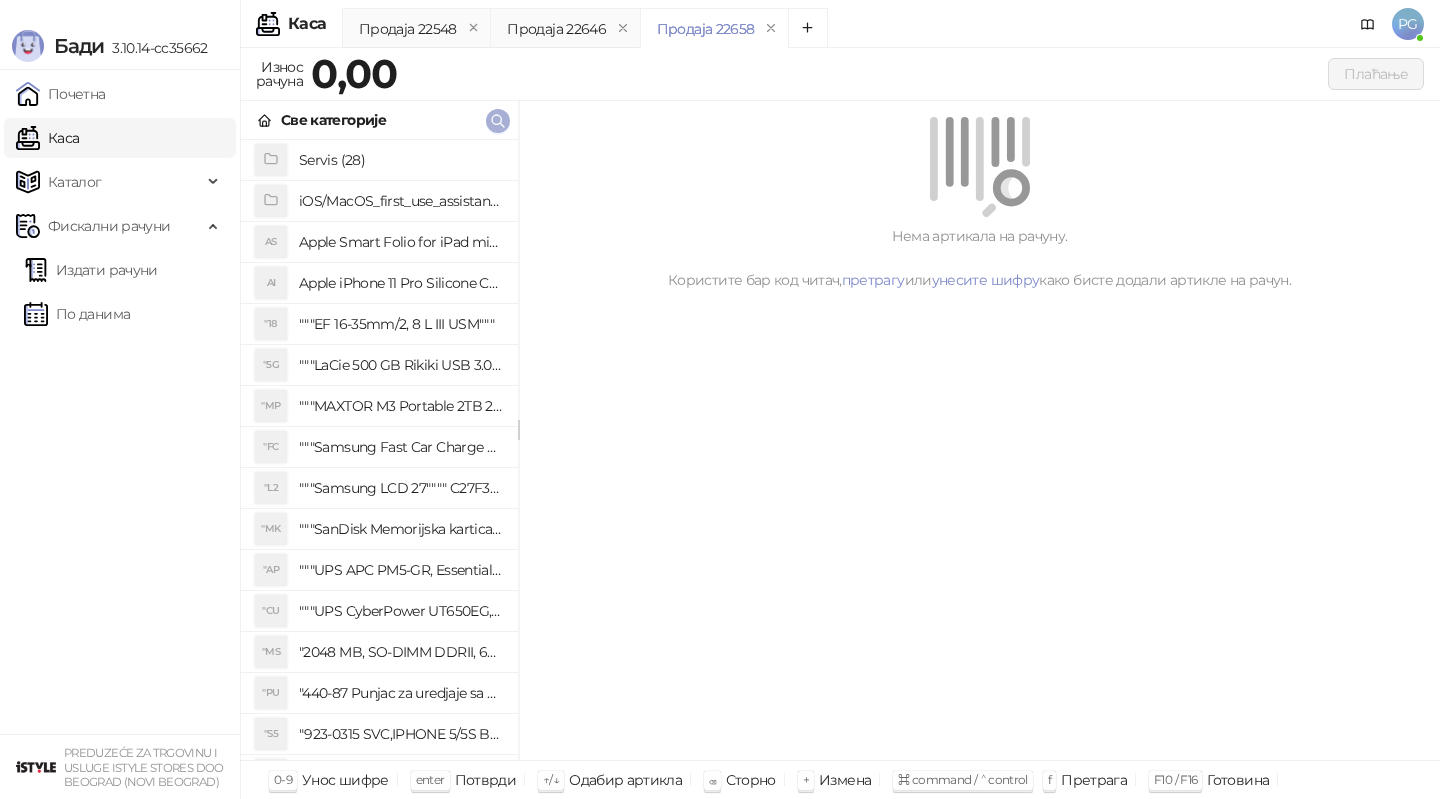 click 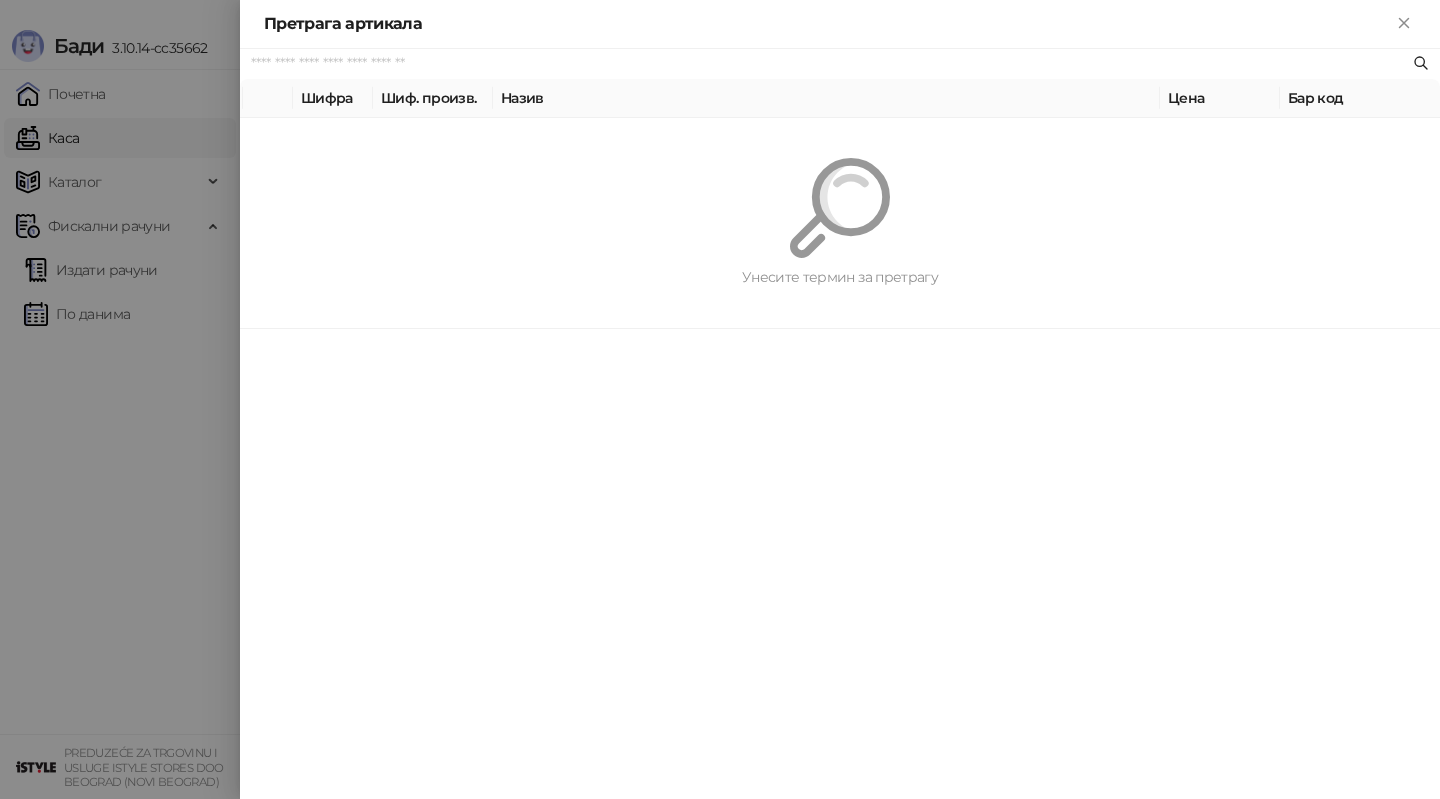 paste on "*********" 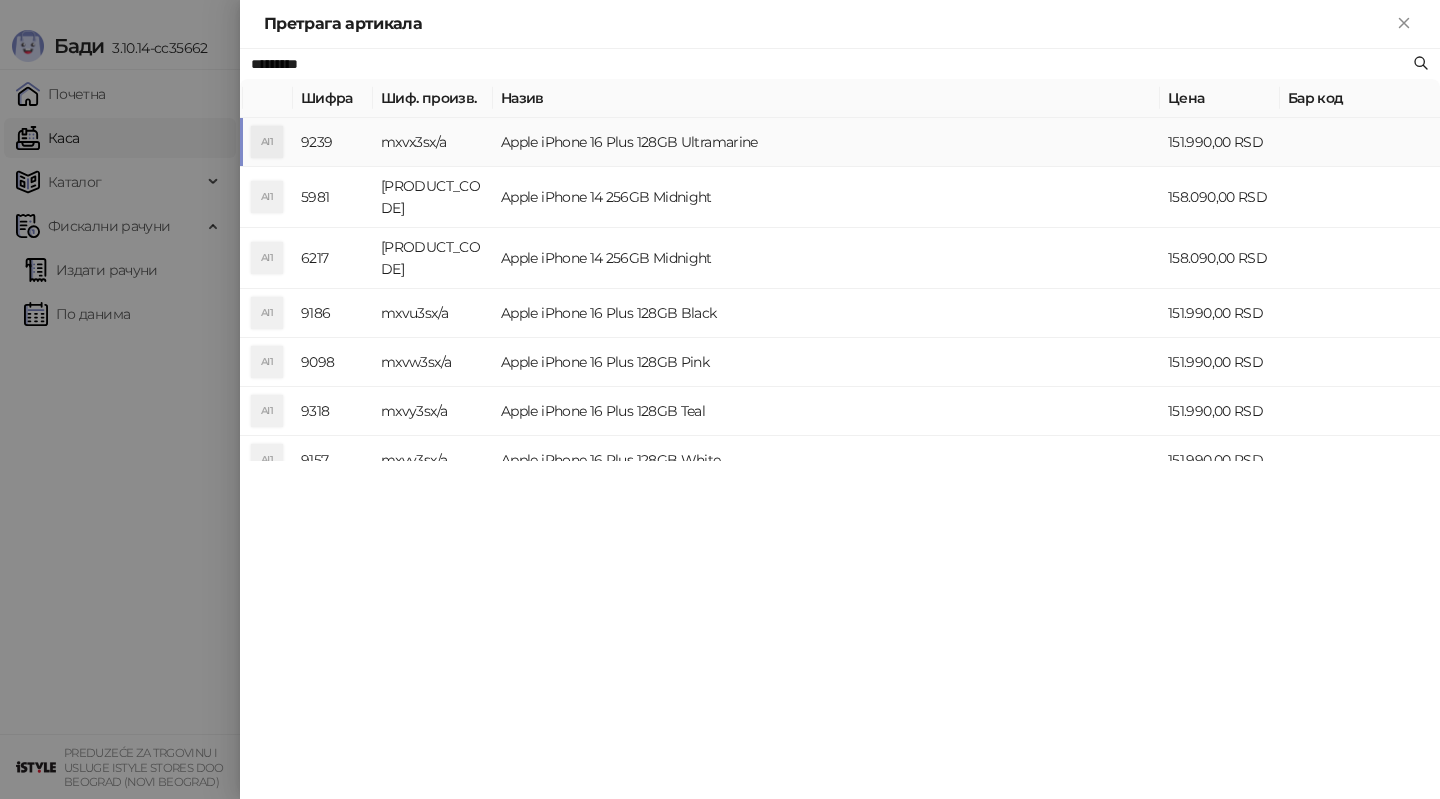 type on "*********" 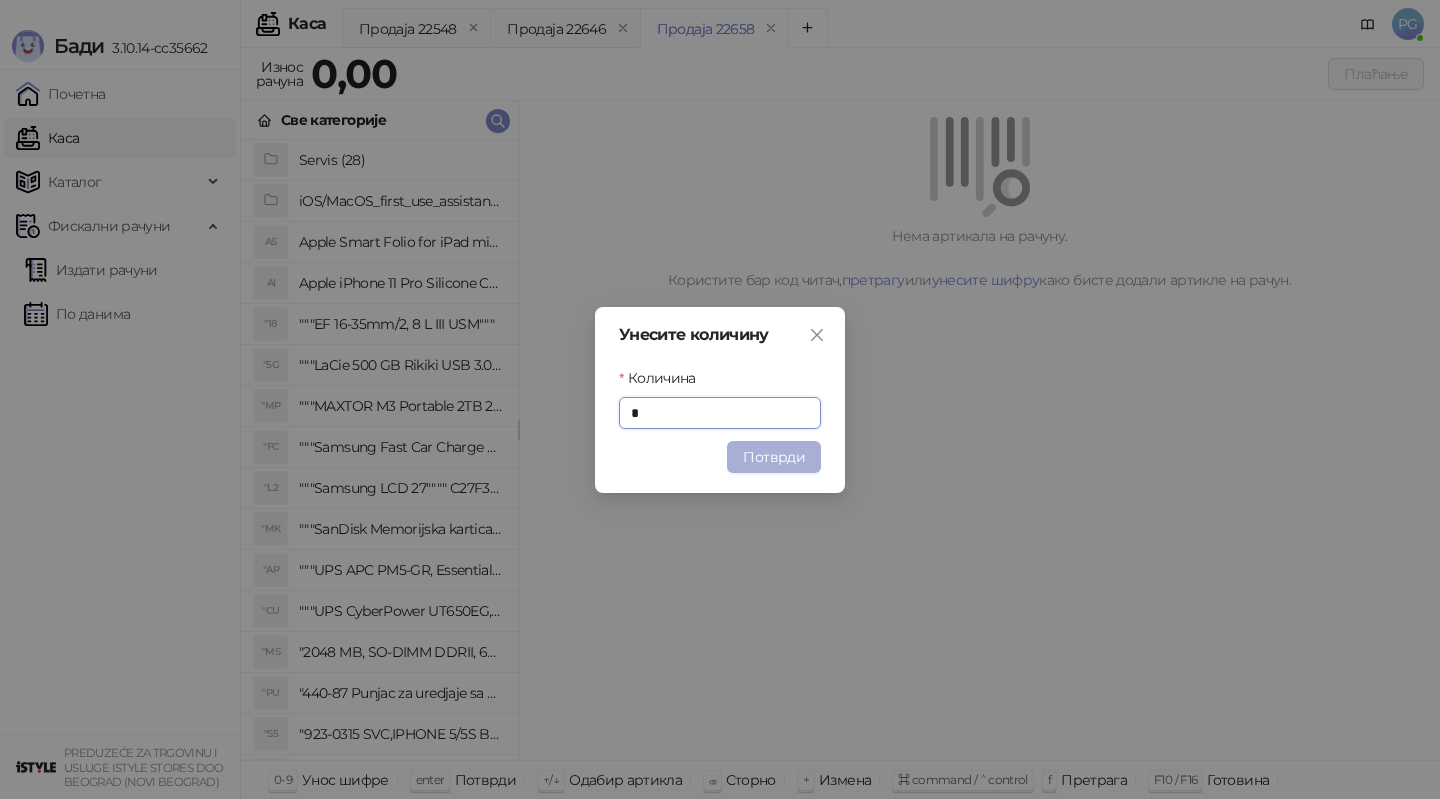 click on "Потврди" at bounding box center [774, 457] 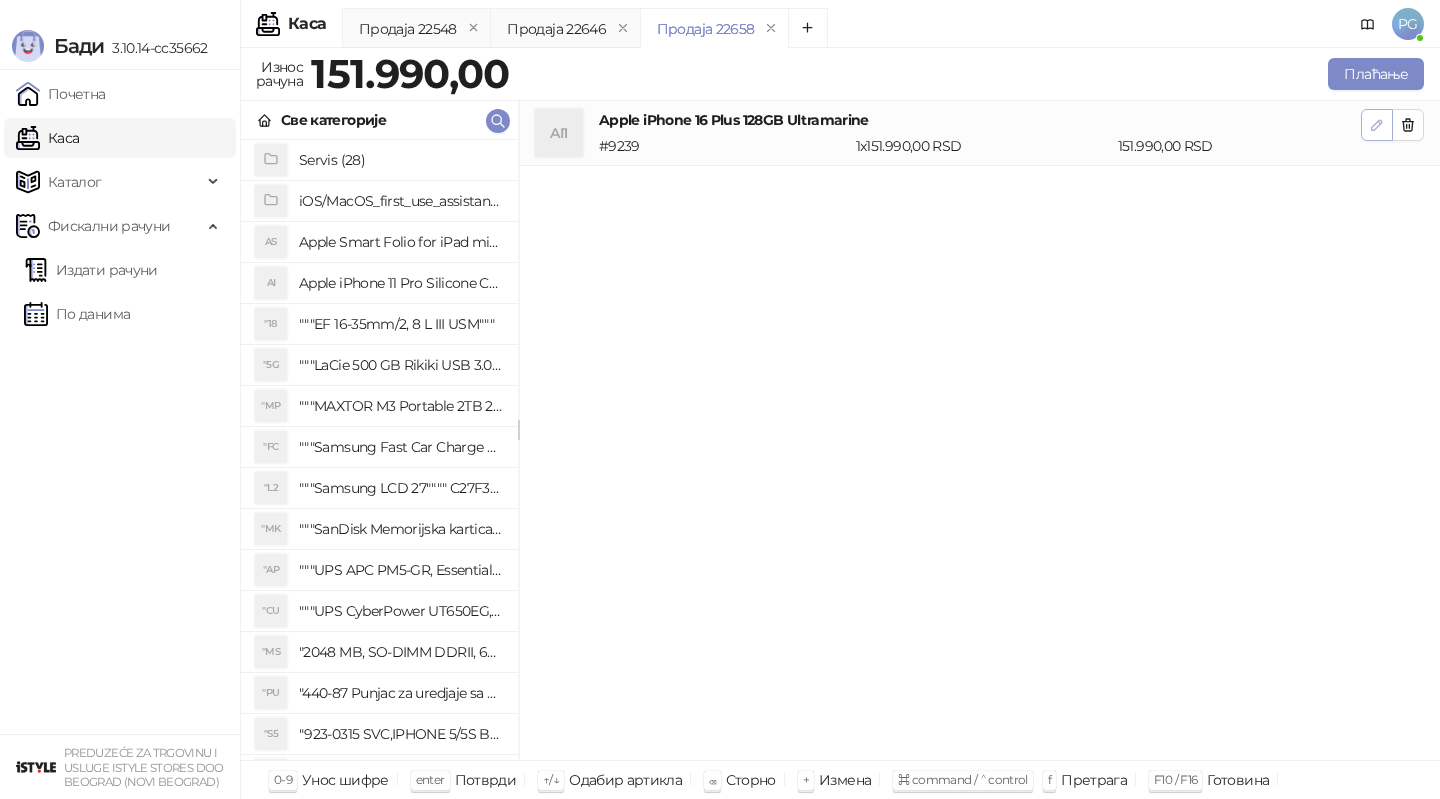 click at bounding box center [1377, 125] 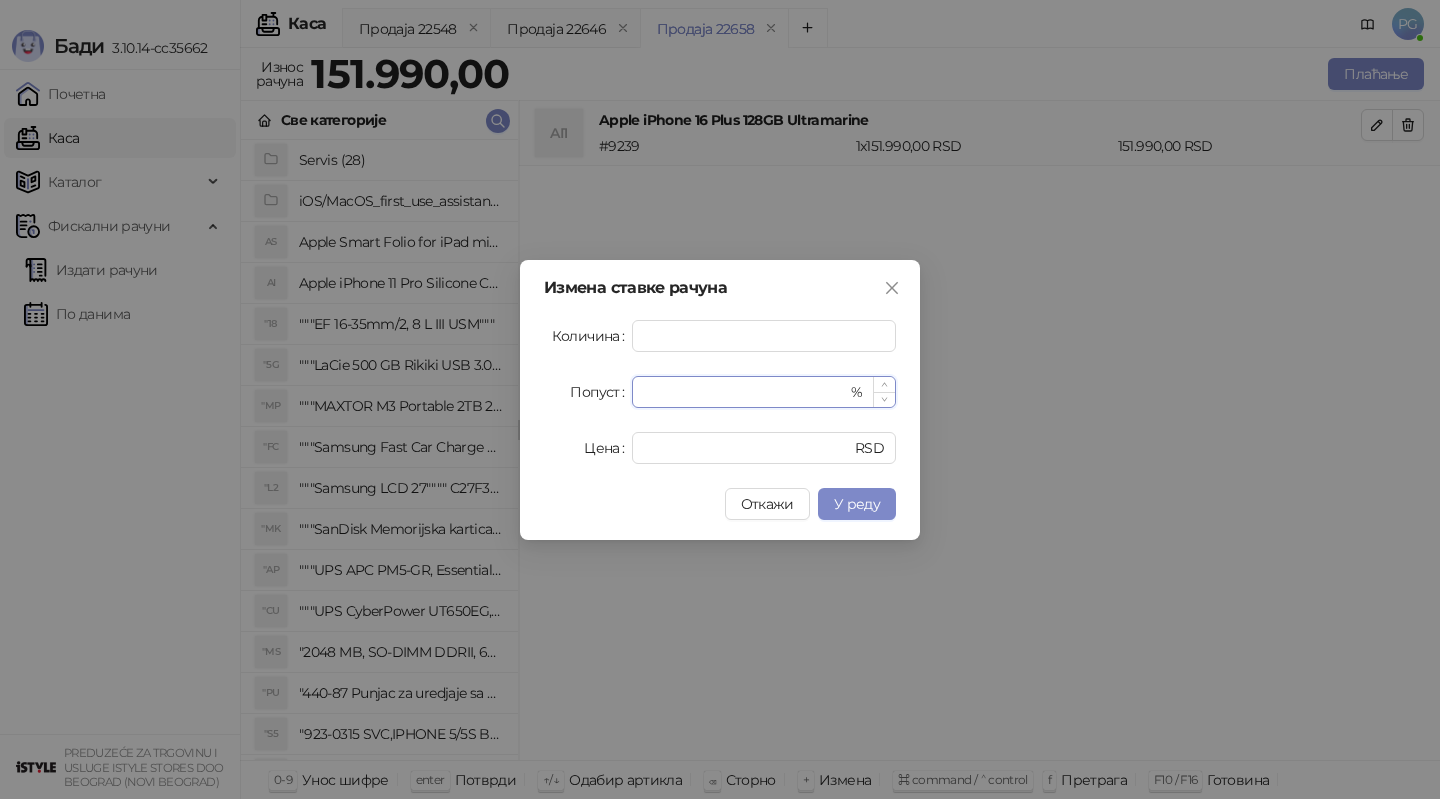 click on "*" at bounding box center [745, 392] 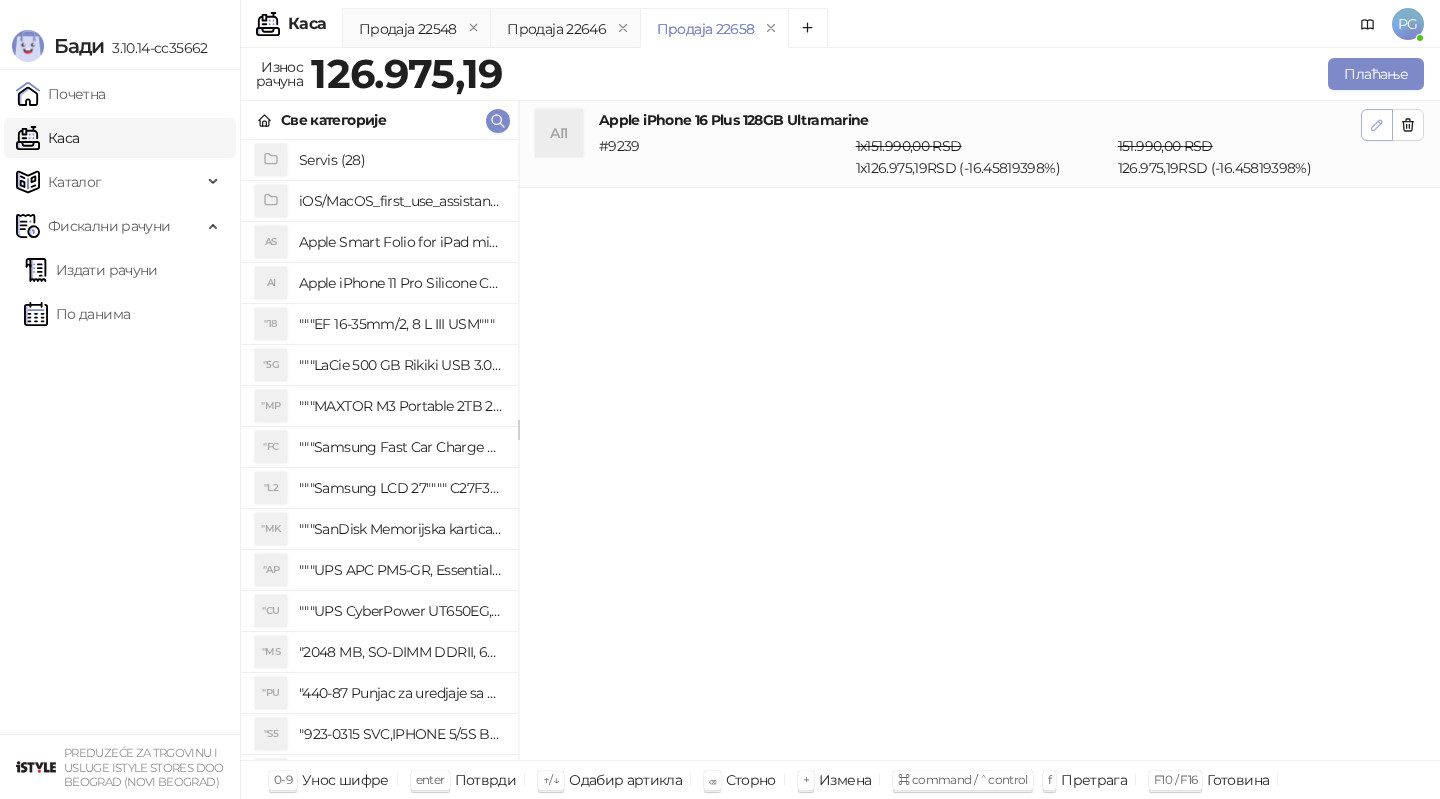 click 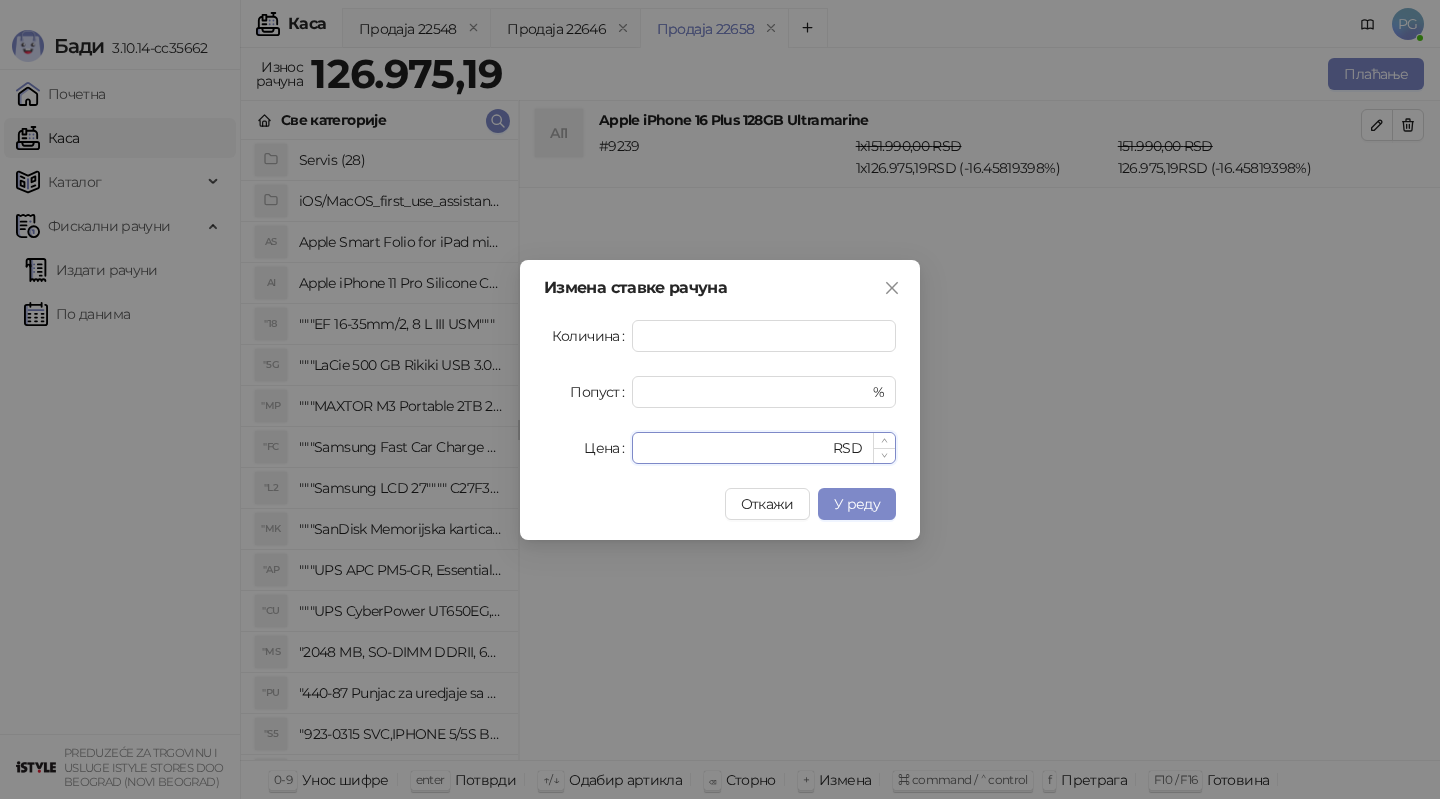 click on "******" at bounding box center (736, 448) 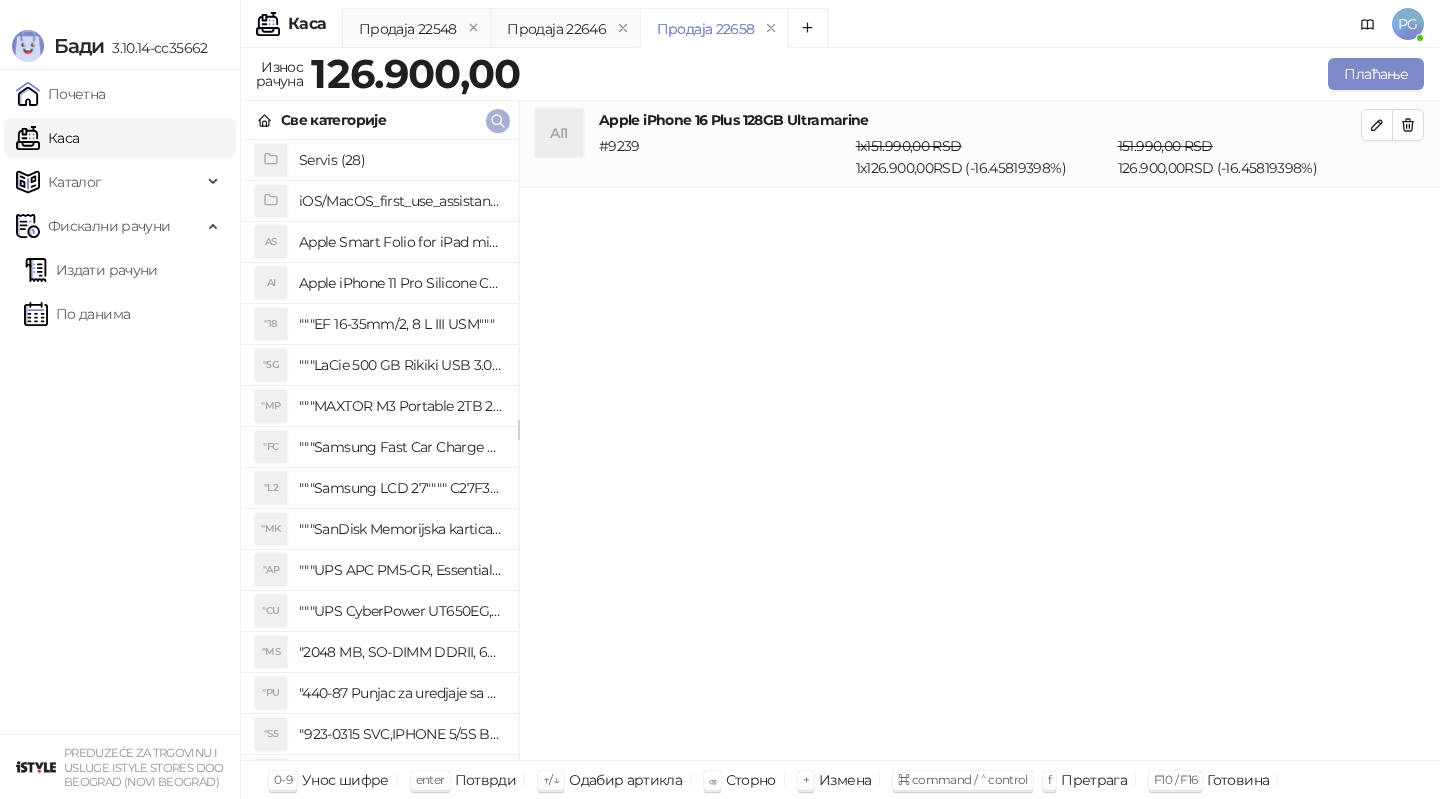 click 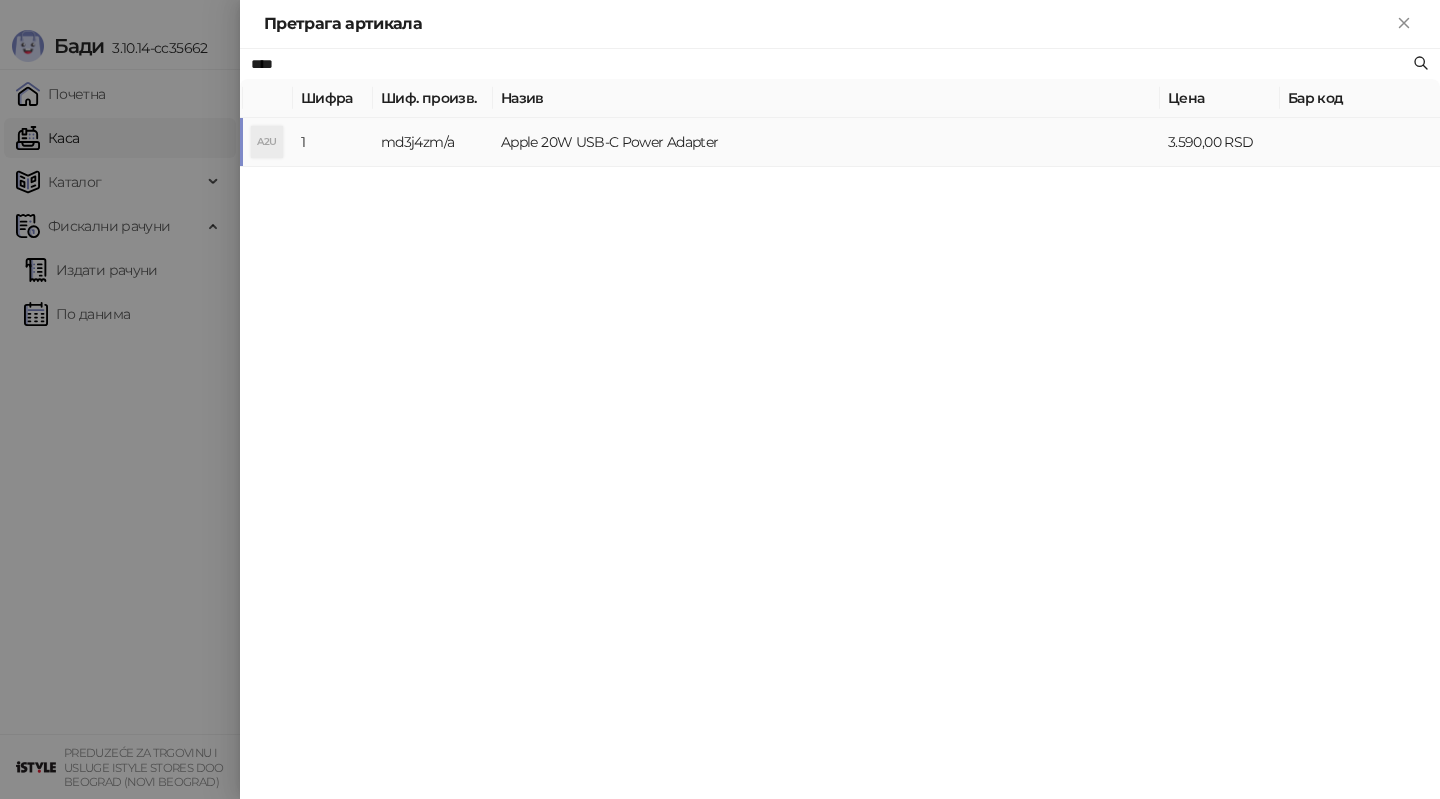 type on "****" 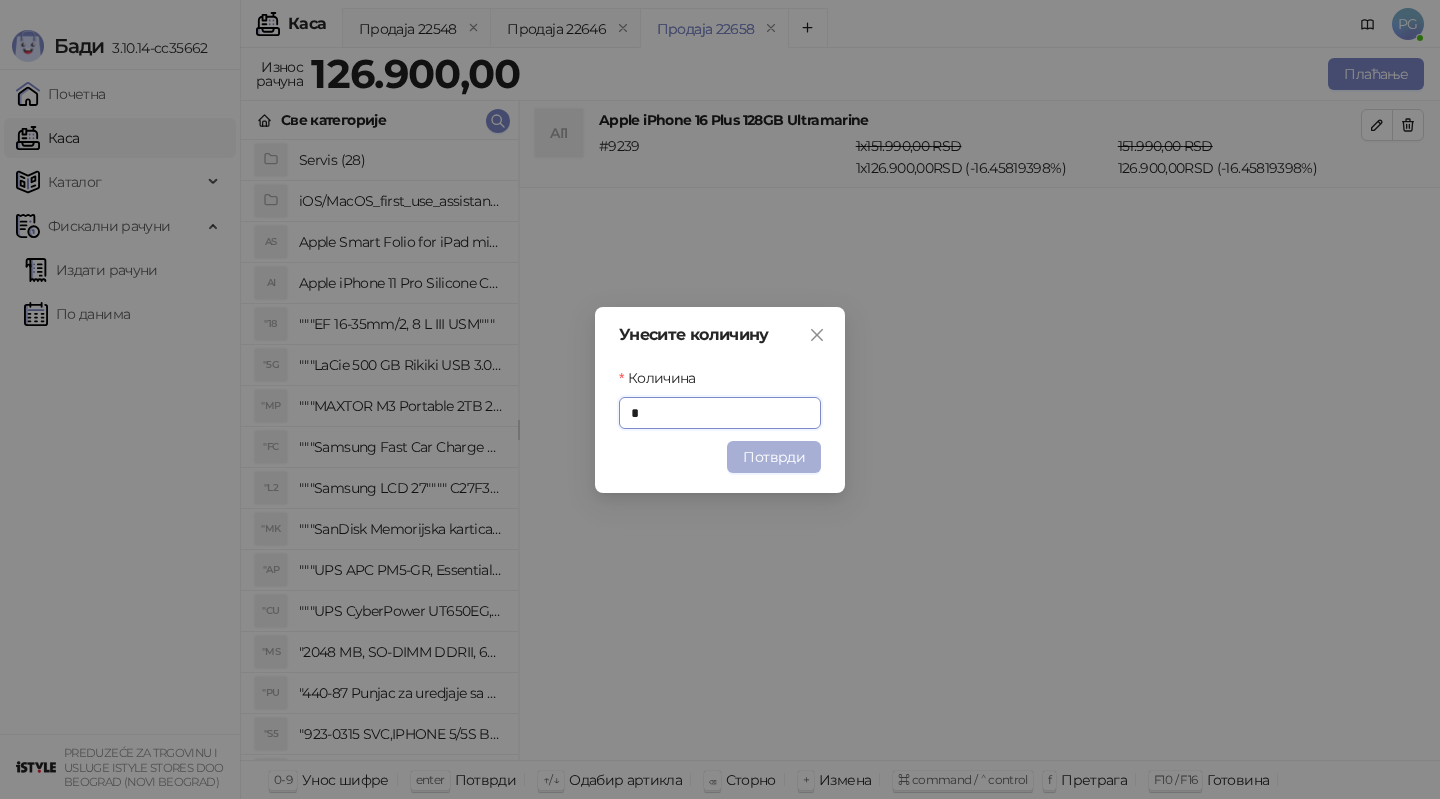 click on "Потврди" at bounding box center (774, 457) 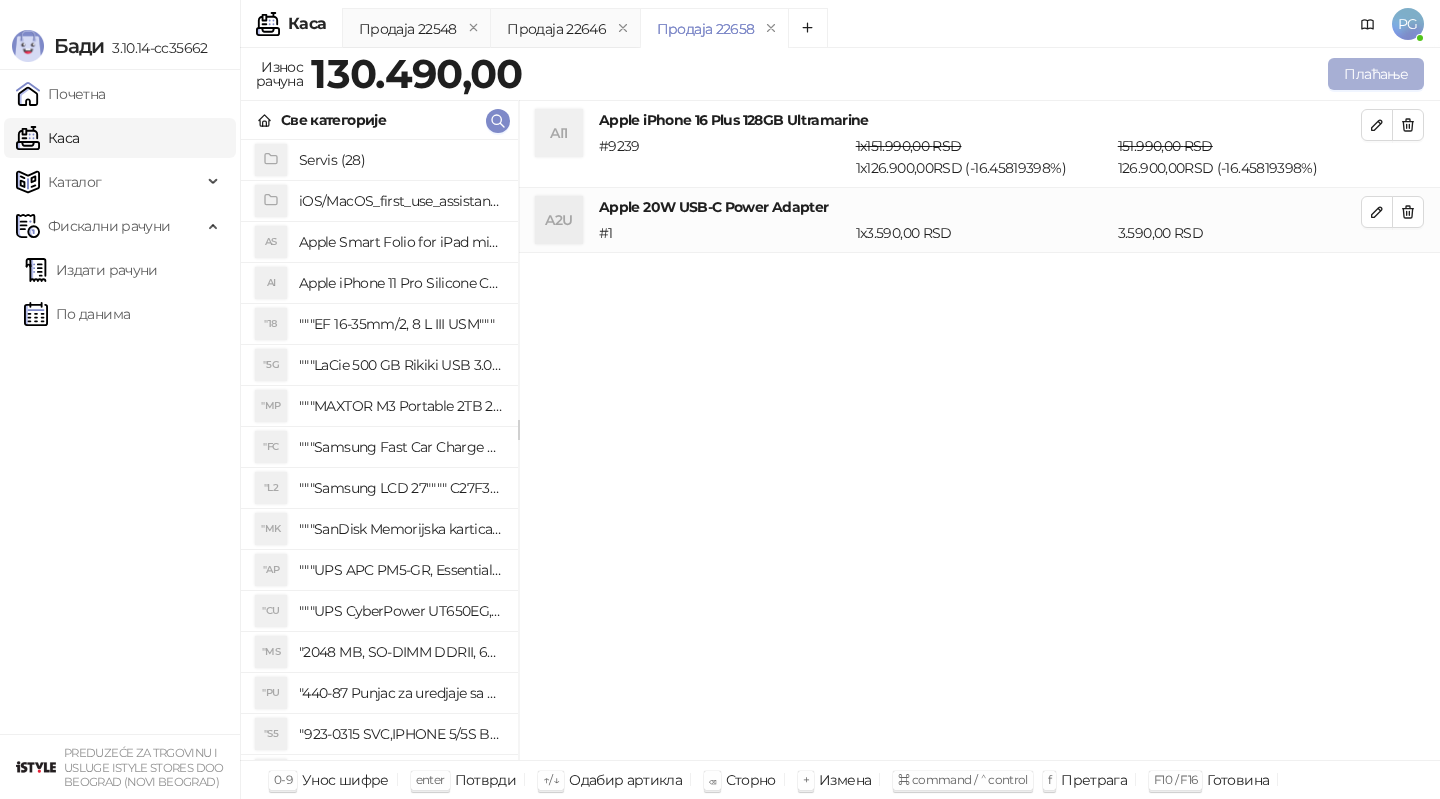 click on "Плаћање" at bounding box center [1376, 74] 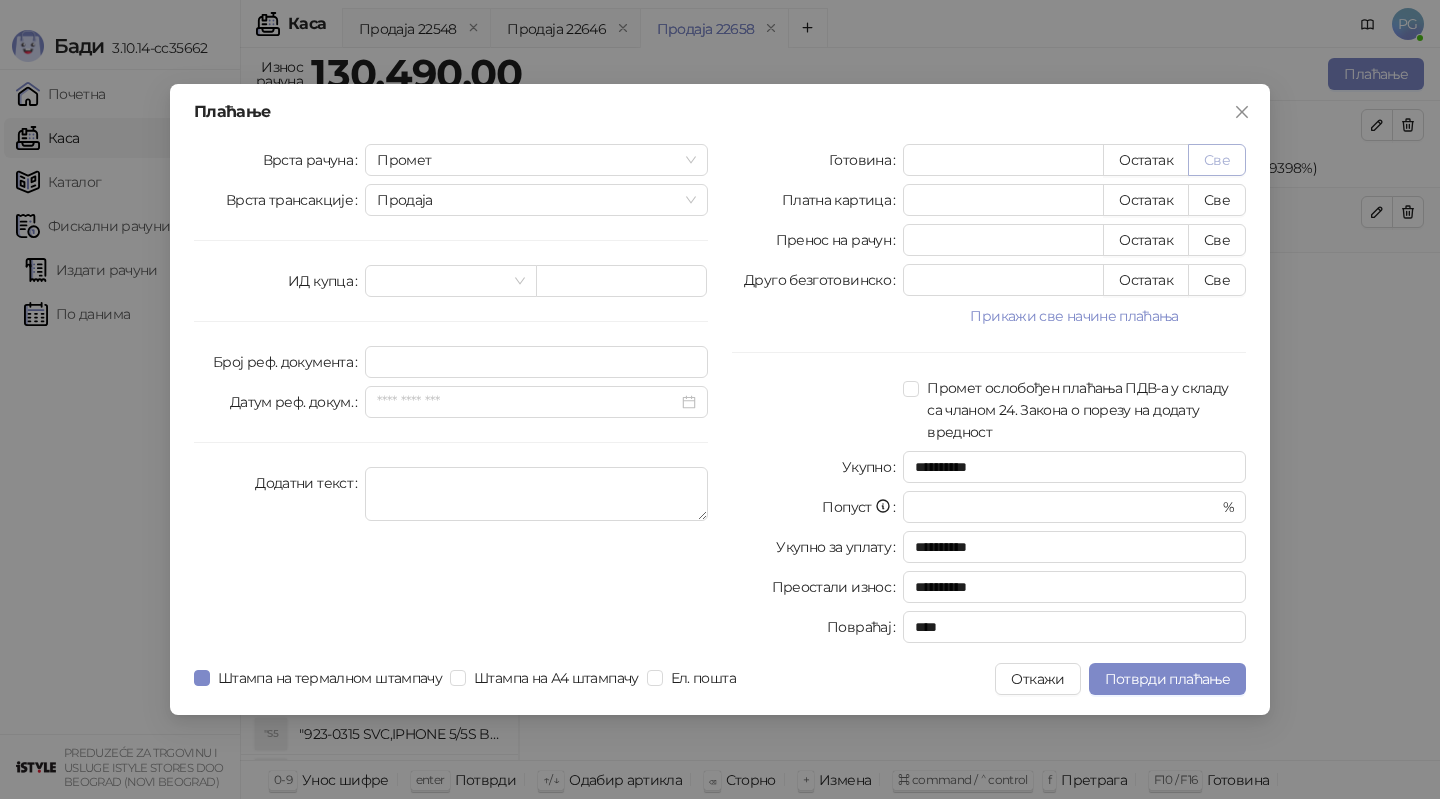 click on "Све" at bounding box center [1217, 160] 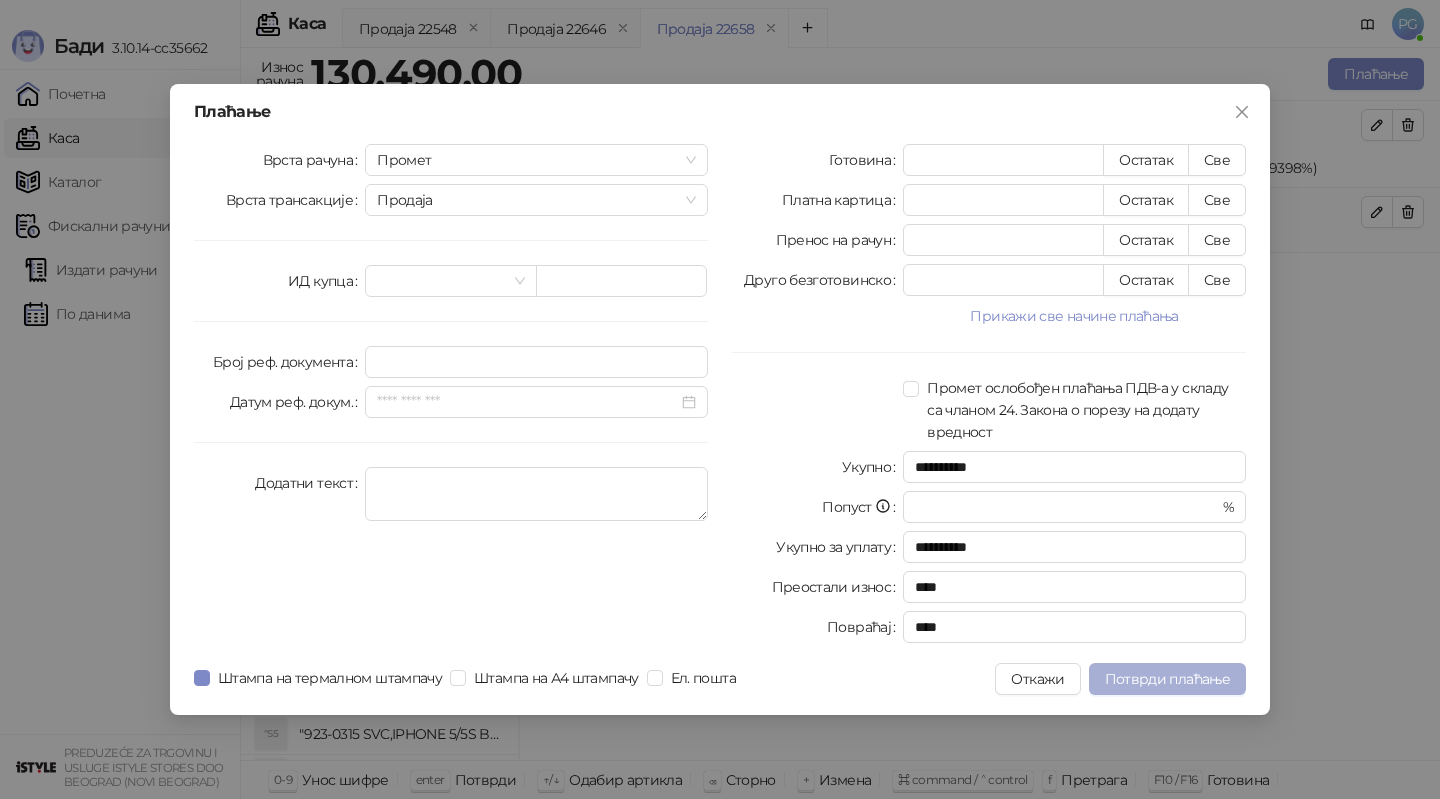 click on "Потврди плаћање" at bounding box center (1167, 679) 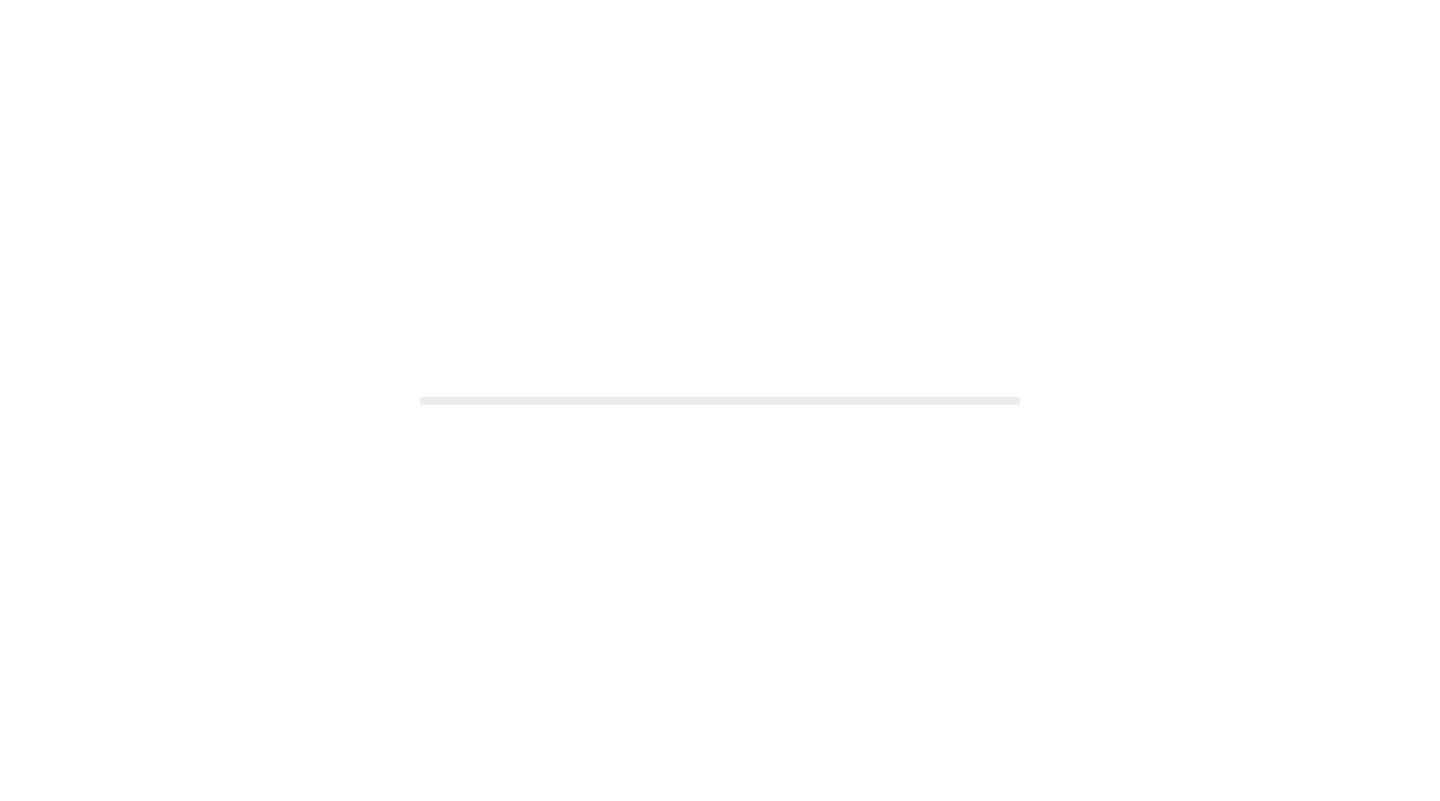 scroll, scrollTop: 0, scrollLeft: 0, axis: both 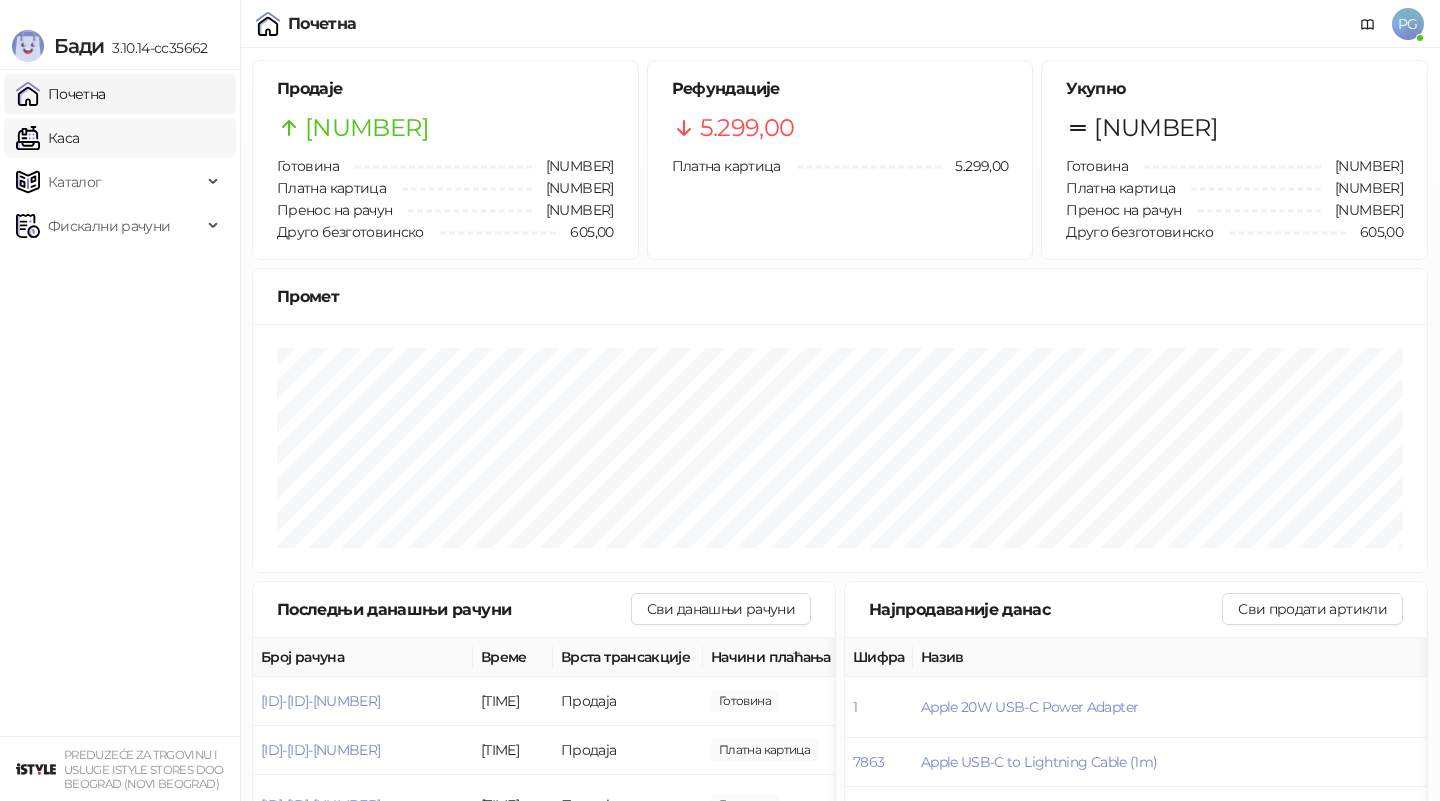 click on "Каса" at bounding box center [47, 138] 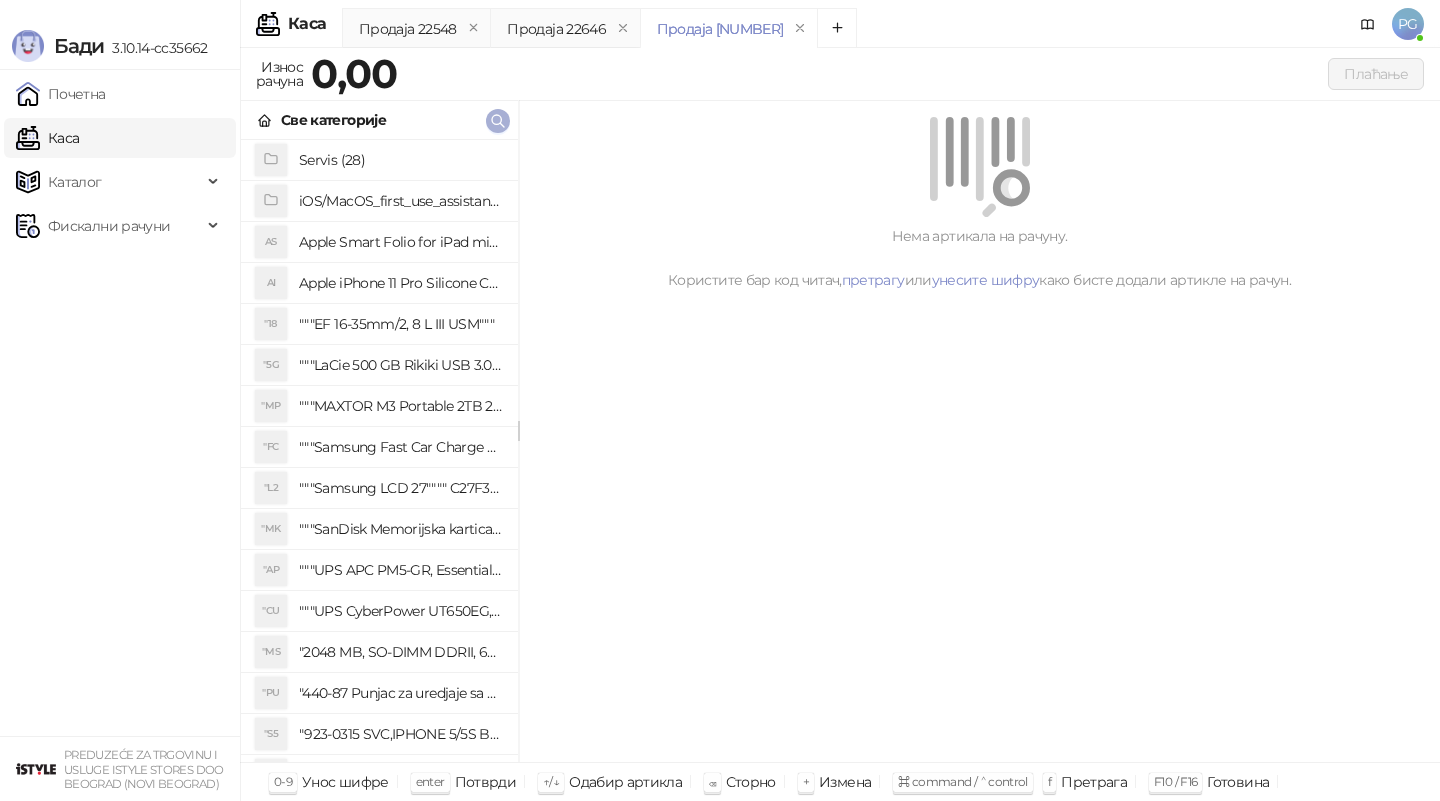 click 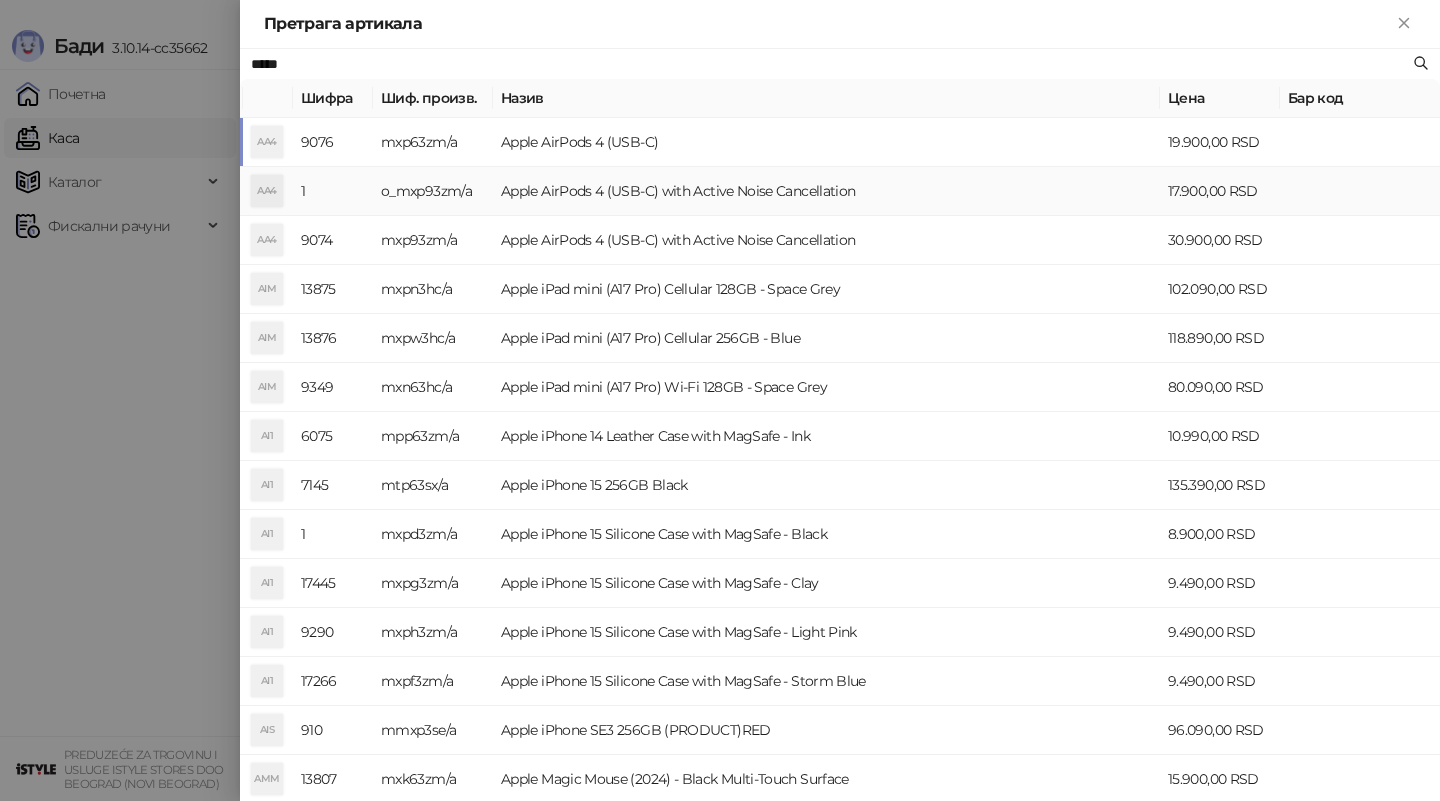 type on "*****" 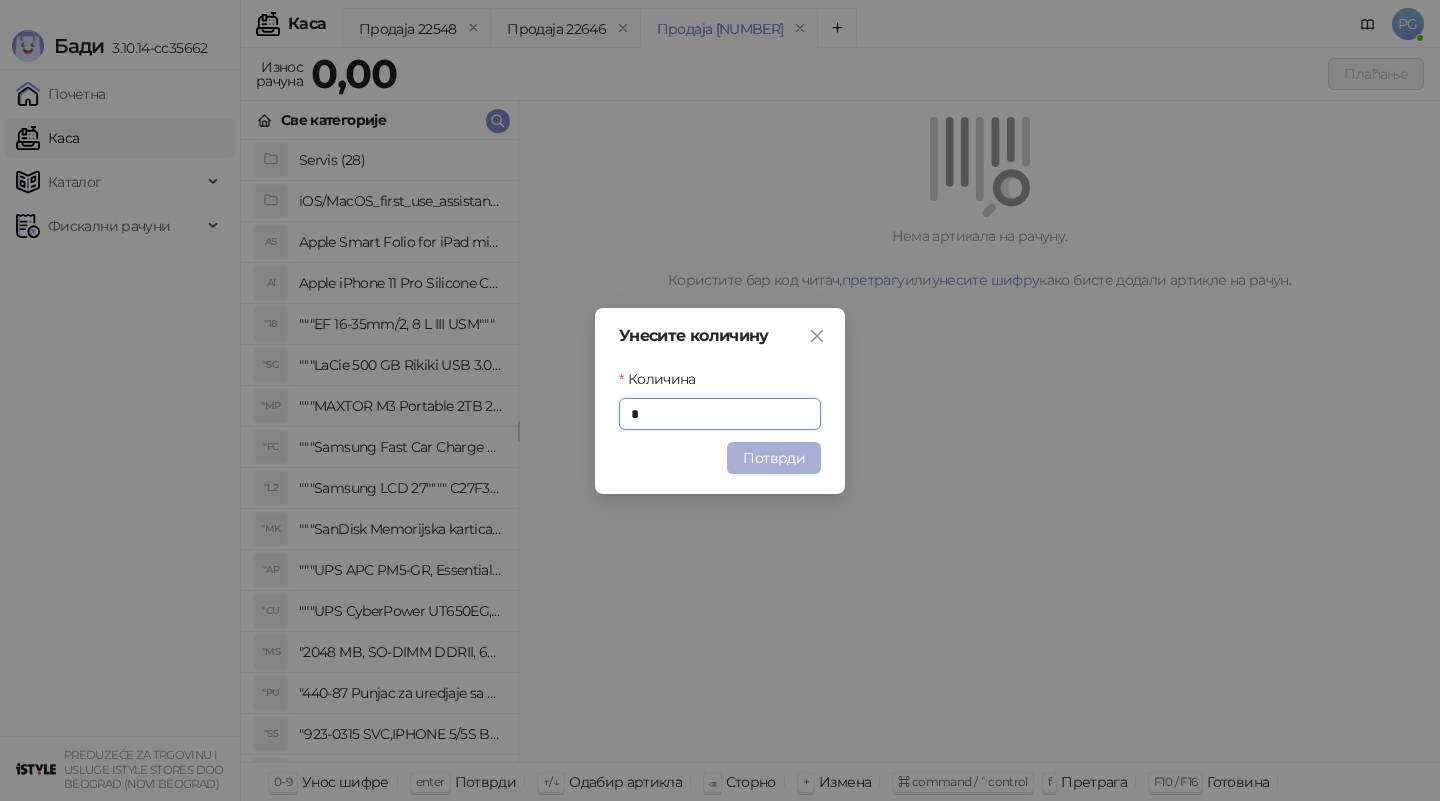click on "Потврди" at bounding box center (774, 458) 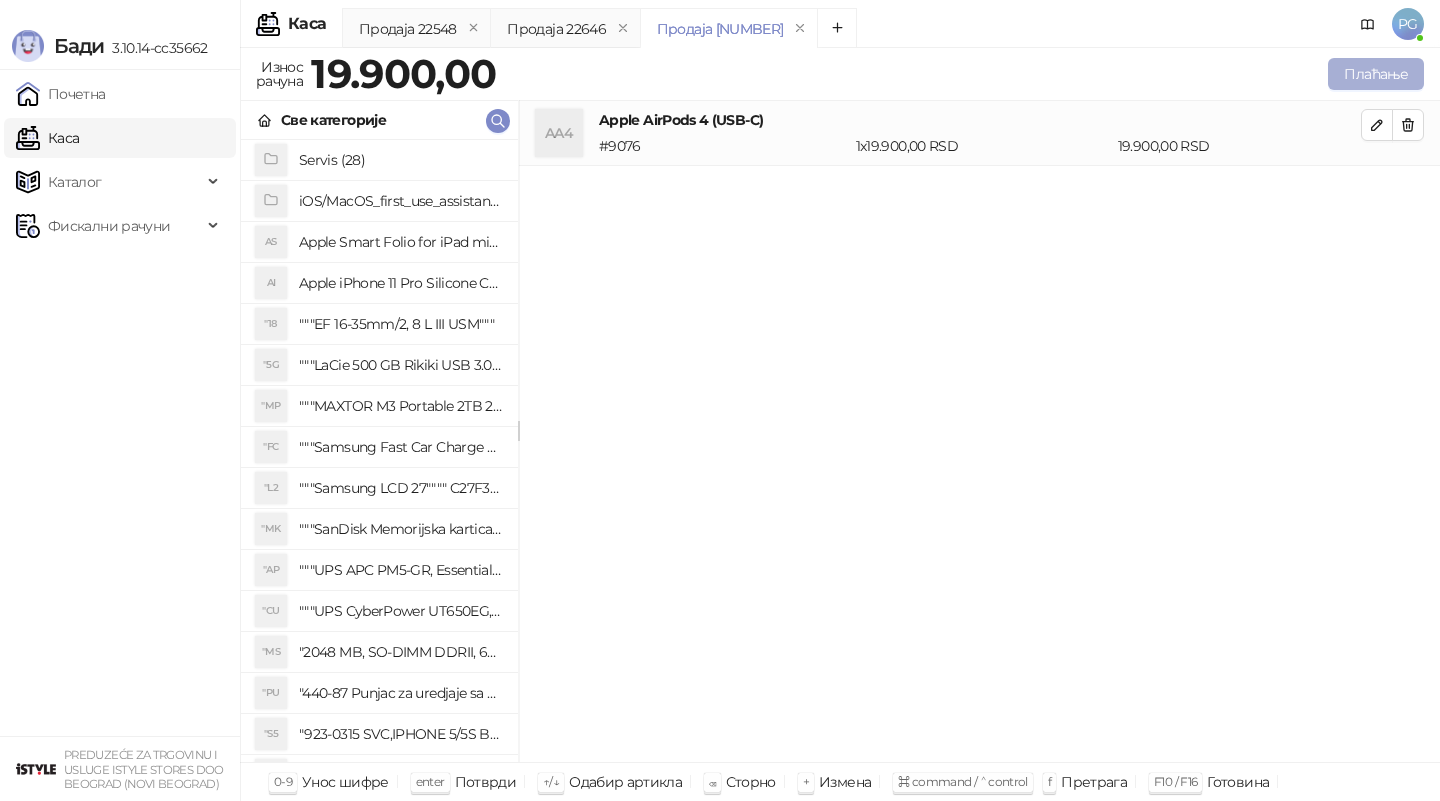 click on "Плаћање" at bounding box center [1376, 74] 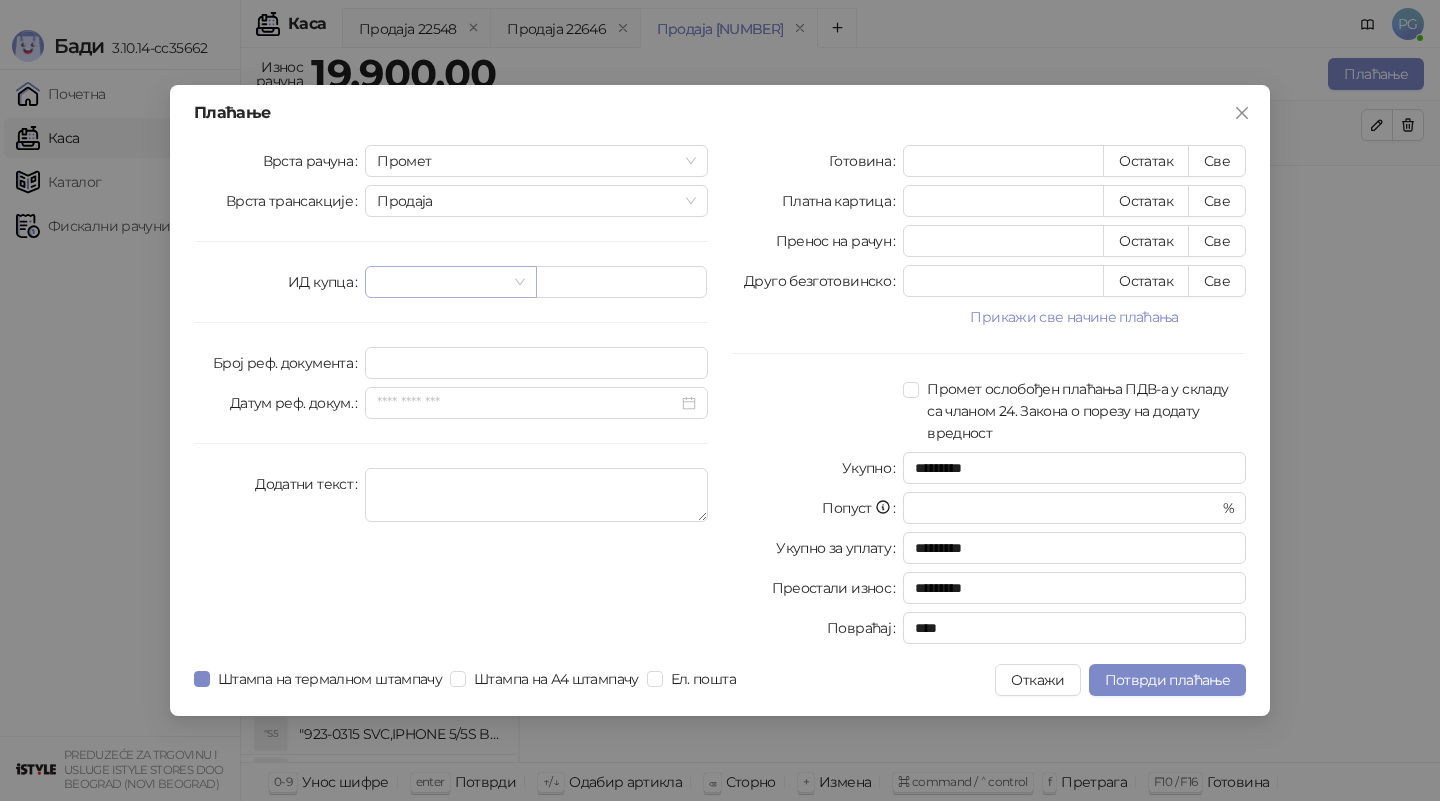 click at bounding box center [441, 282] 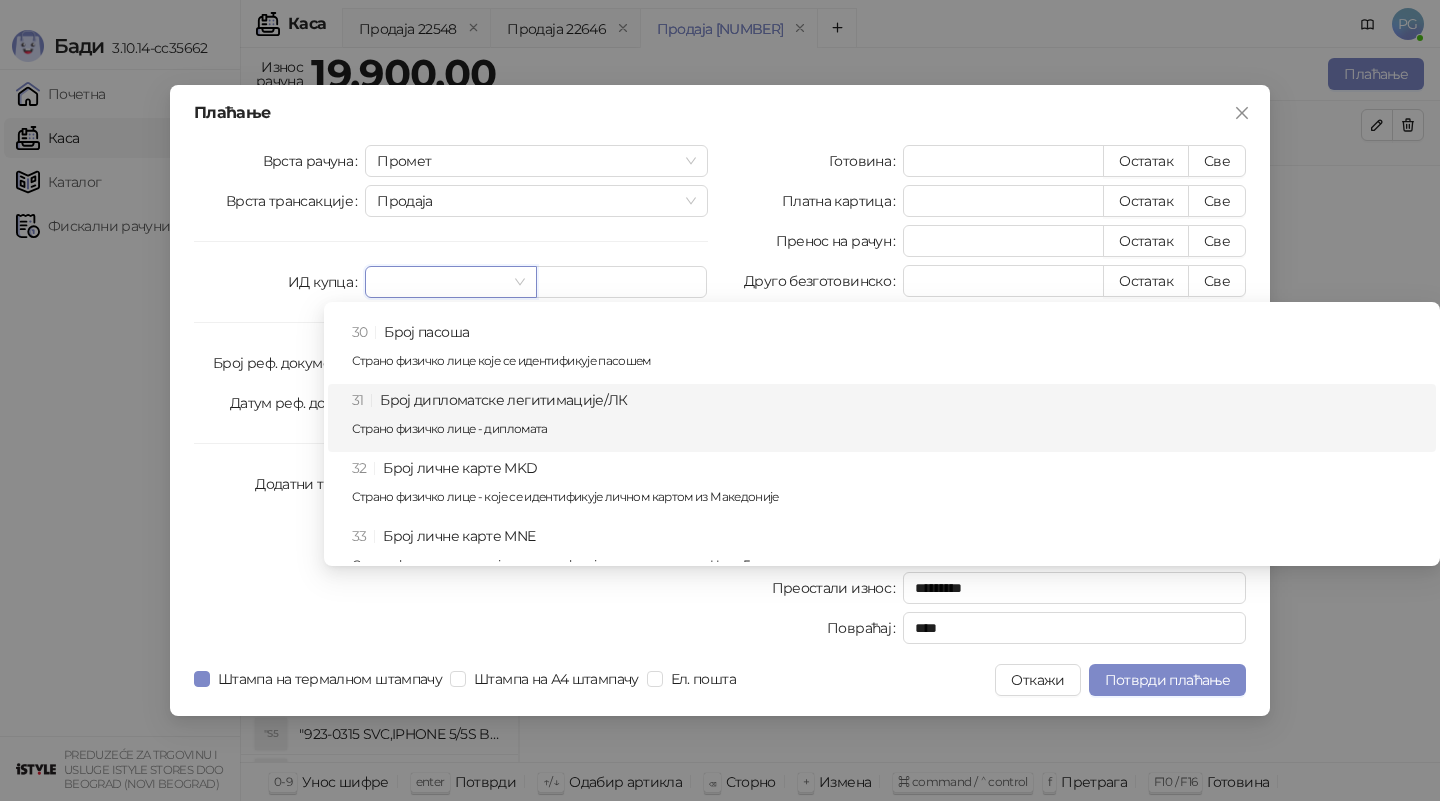 scroll, scrollTop: 900, scrollLeft: 0, axis: vertical 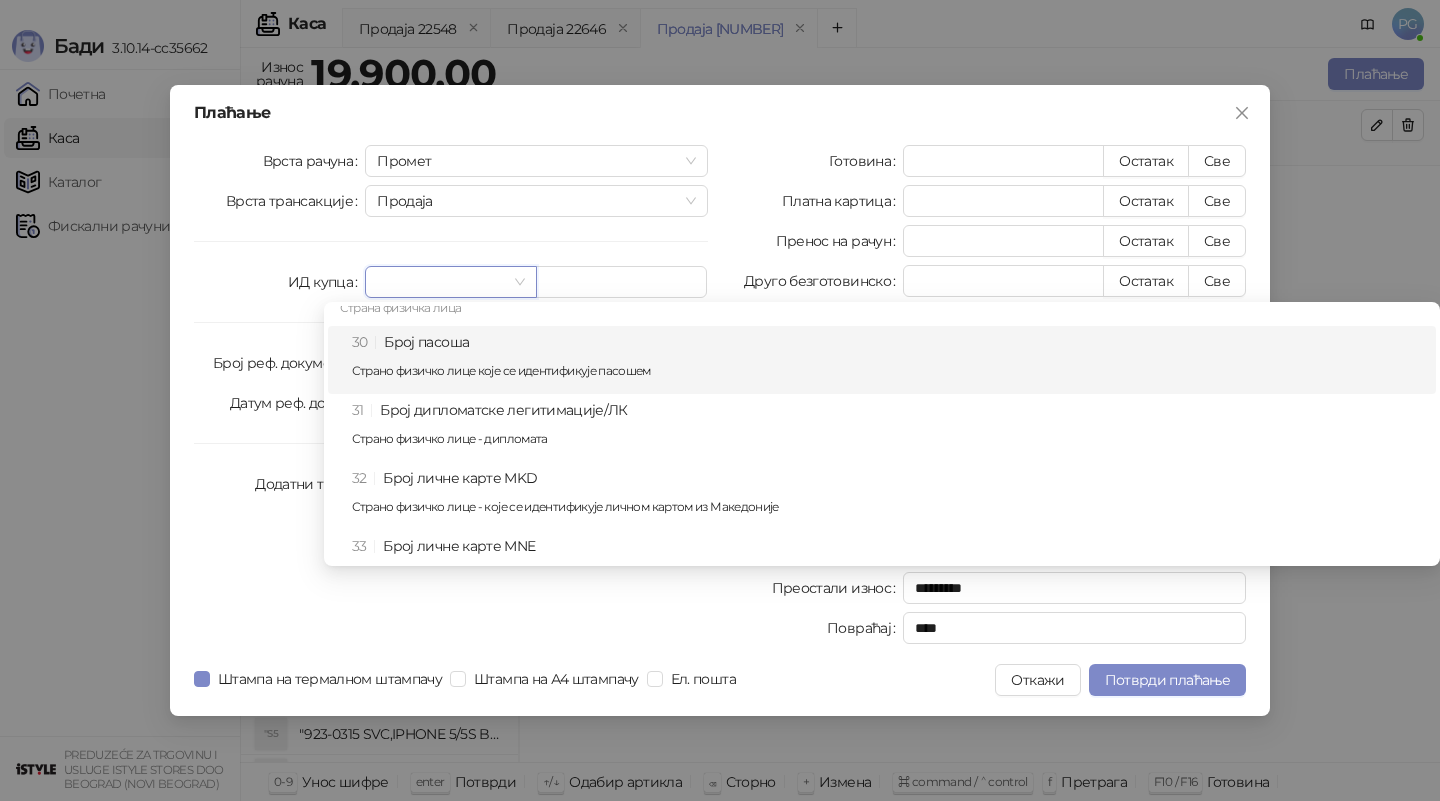 click on "30 Број пасоша Страно физичко лице које се идентификује пасошем" at bounding box center [888, 360] 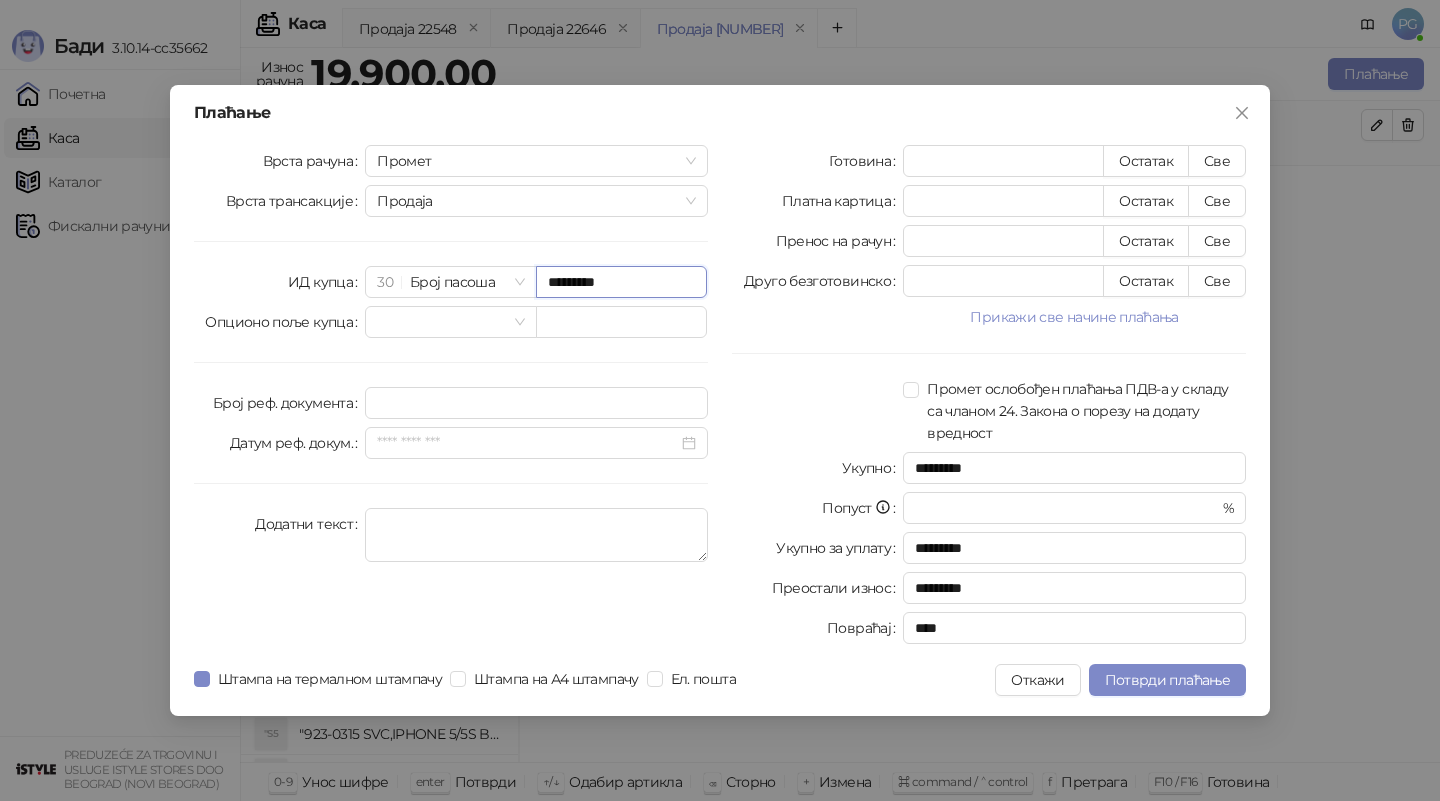 click on "*********" at bounding box center [621, 282] 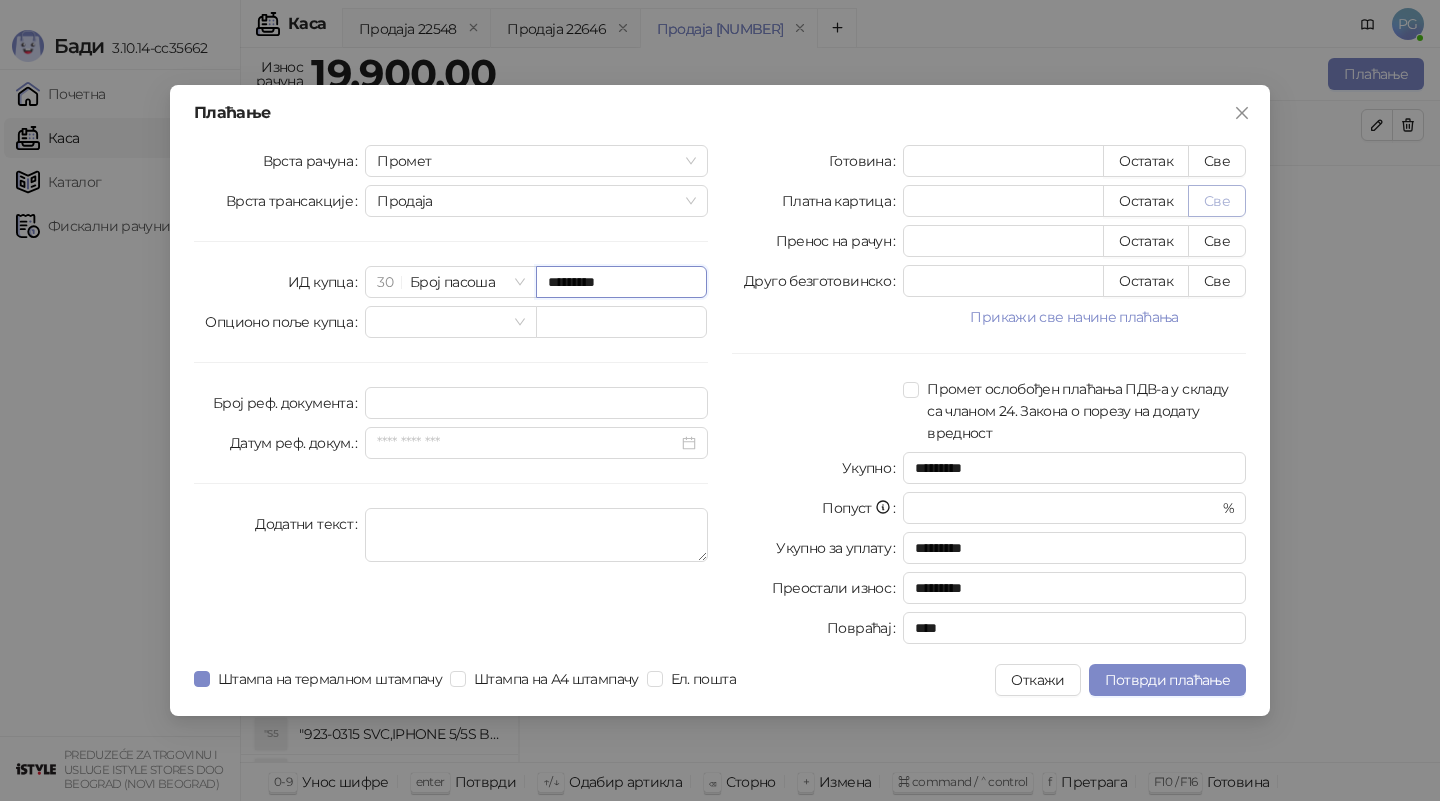 type on "*********" 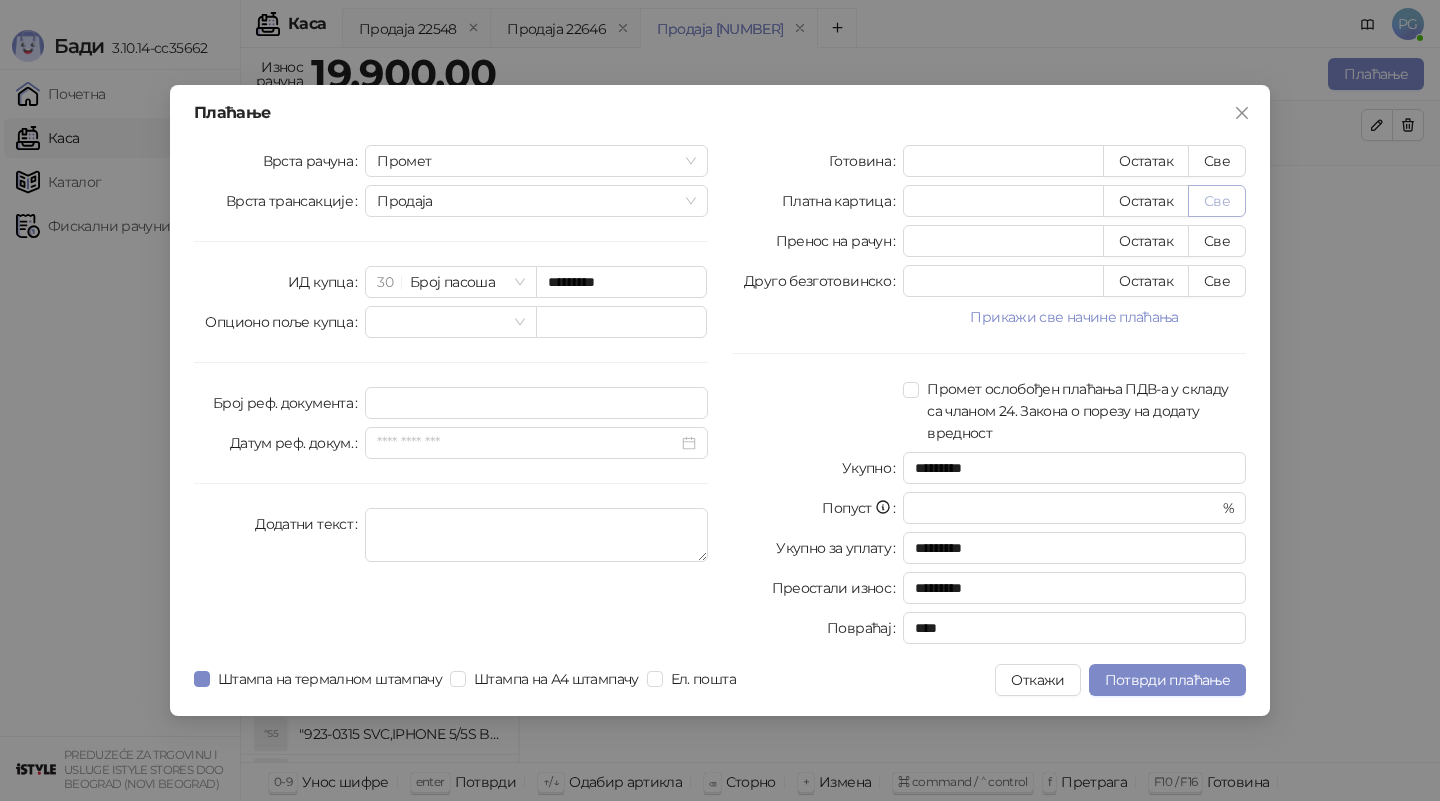 click on "Све" at bounding box center [1217, 201] 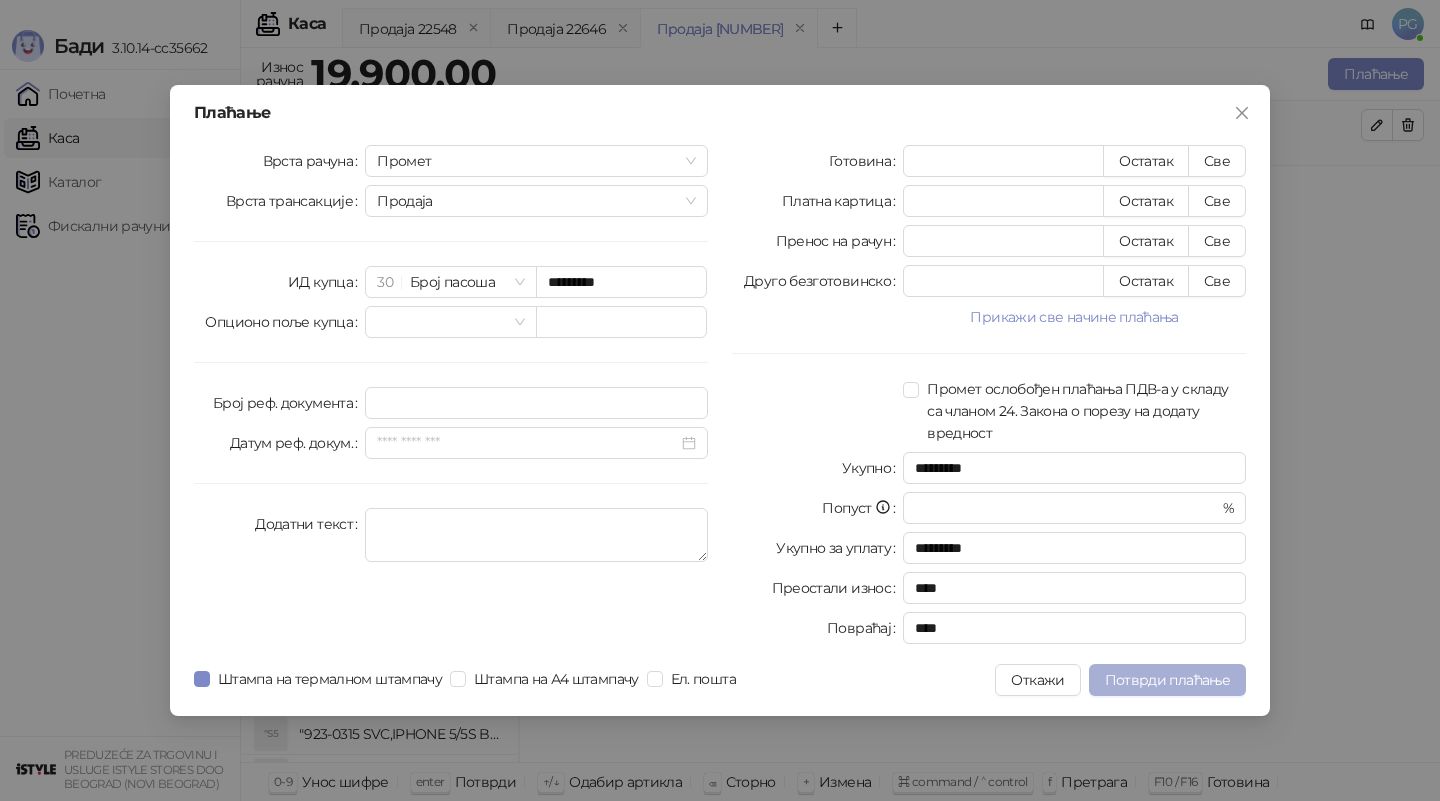 click on "Потврди плаћање" at bounding box center (1167, 680) 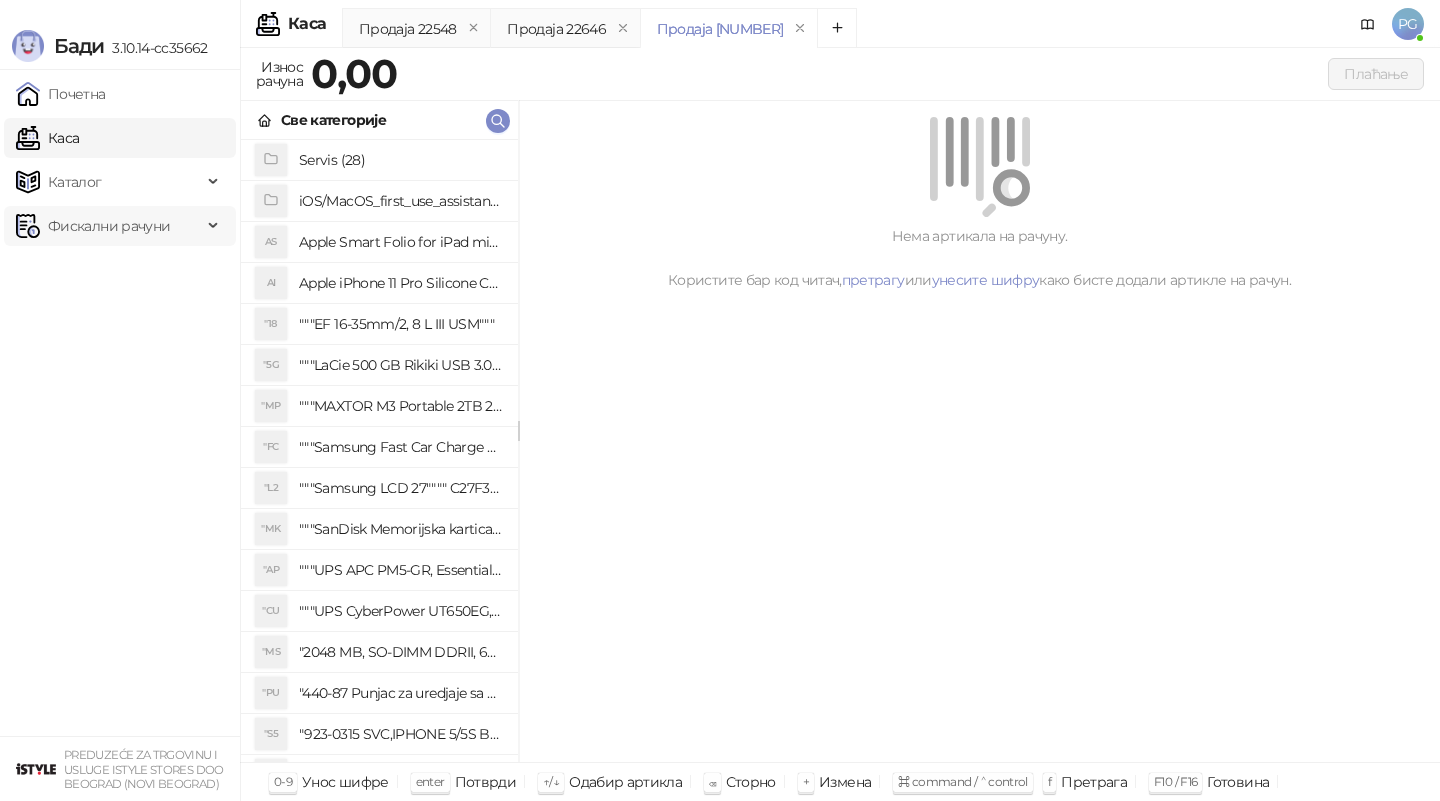 click on "Фискални рачуни" at bounding box center [109, 226] 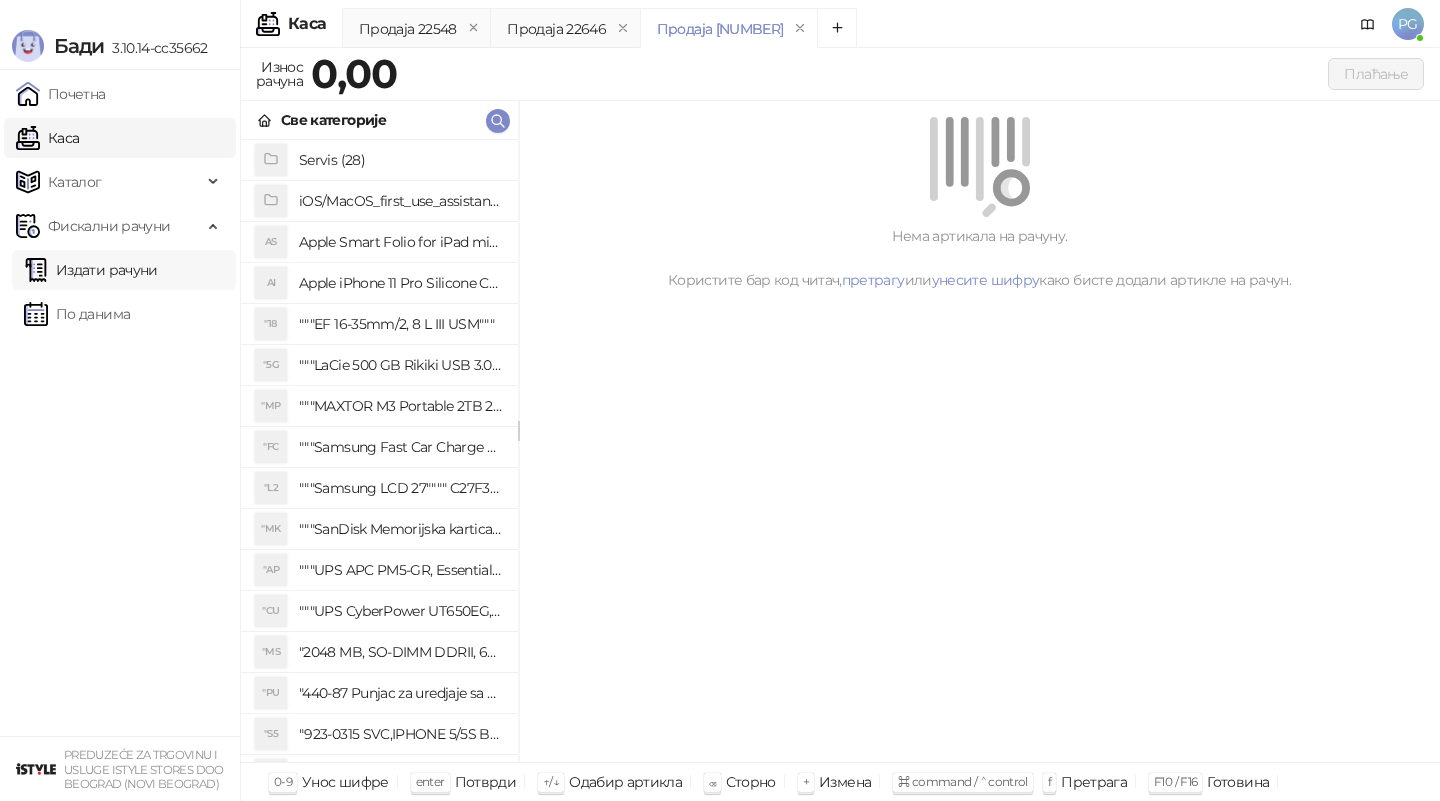 click on "Издати рачуни" at bounding box center [91, 270] 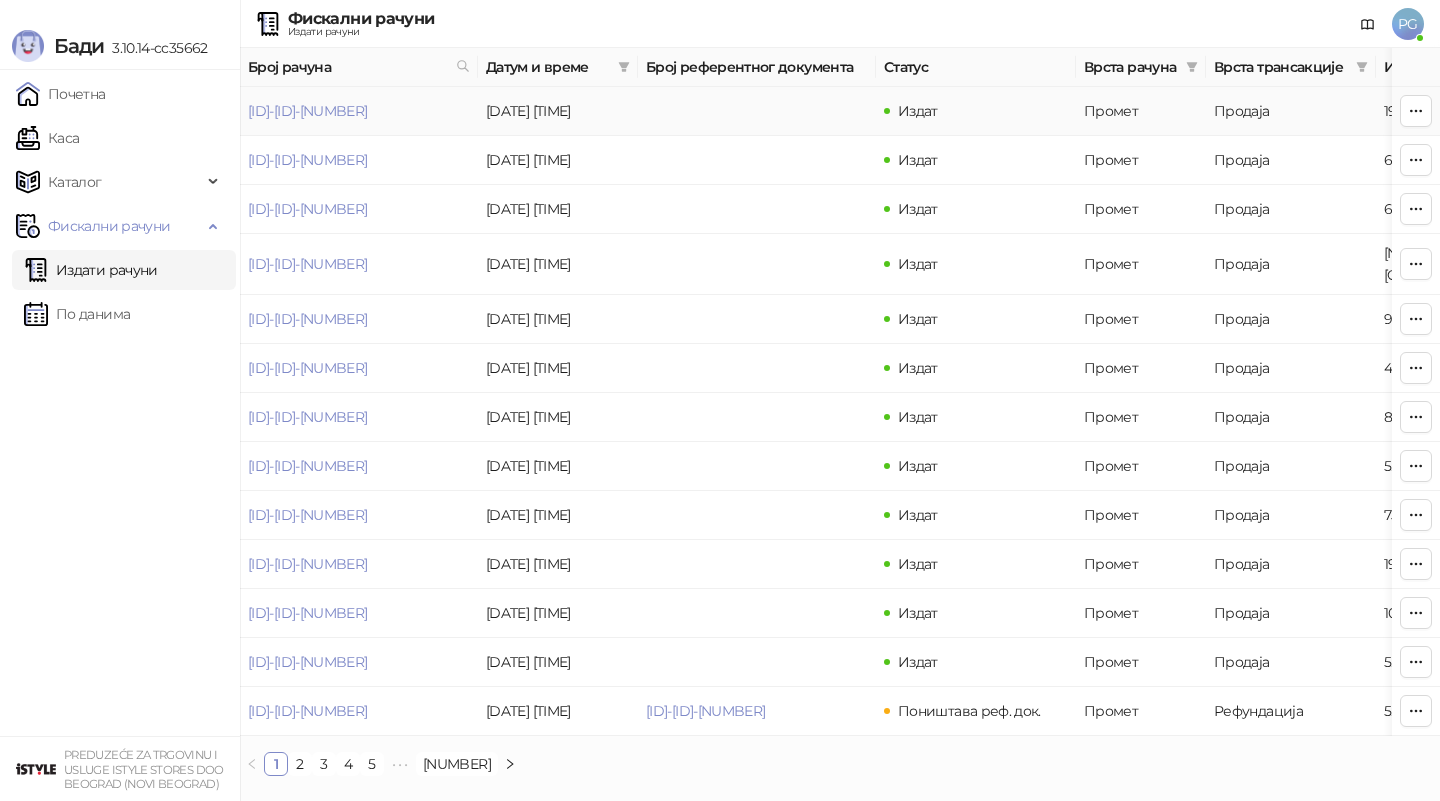 drag, startPoint x: 243, startPoint y: 106, endPoint x: 438, endPoint y: 110, distance: 195.04102 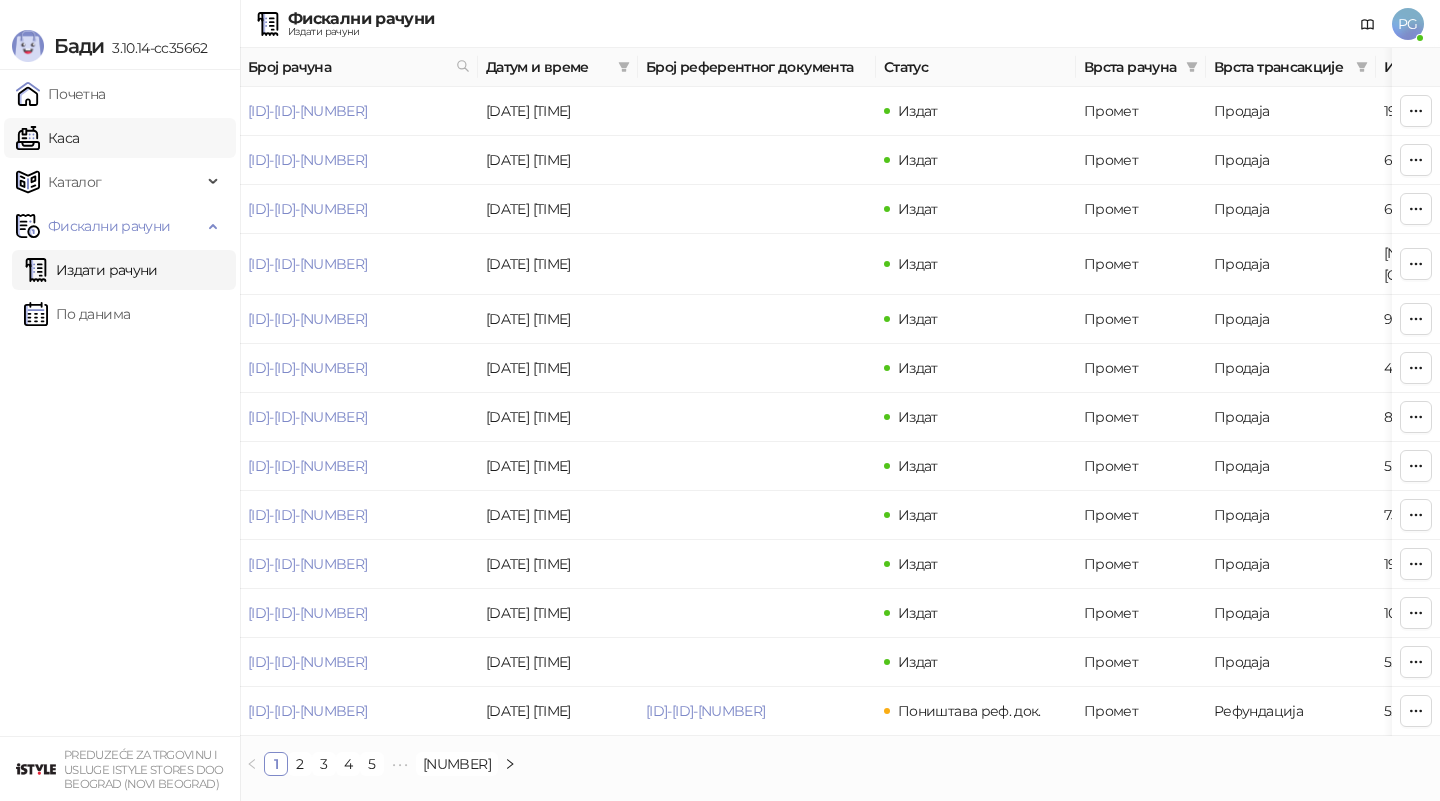 click on "Каса" at bounding box center (47, 138) 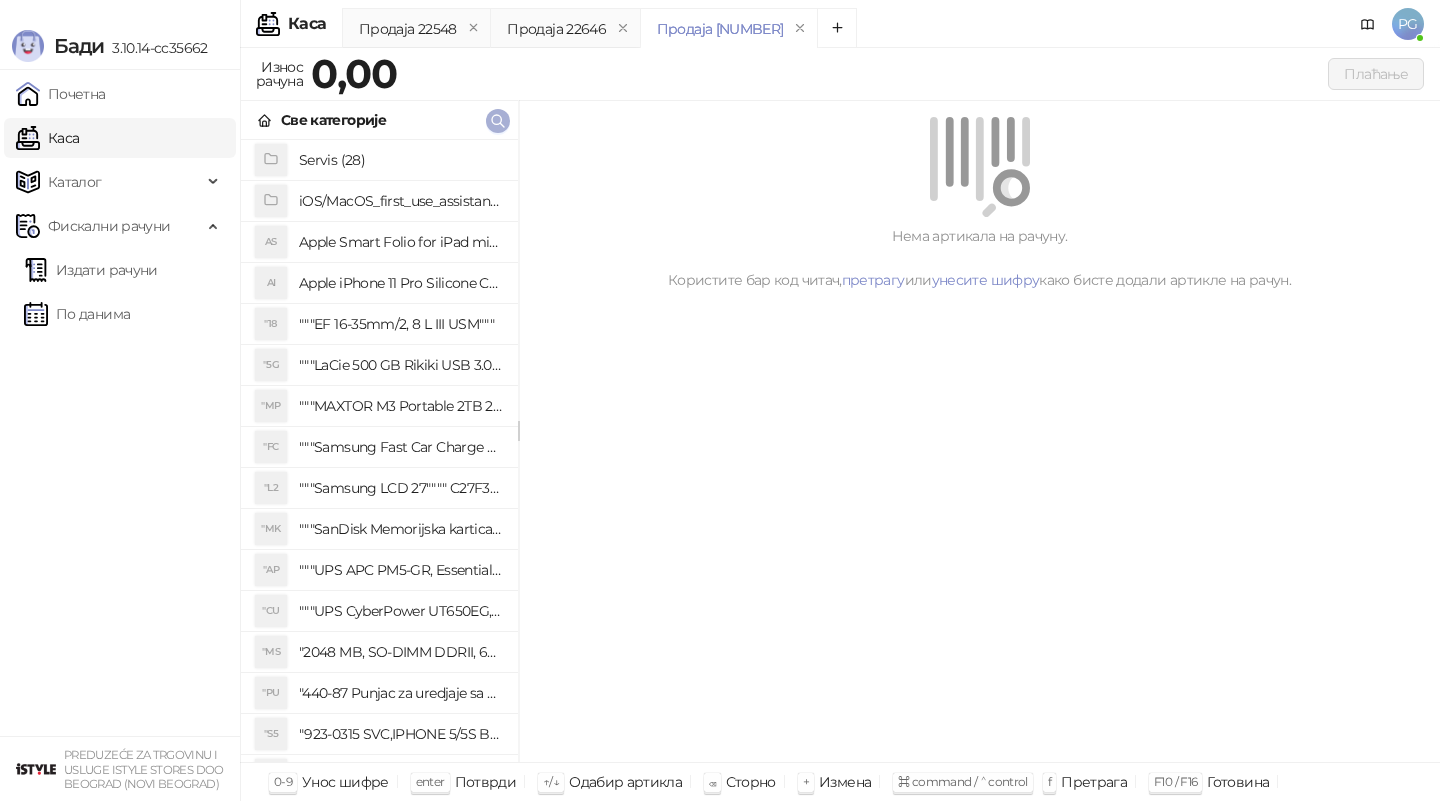 click 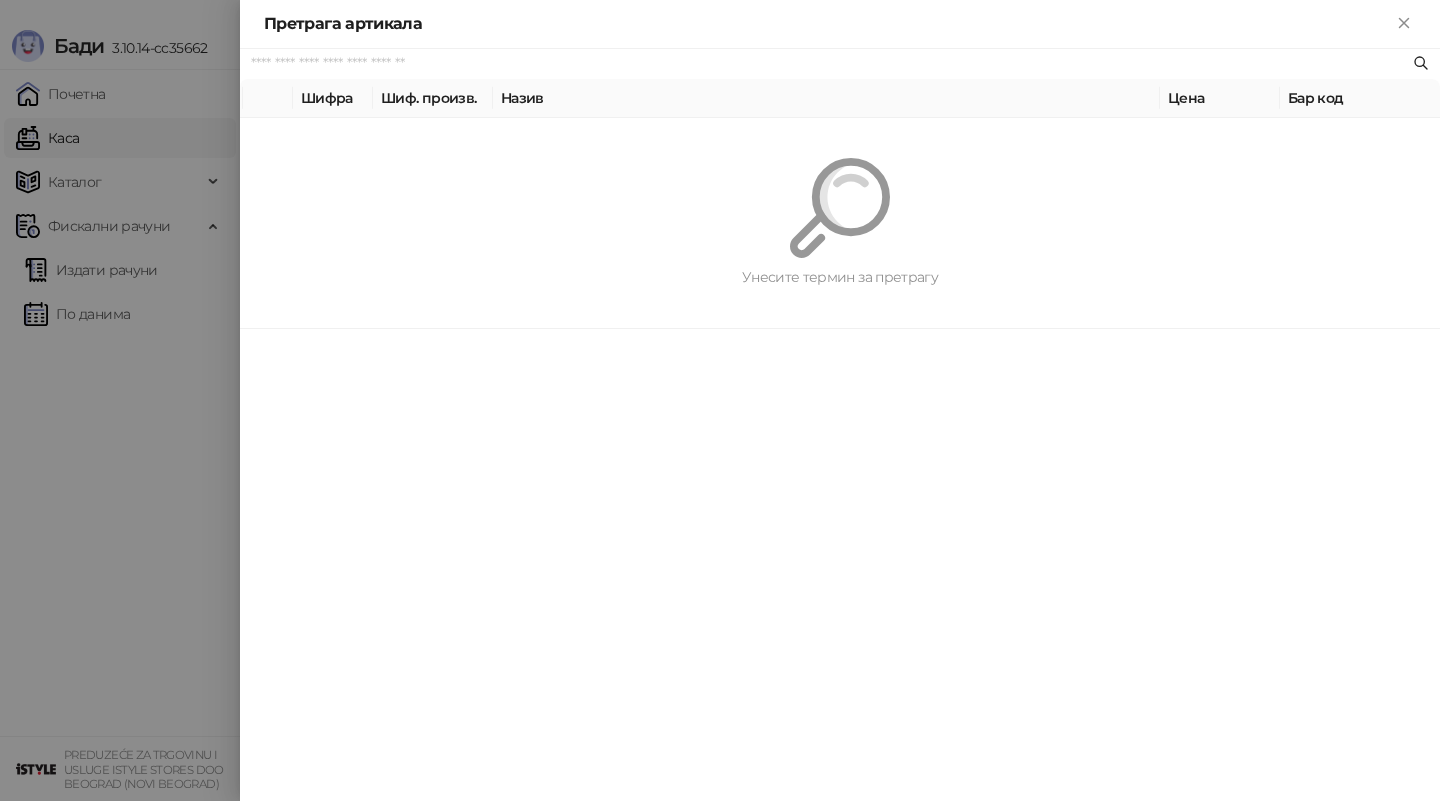 paste on "*********" 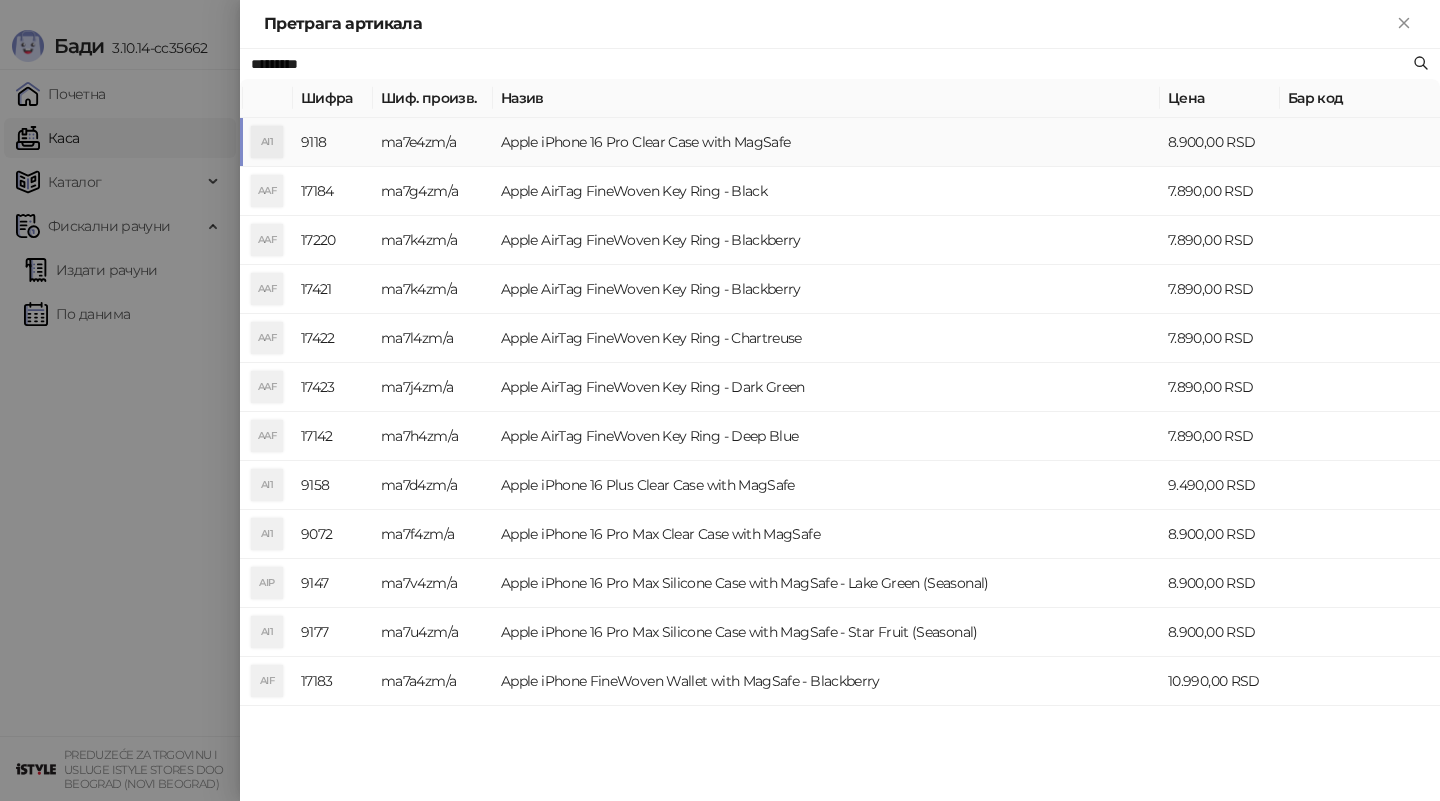 type on "*********" 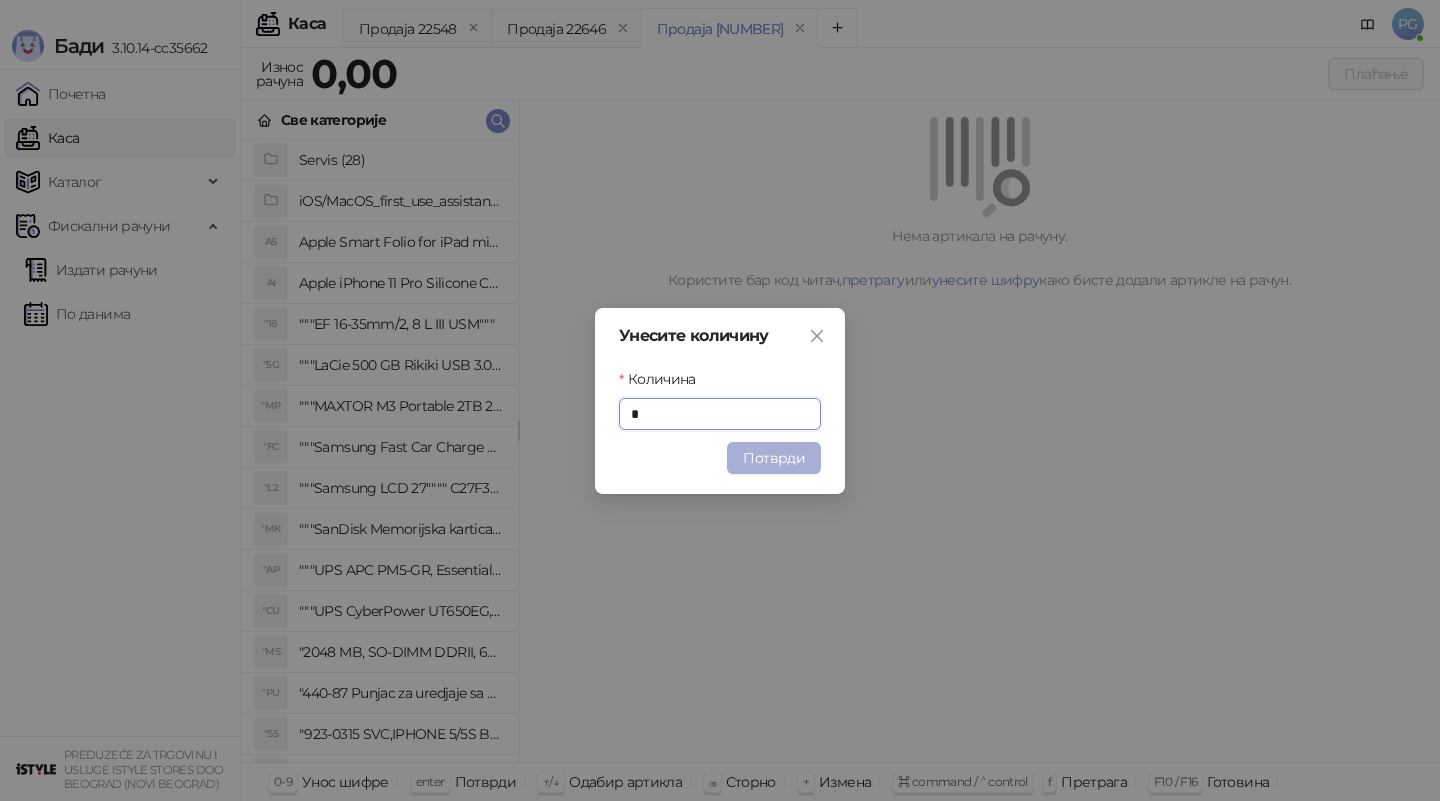 click on "Потврди" at bounding box center [774, 458] 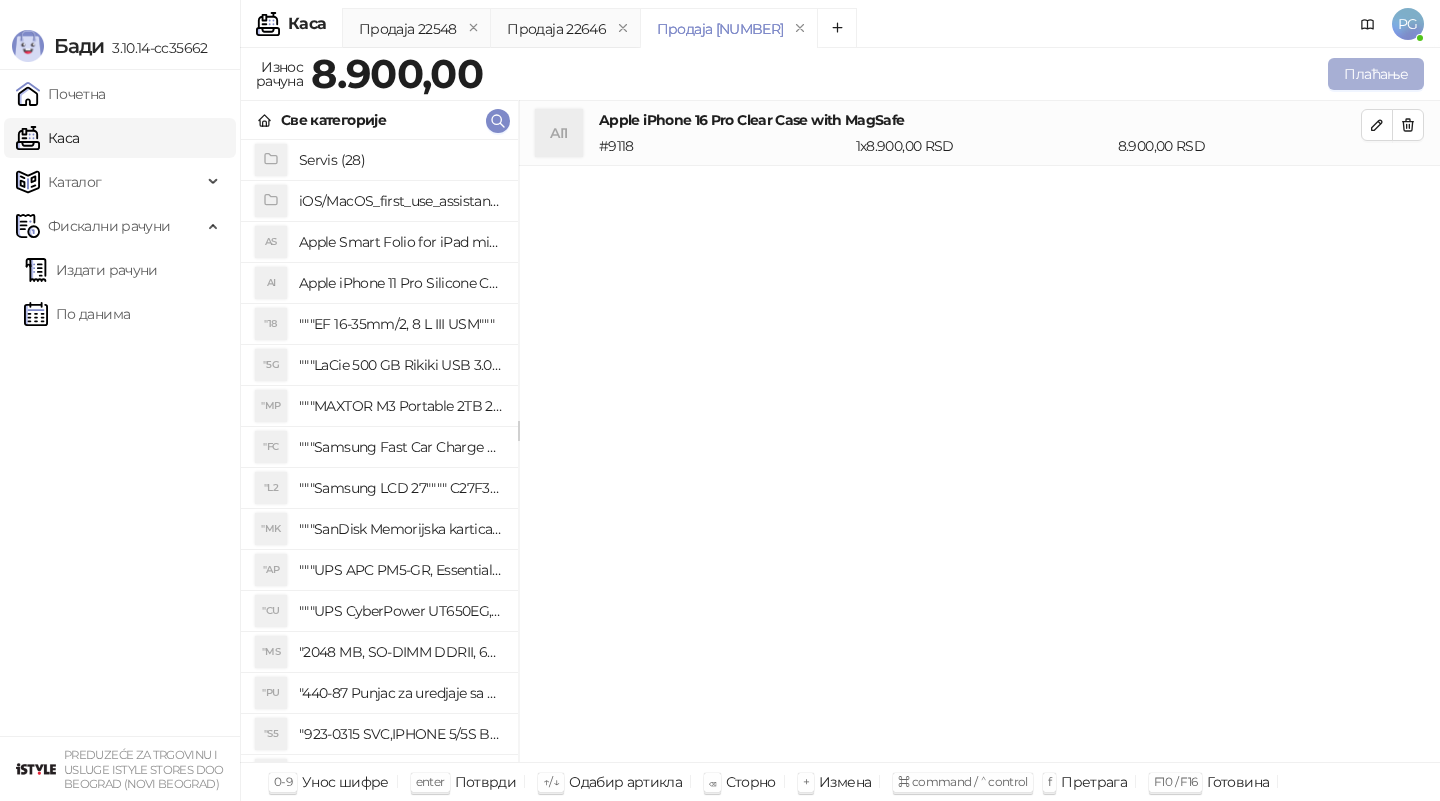 click on "Плаћање" at bounding box center [1376, 74] 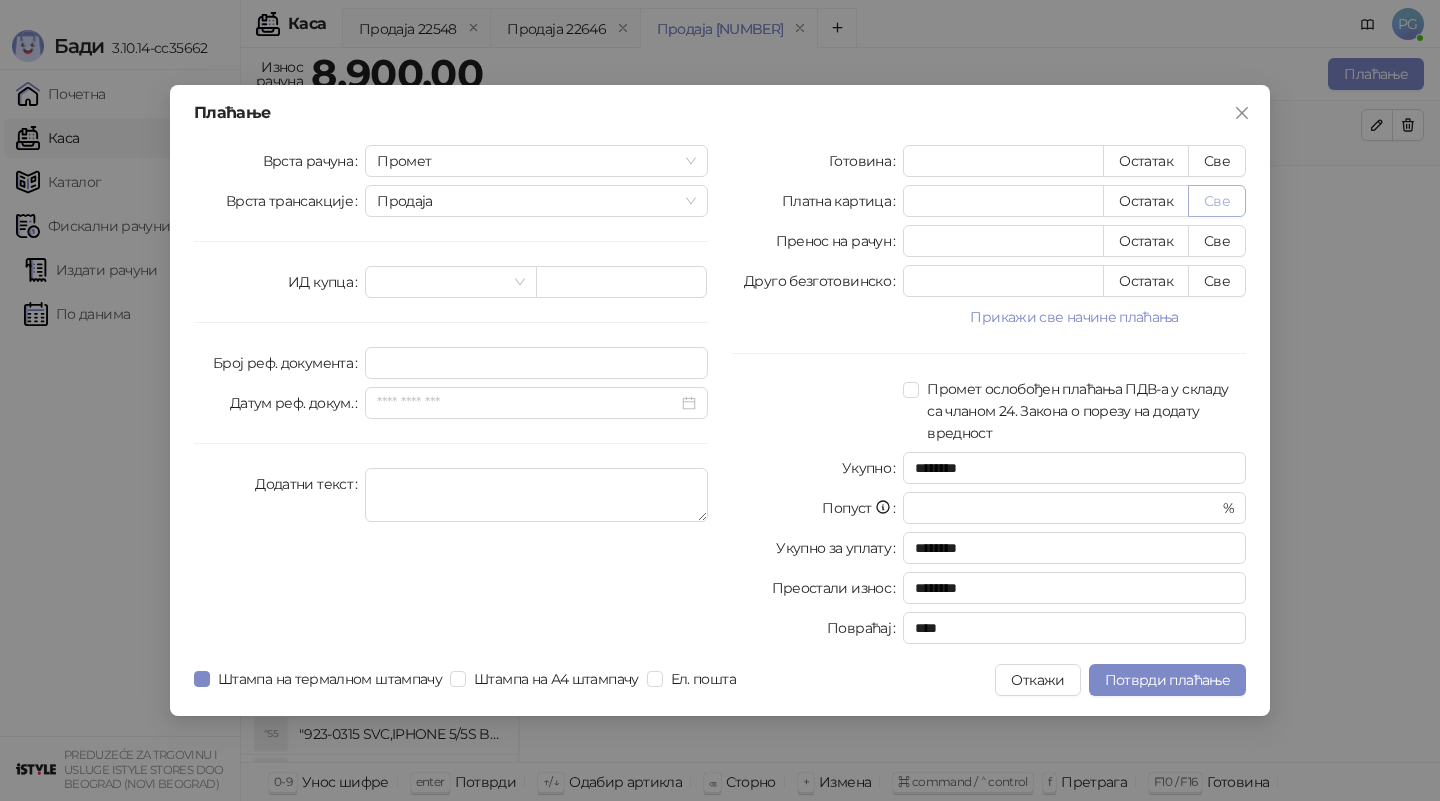click on "Све" at bounding box center [1217, 201] 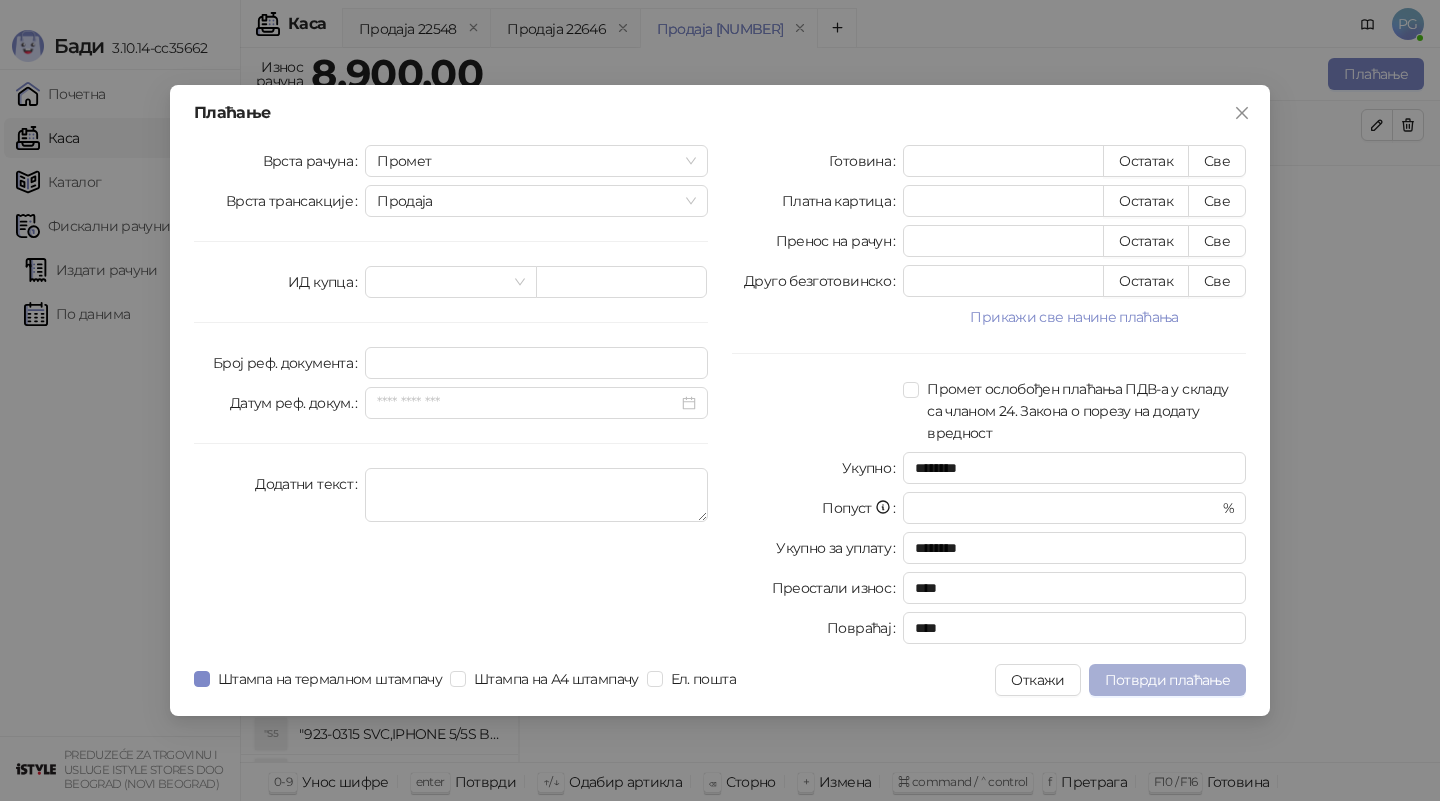 click on "Потврди плаћање" at bounding box center [1167, 680] 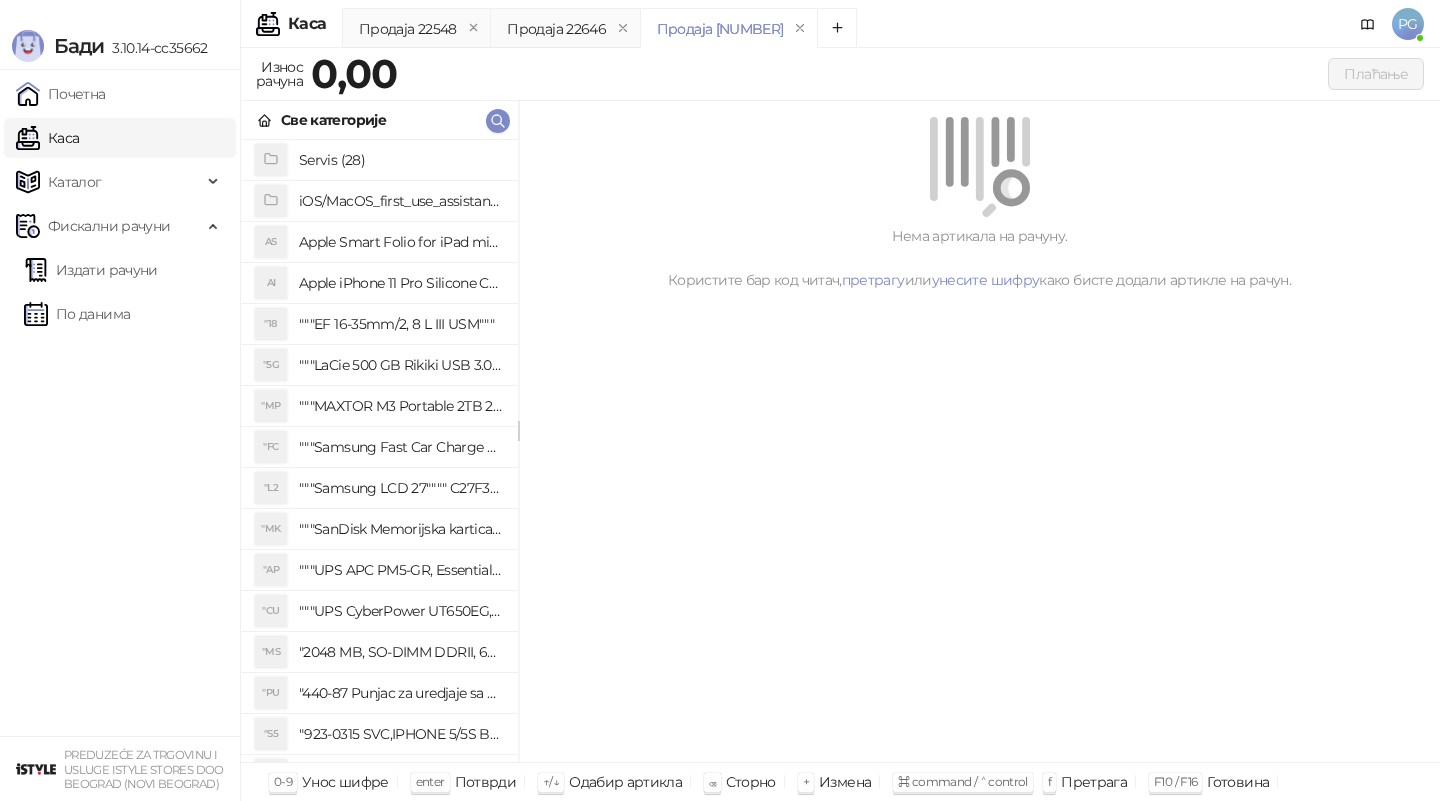 click on "Почетна Каса Каталог Фискални рачуни Издати рачуни По данима" at bounding box center (120, 403) 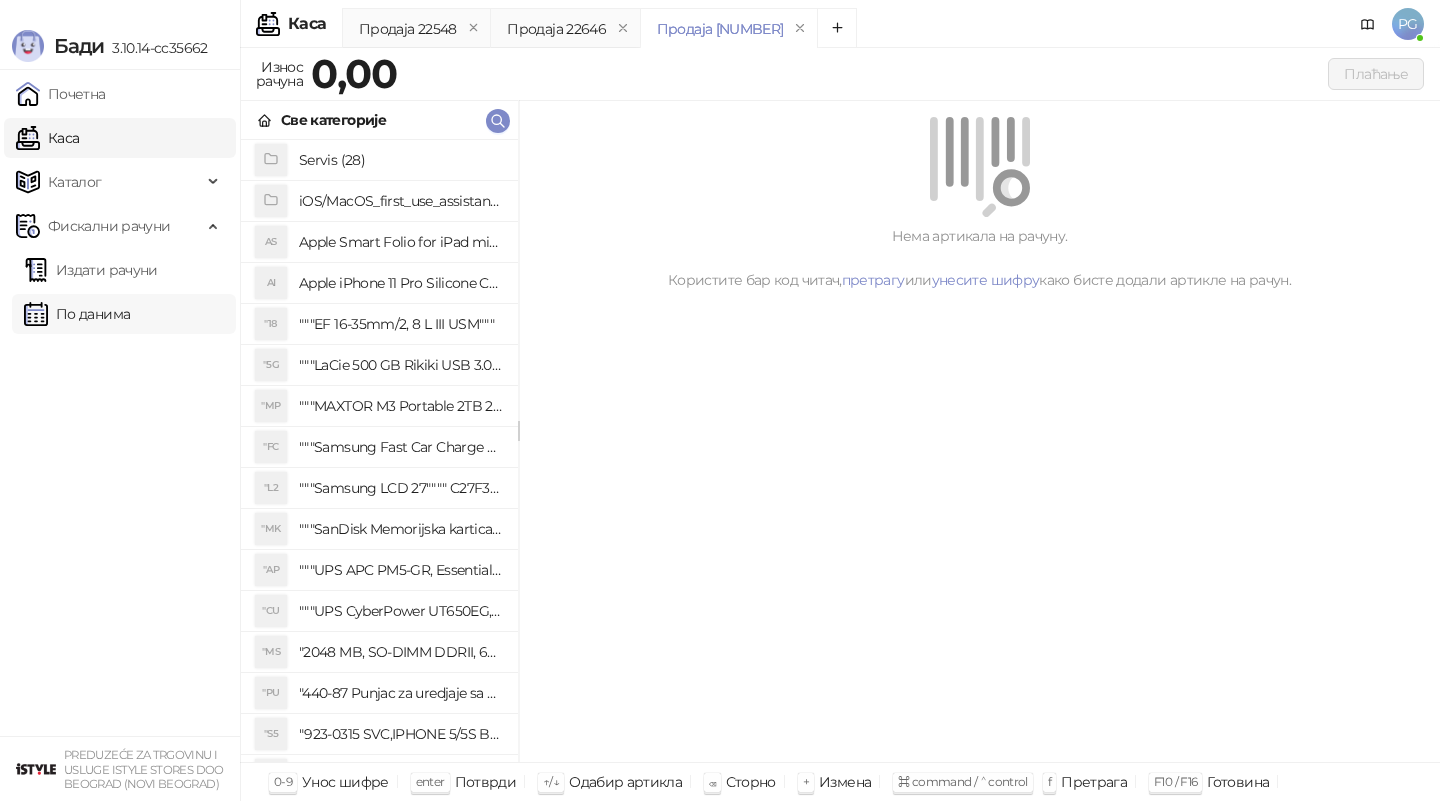 click on "По данима" at bounding box center (77, 314) 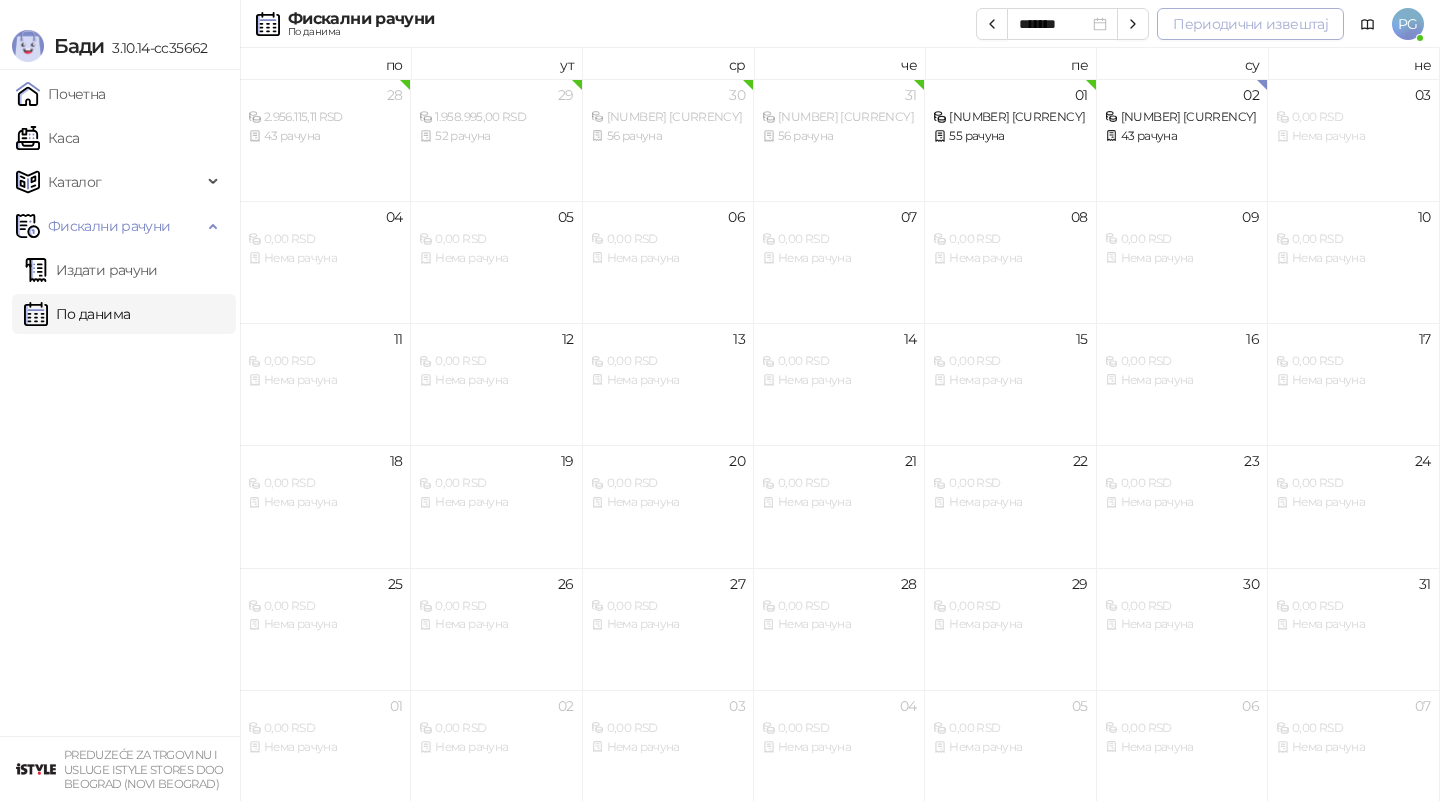 click on "Периодични извештај" at bounding box center [1250, 24] 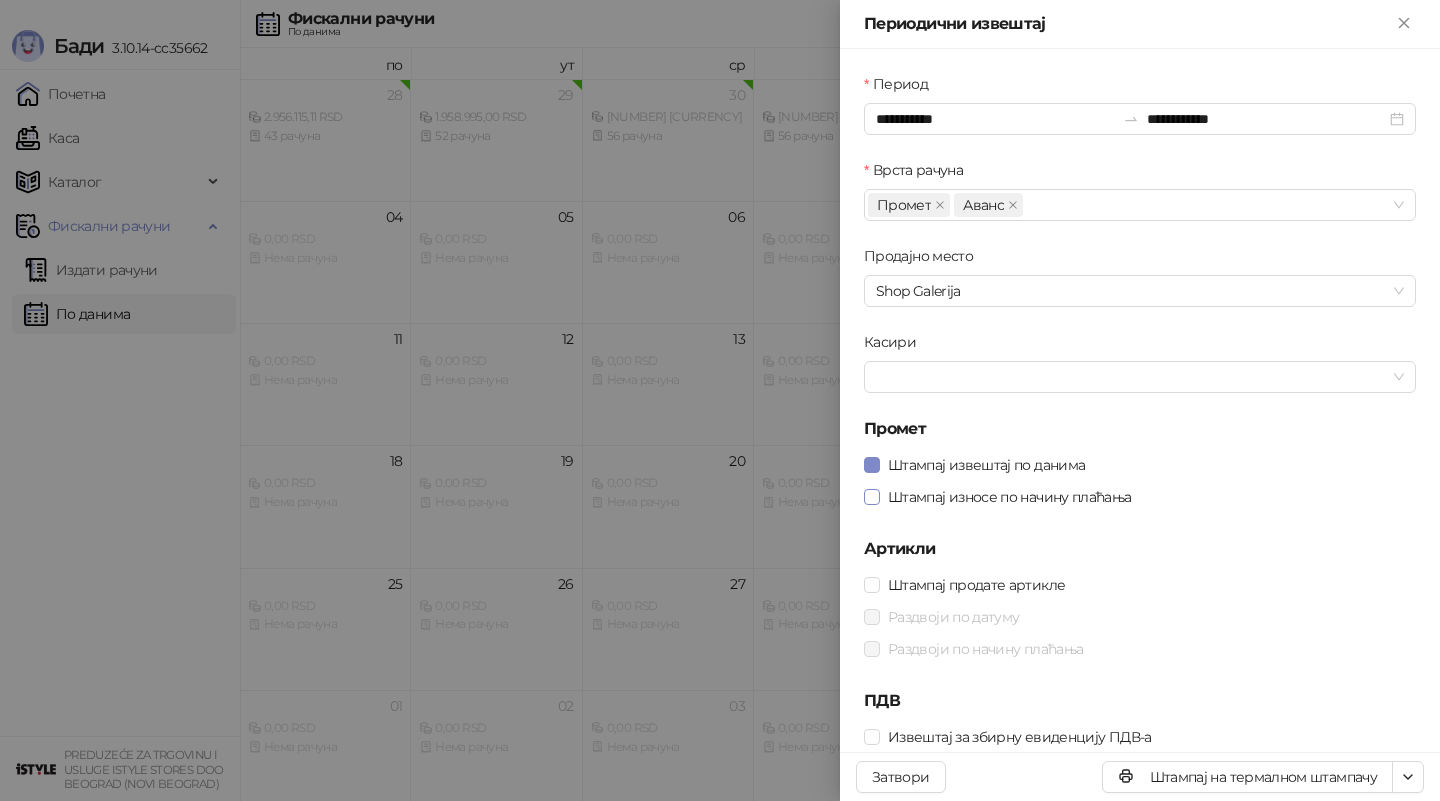 click on "Штампај износе по начину плаћања" at bounding box center [1010, 497] 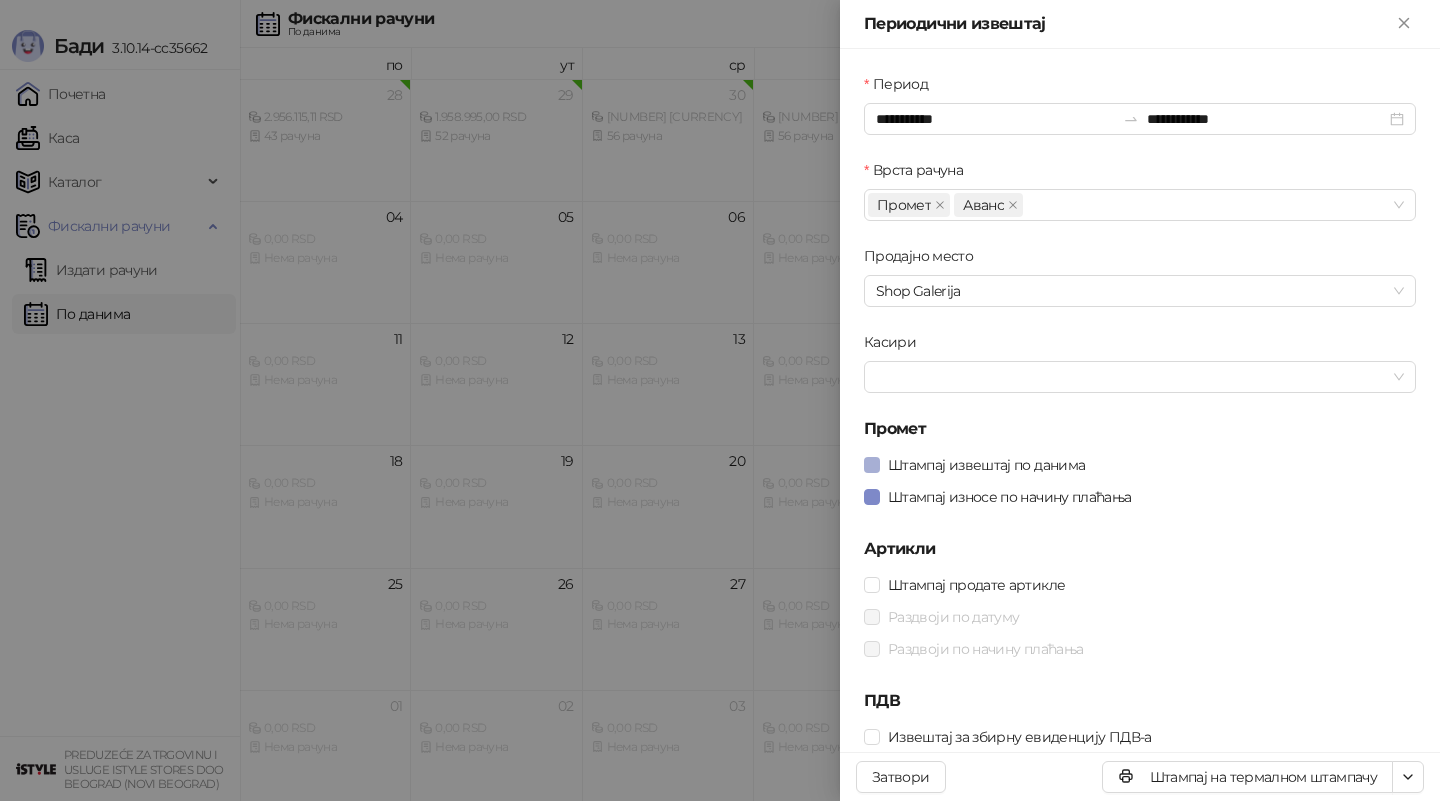 click on "Штампај извештај по данима" at bounding box center (986, 465) 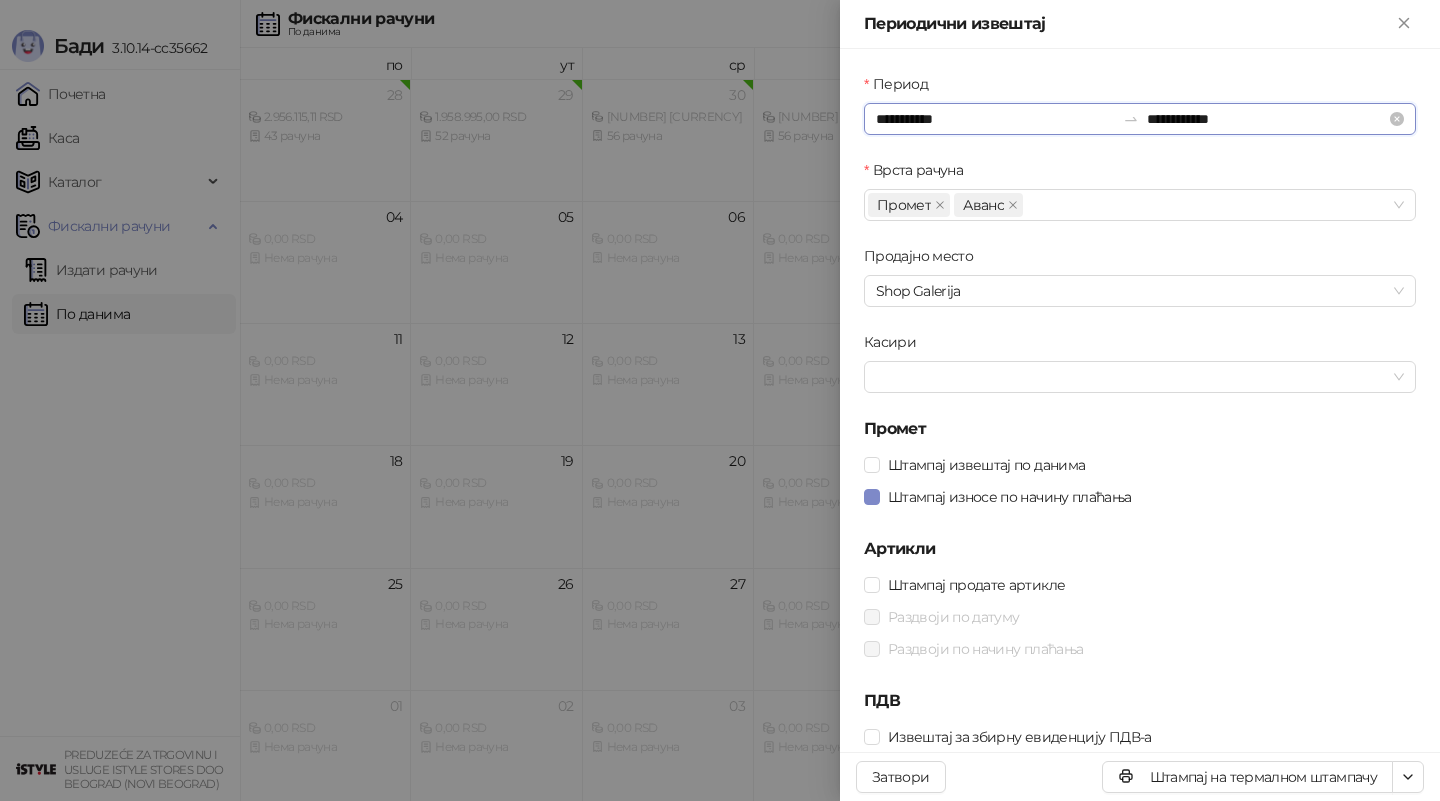 click on "**********" at bounding box center (995, 119) 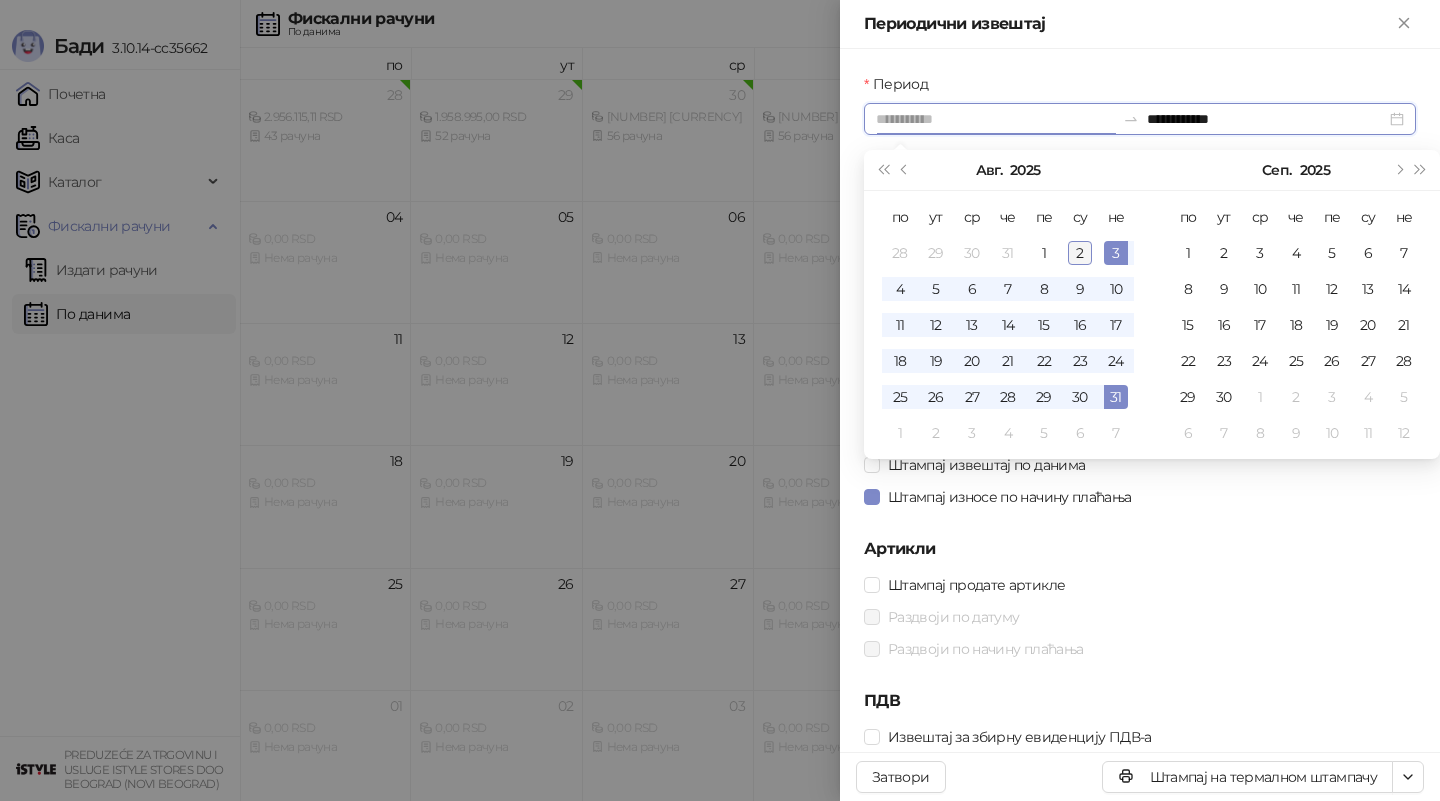 type on "**********" 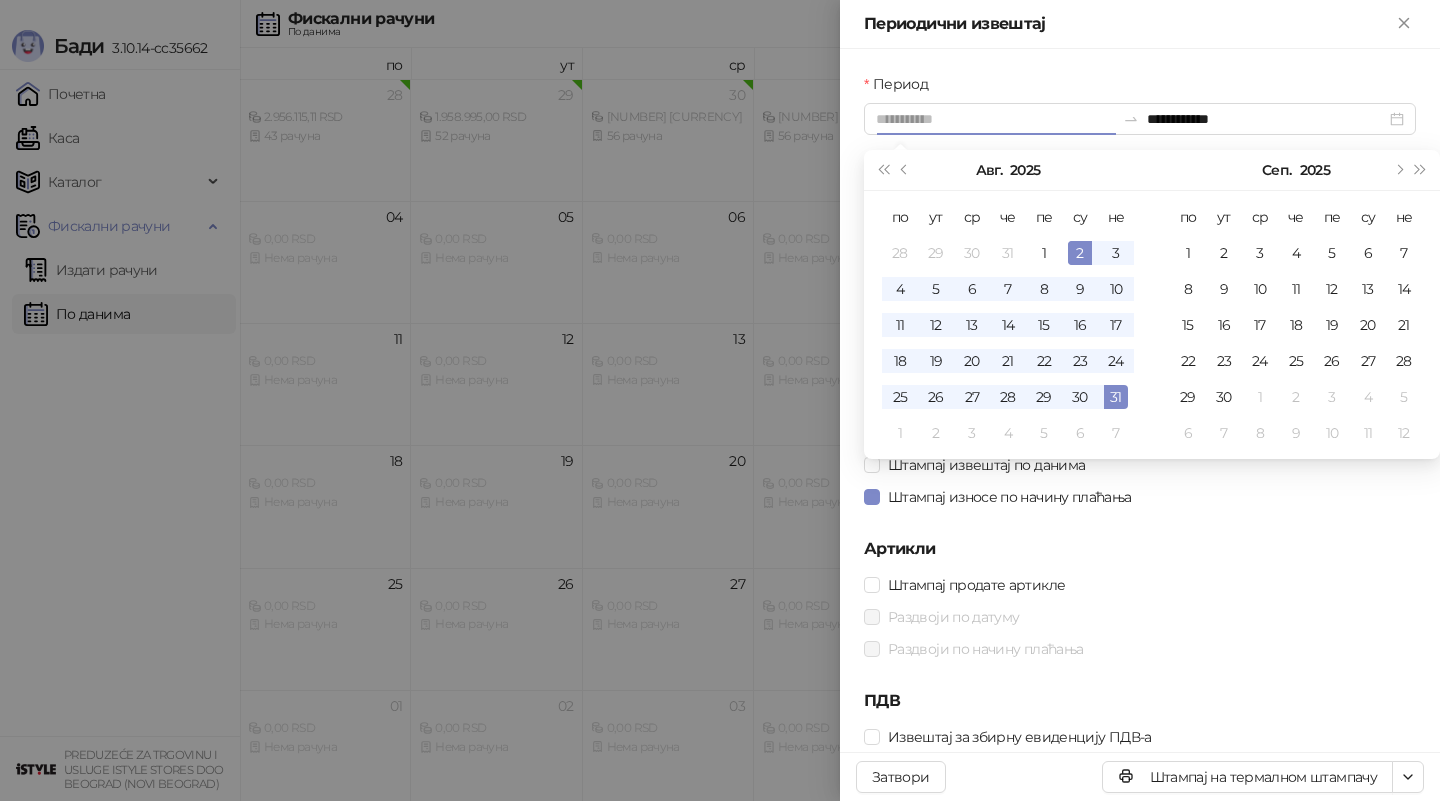 click on "2" at bounding box center [1080, 253] 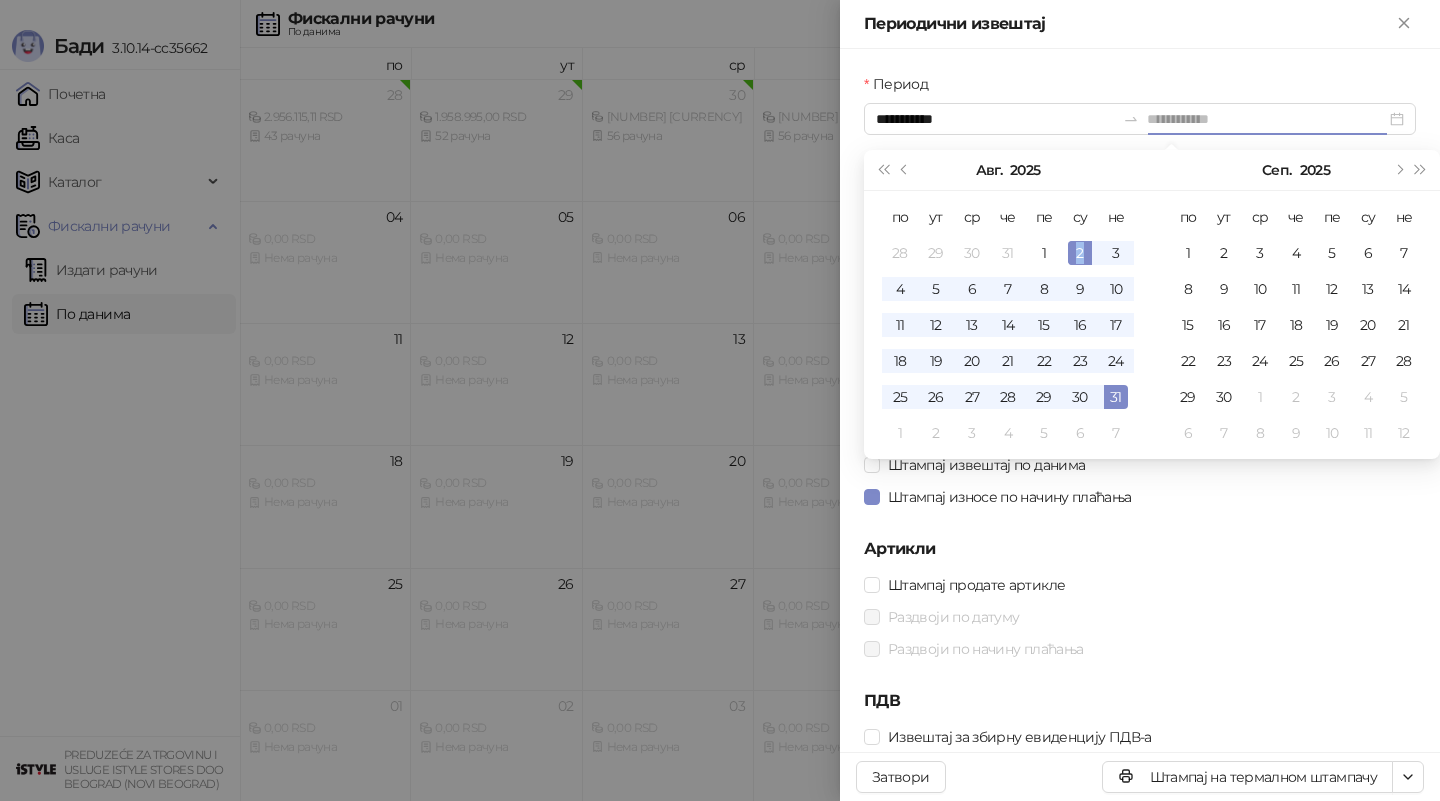 click on "2" at bounding box center [1080, 253] 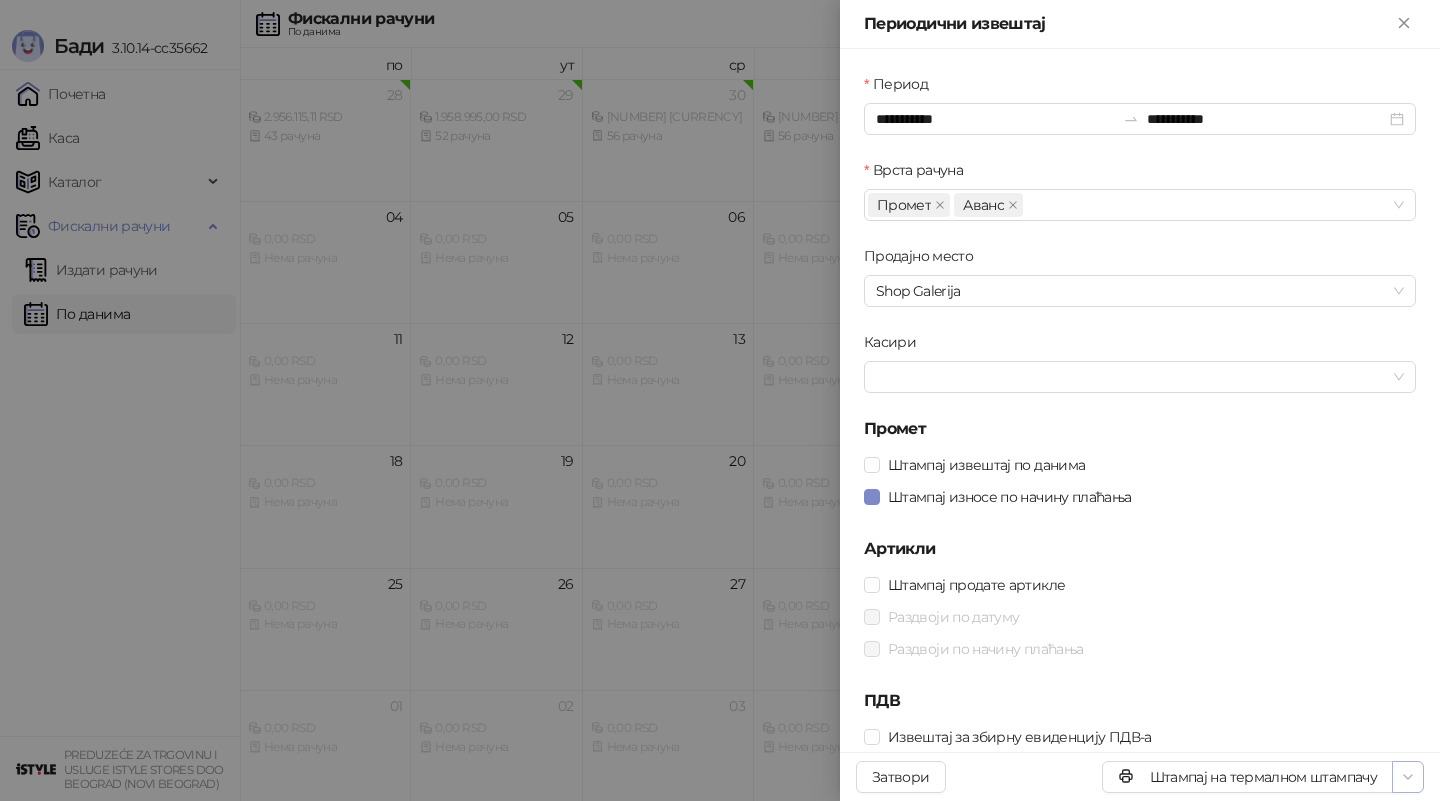 click 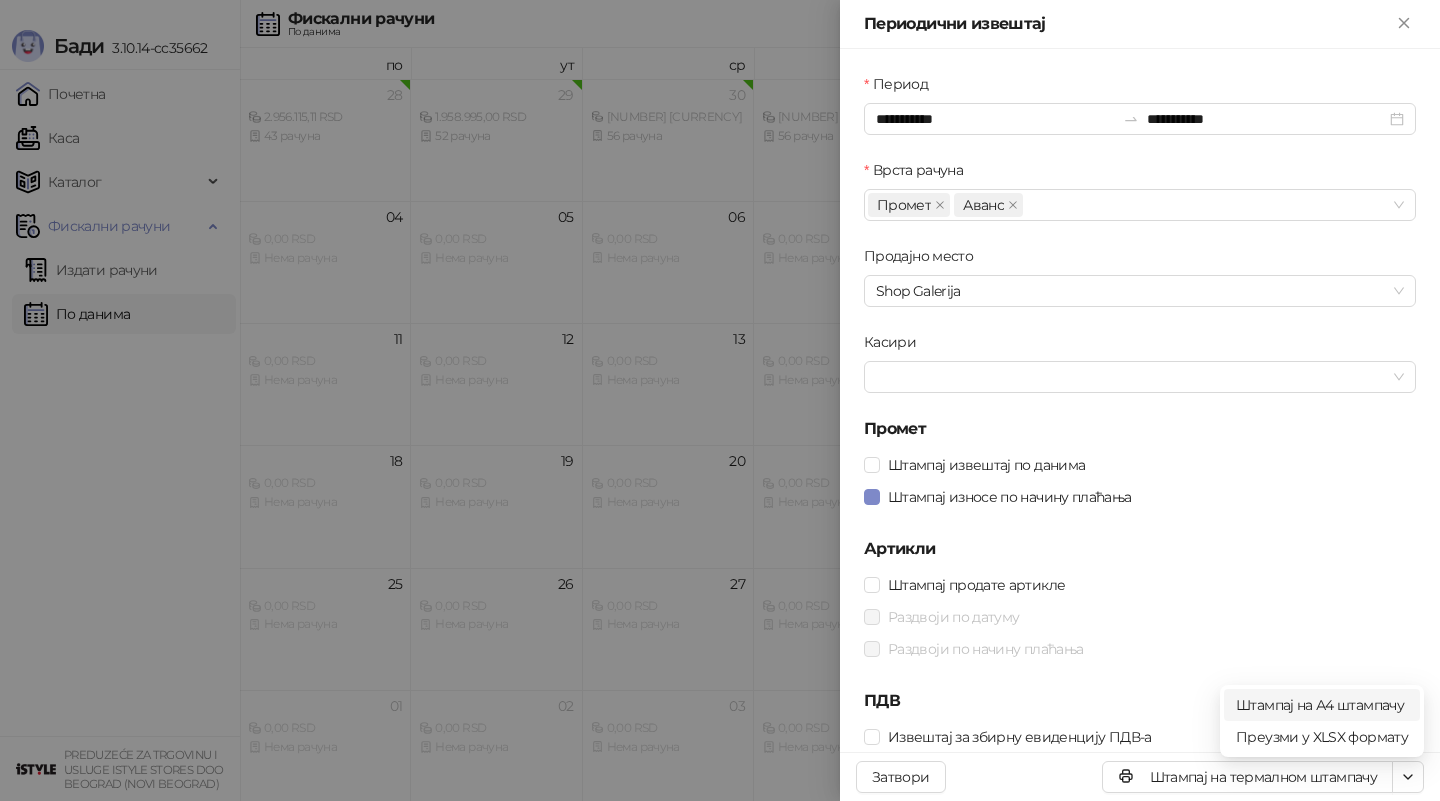 click on "Штампај на А4 штампачу" at bounding box center (1322, 705) 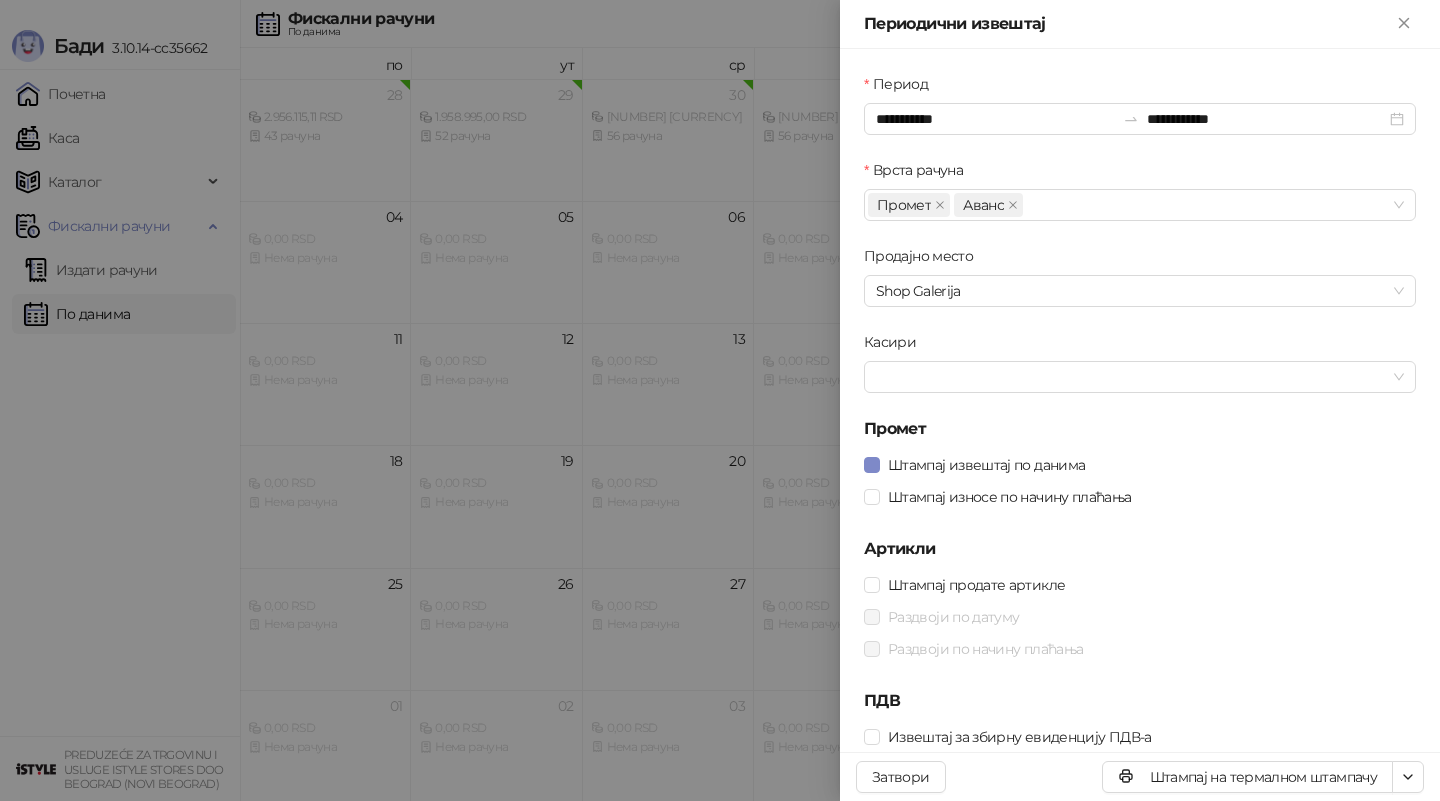 click at bounding box center [720, 400] 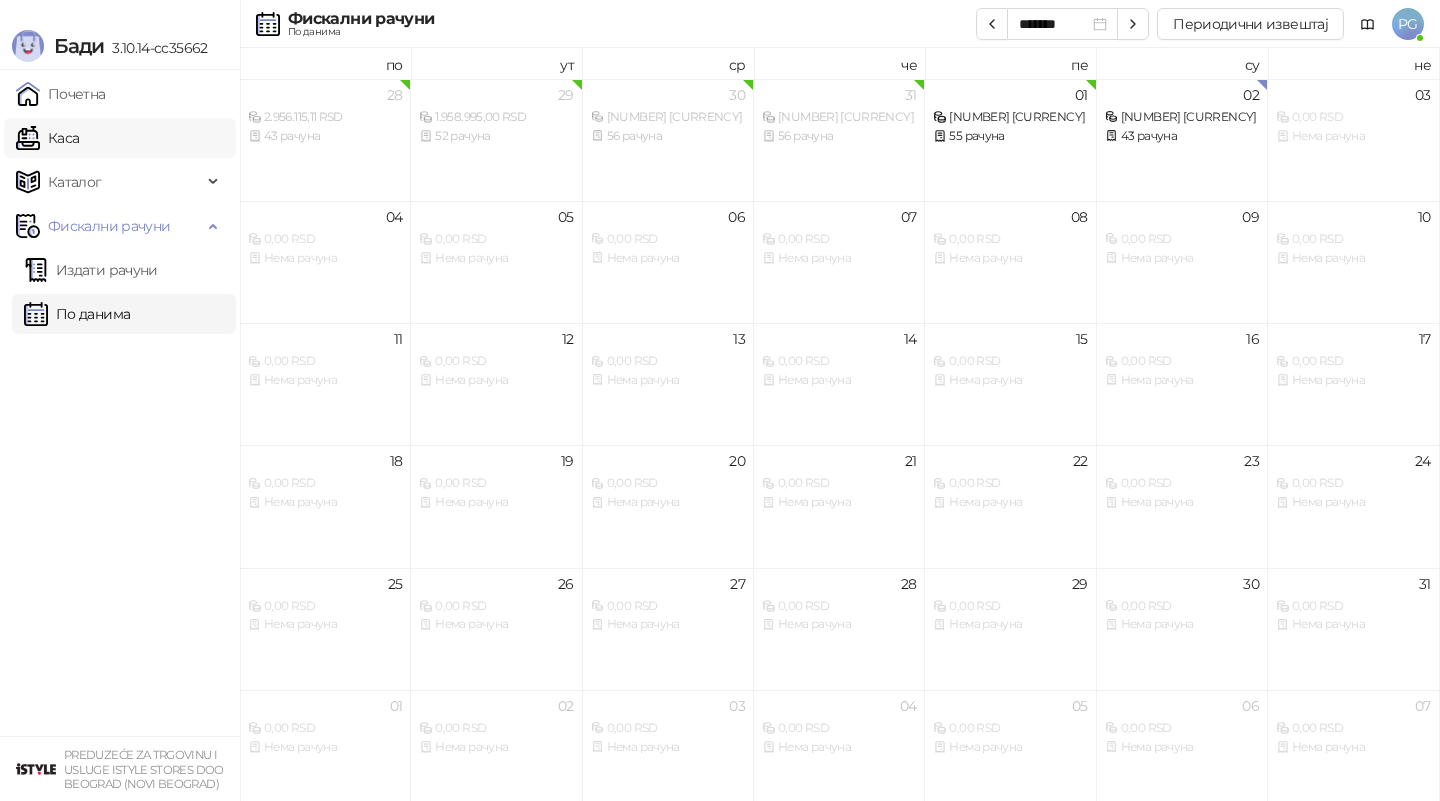 click on "Каса" at bounding box center [47, 138] 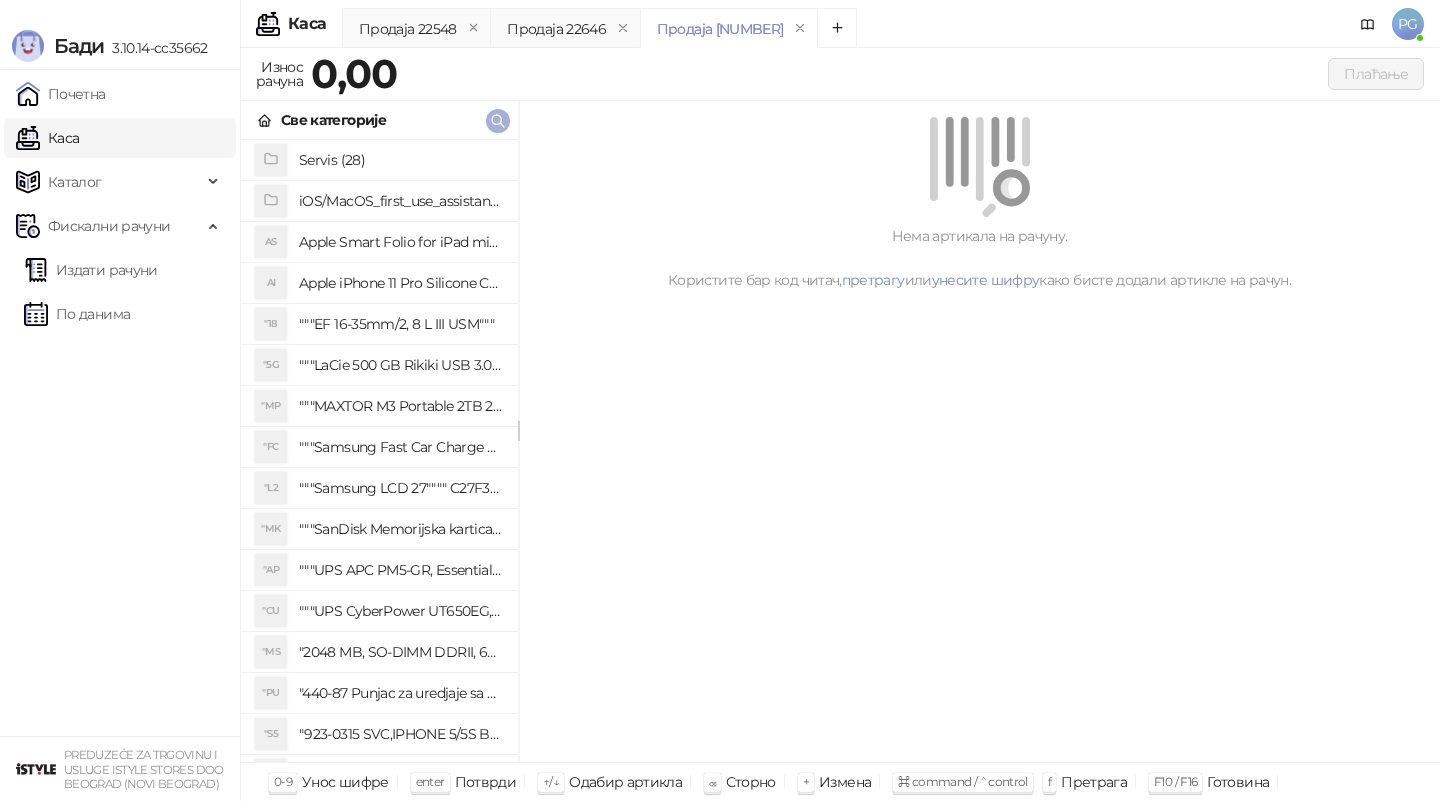 click 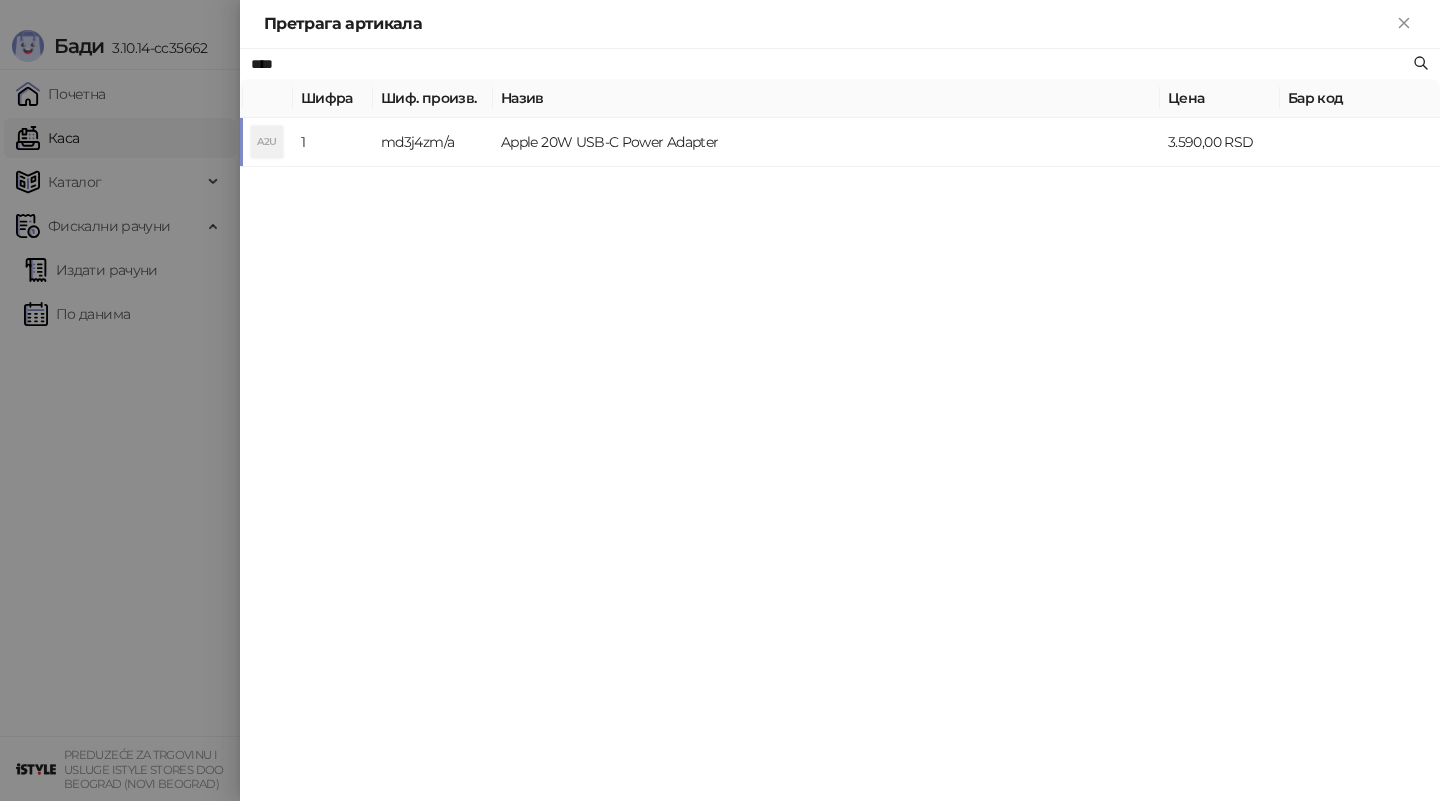 click on "Apple 20W USB-C Power Adapter" at bounding box center (826, 142) 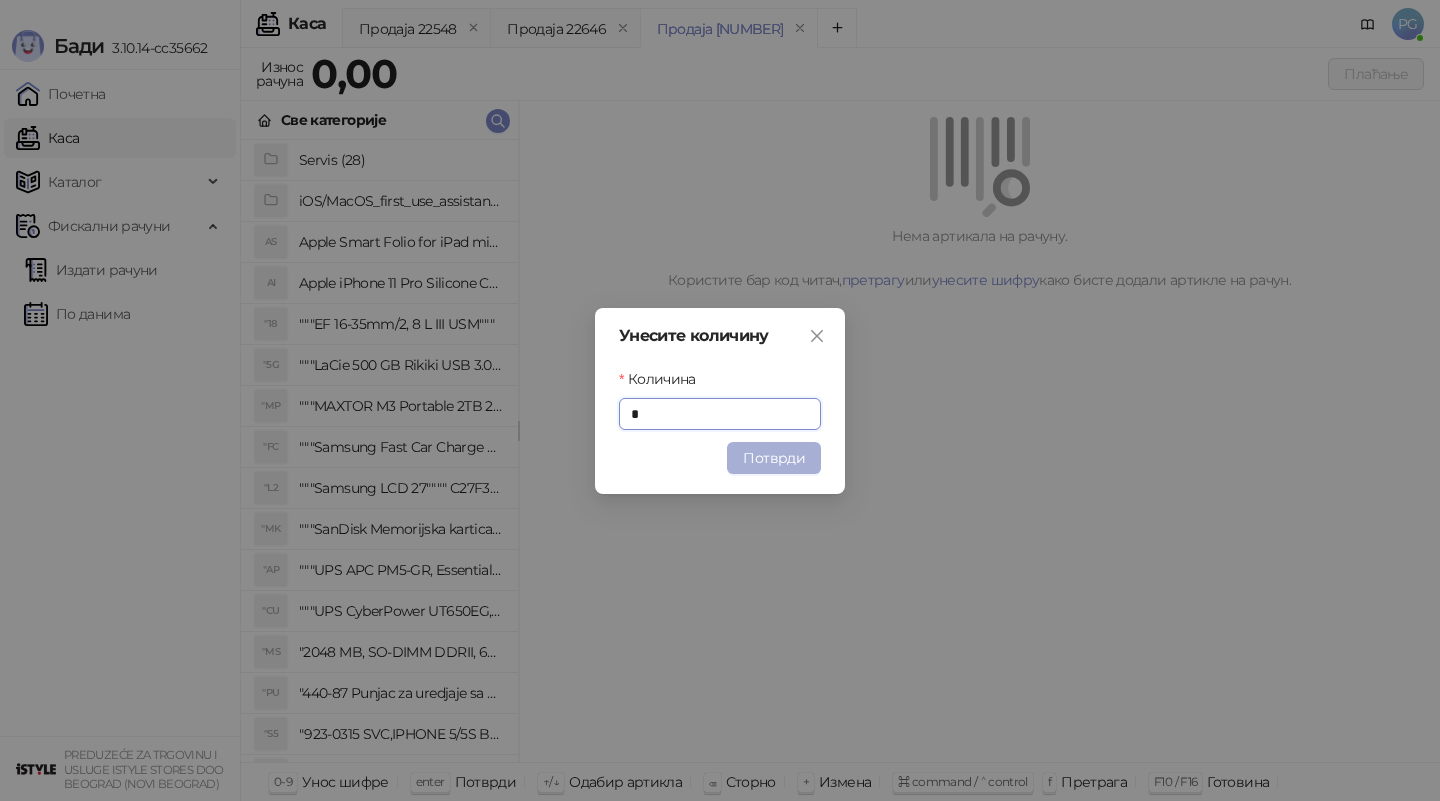 click on "Потврди" at bounding box center (774, 458) 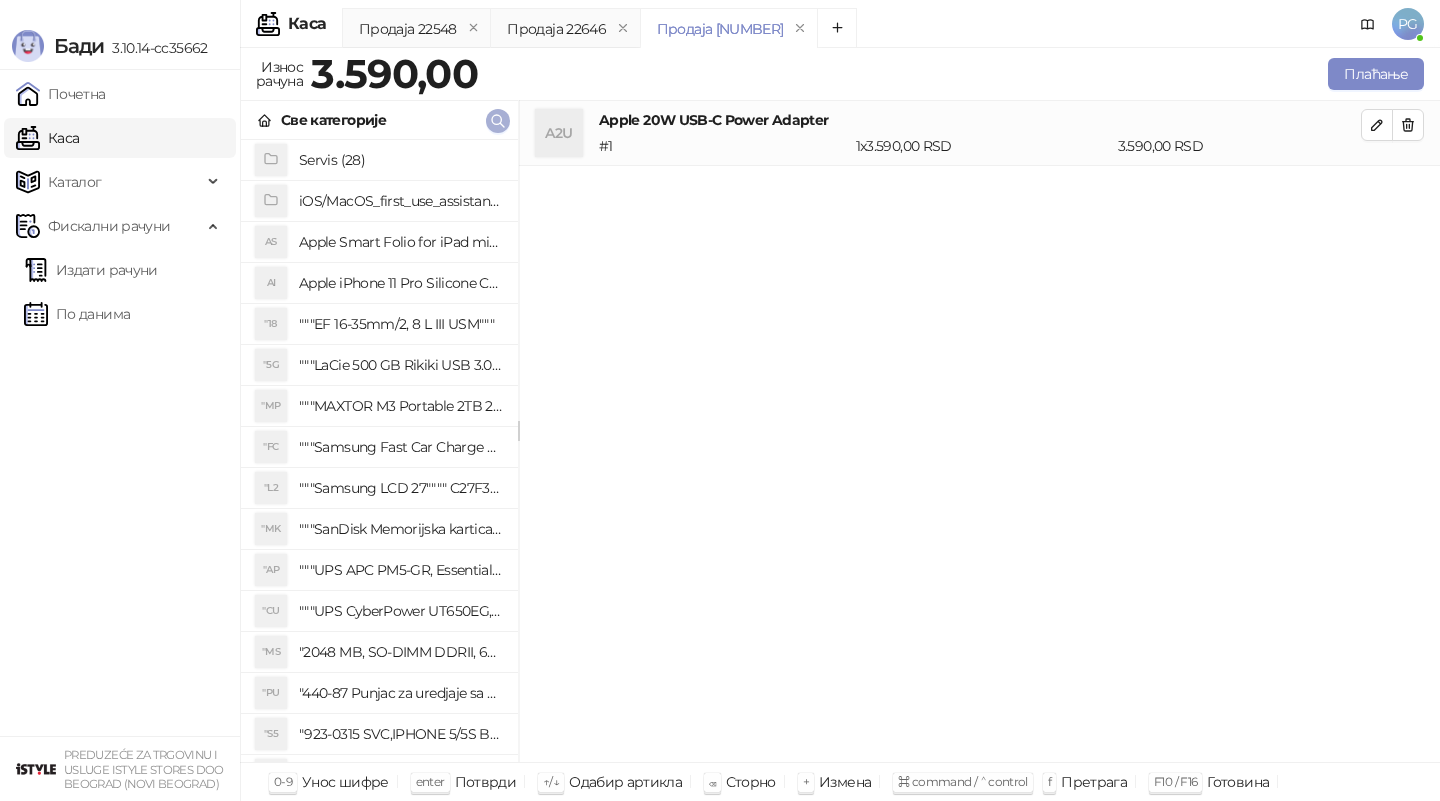 click 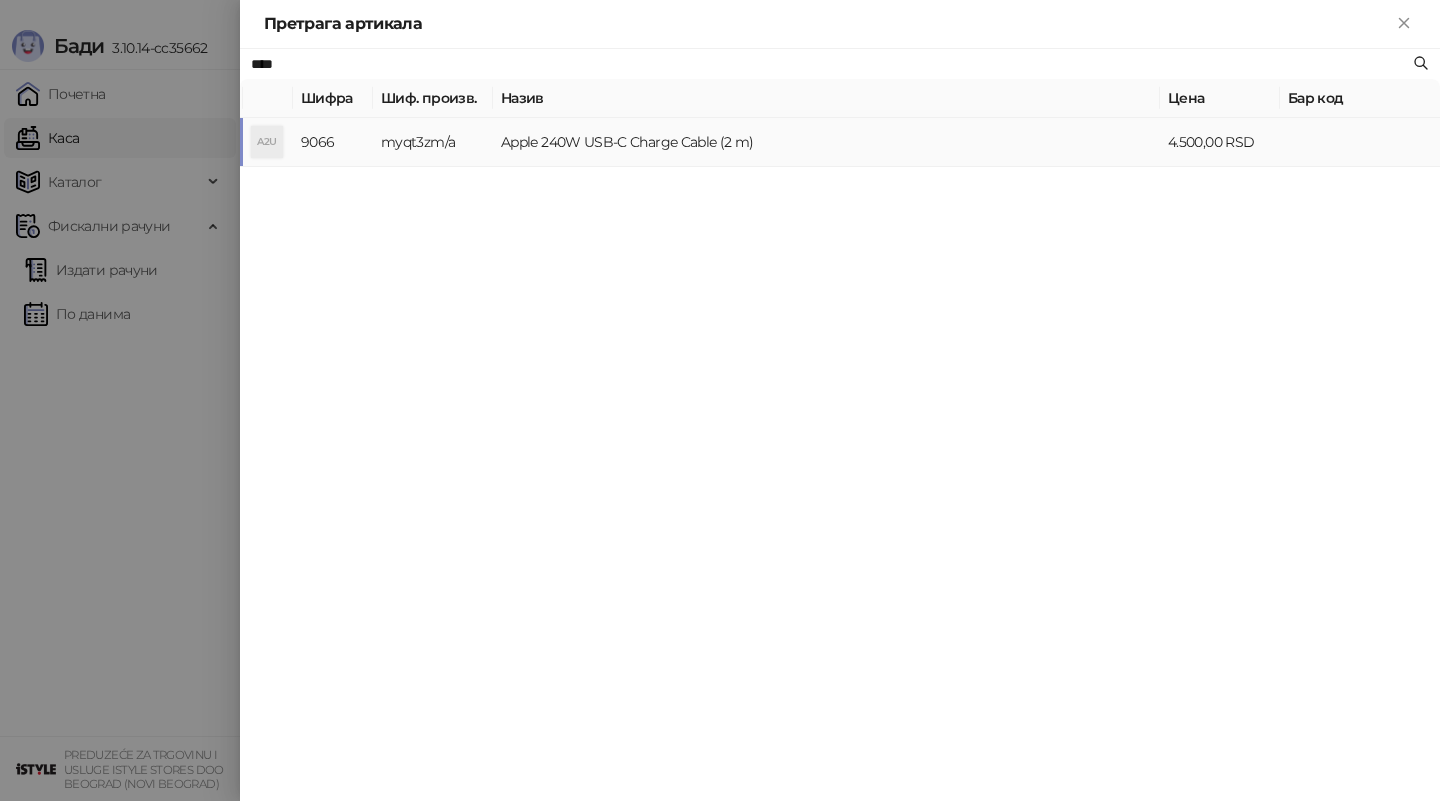 type on "****" 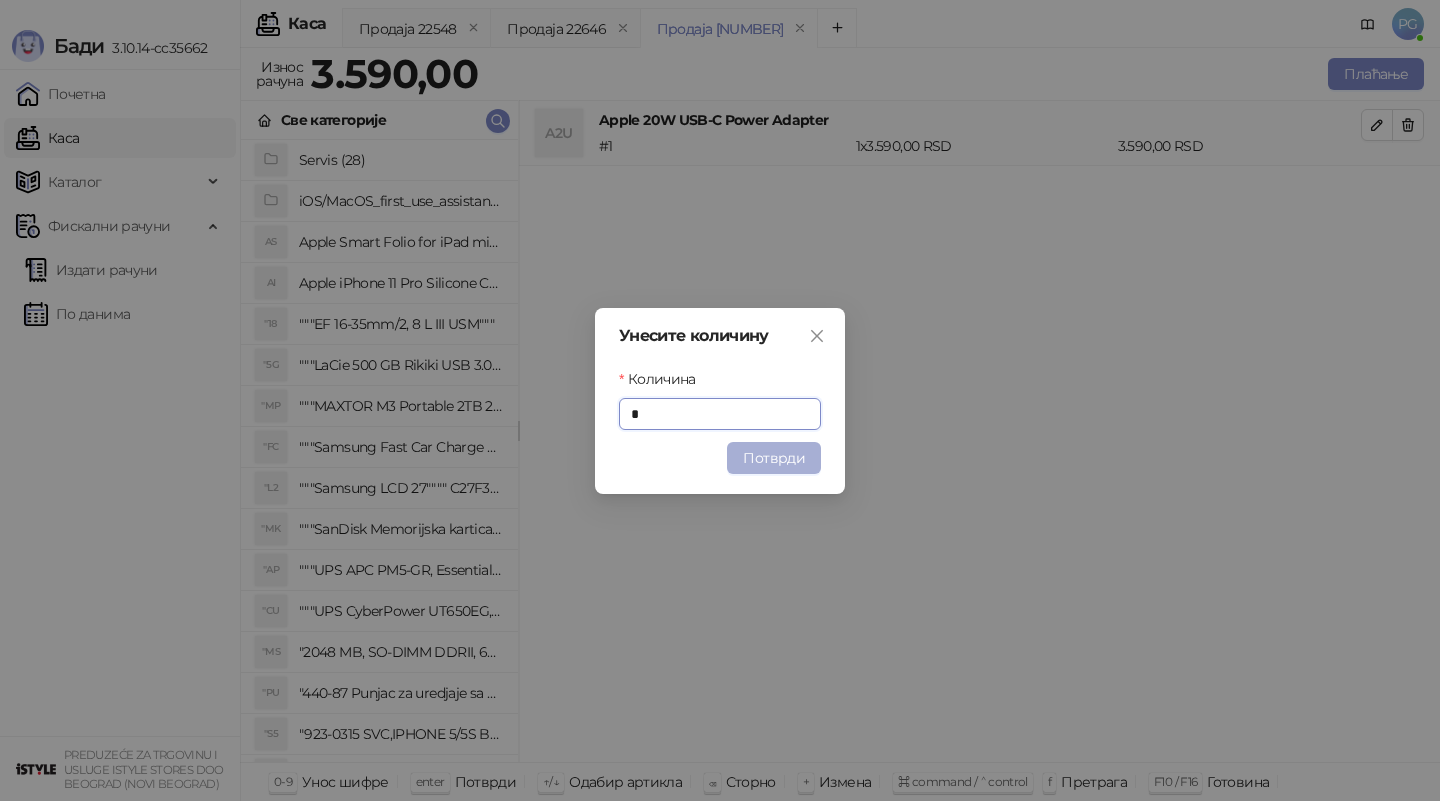 click on "Потврди" at bounding box center (774, 458) 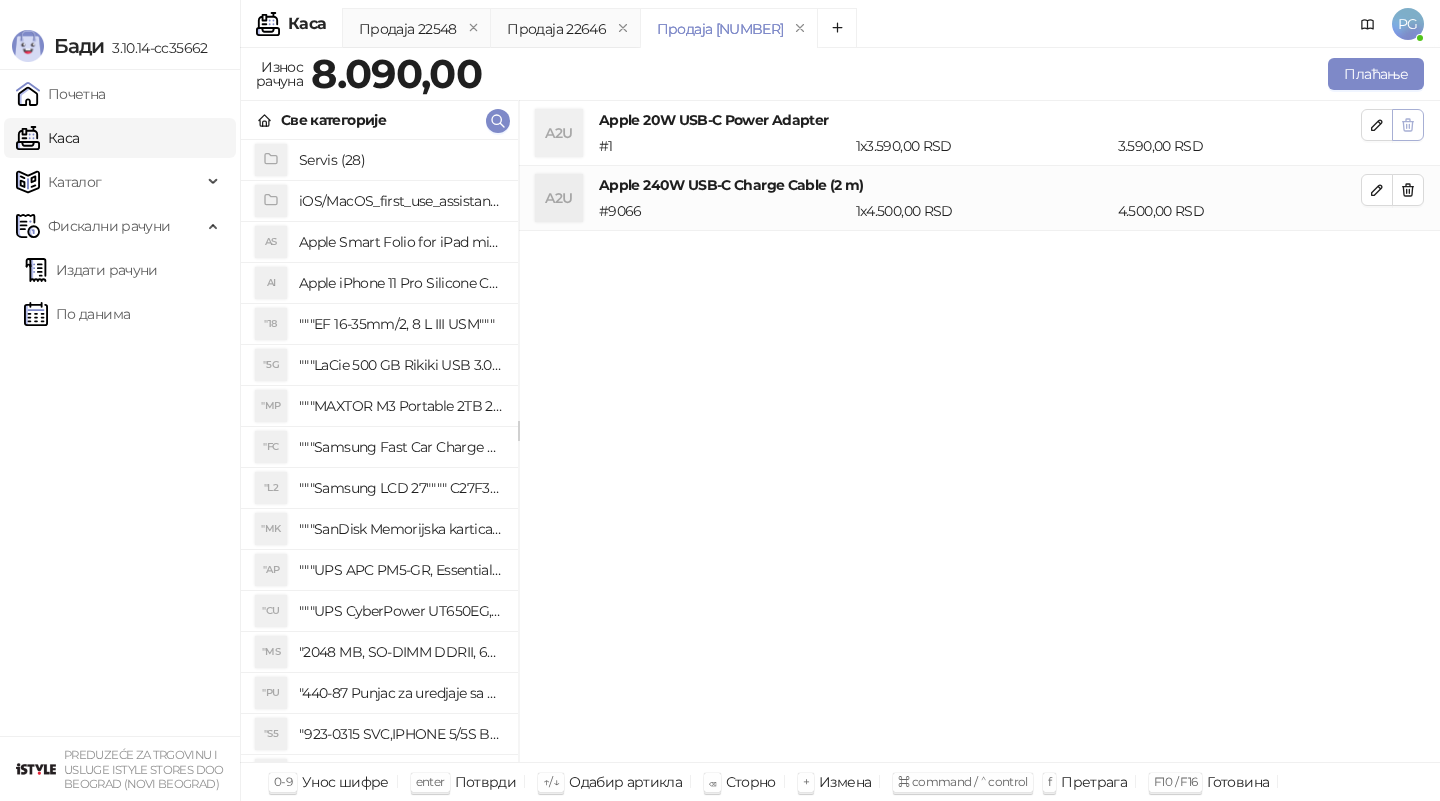click 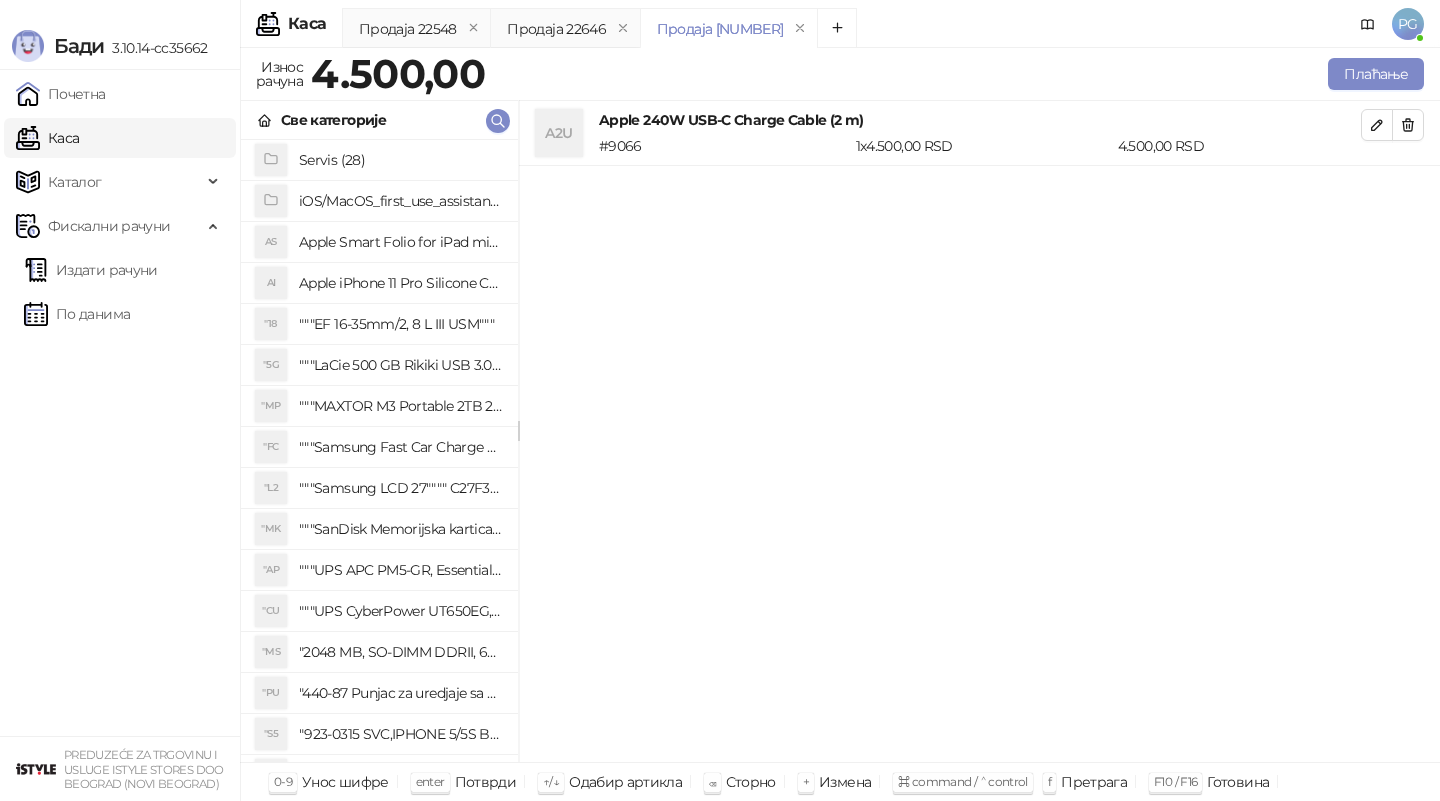 click 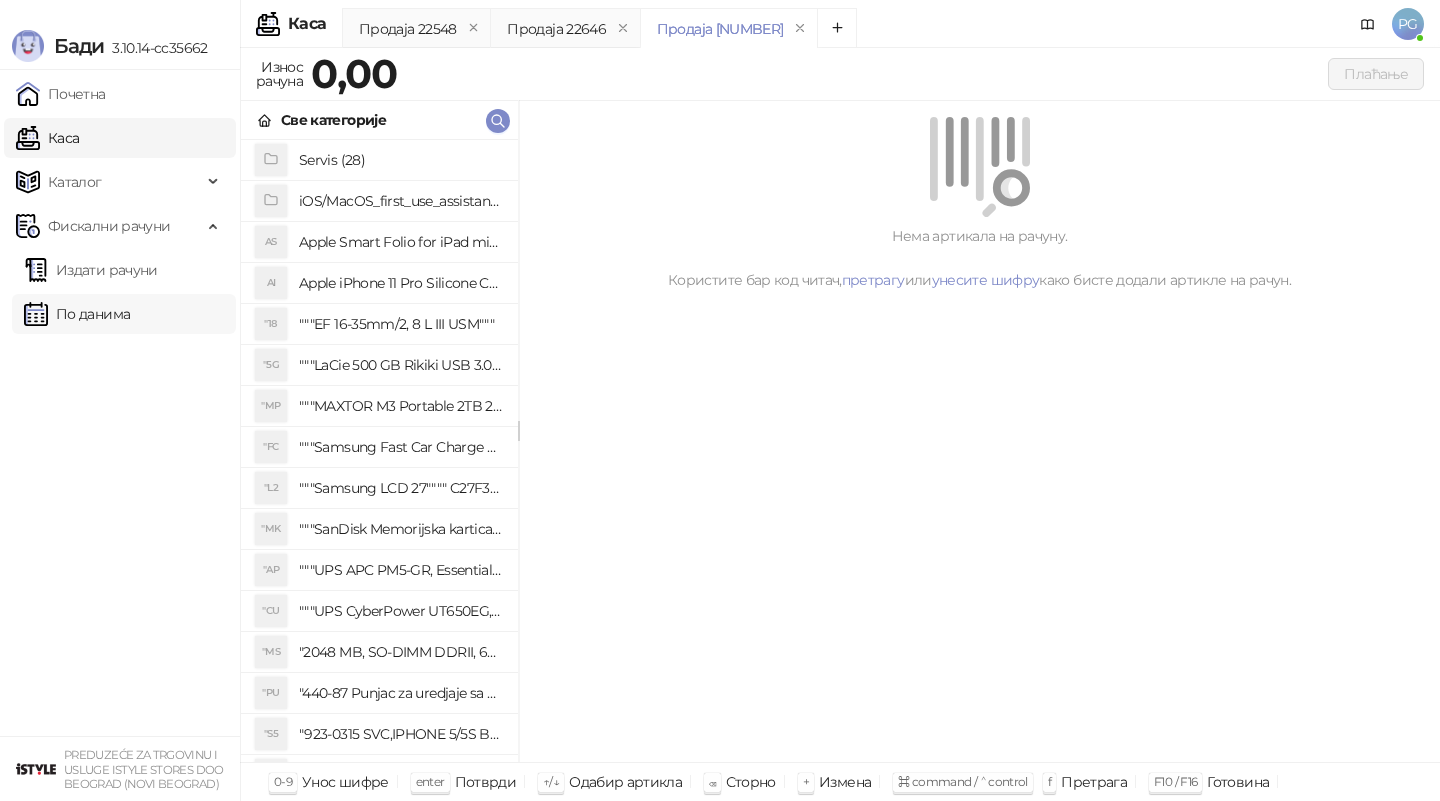 click on "По данима" at bounding box center [77, 314] 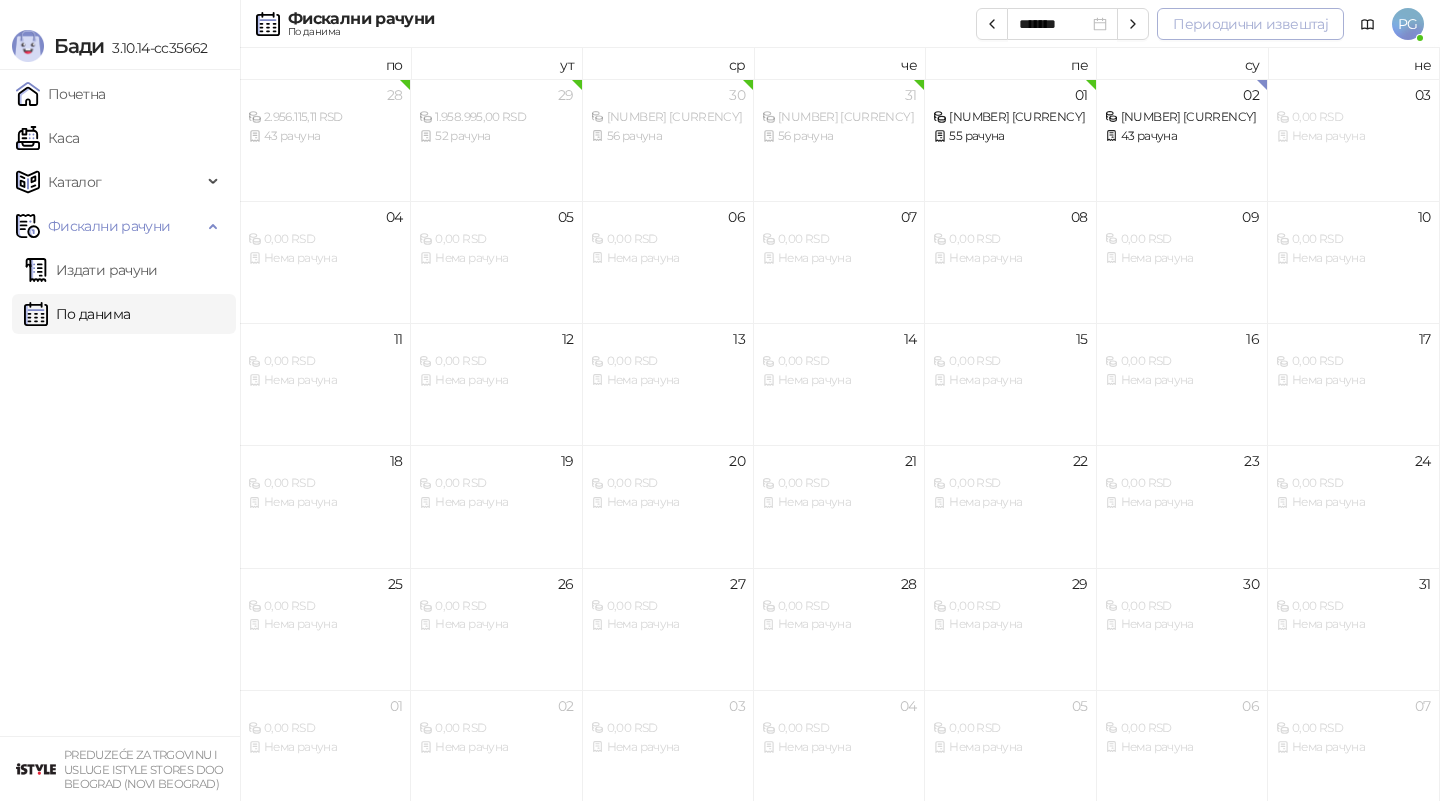 click on "Периодични извештај" at bounding box center [1250, 24] 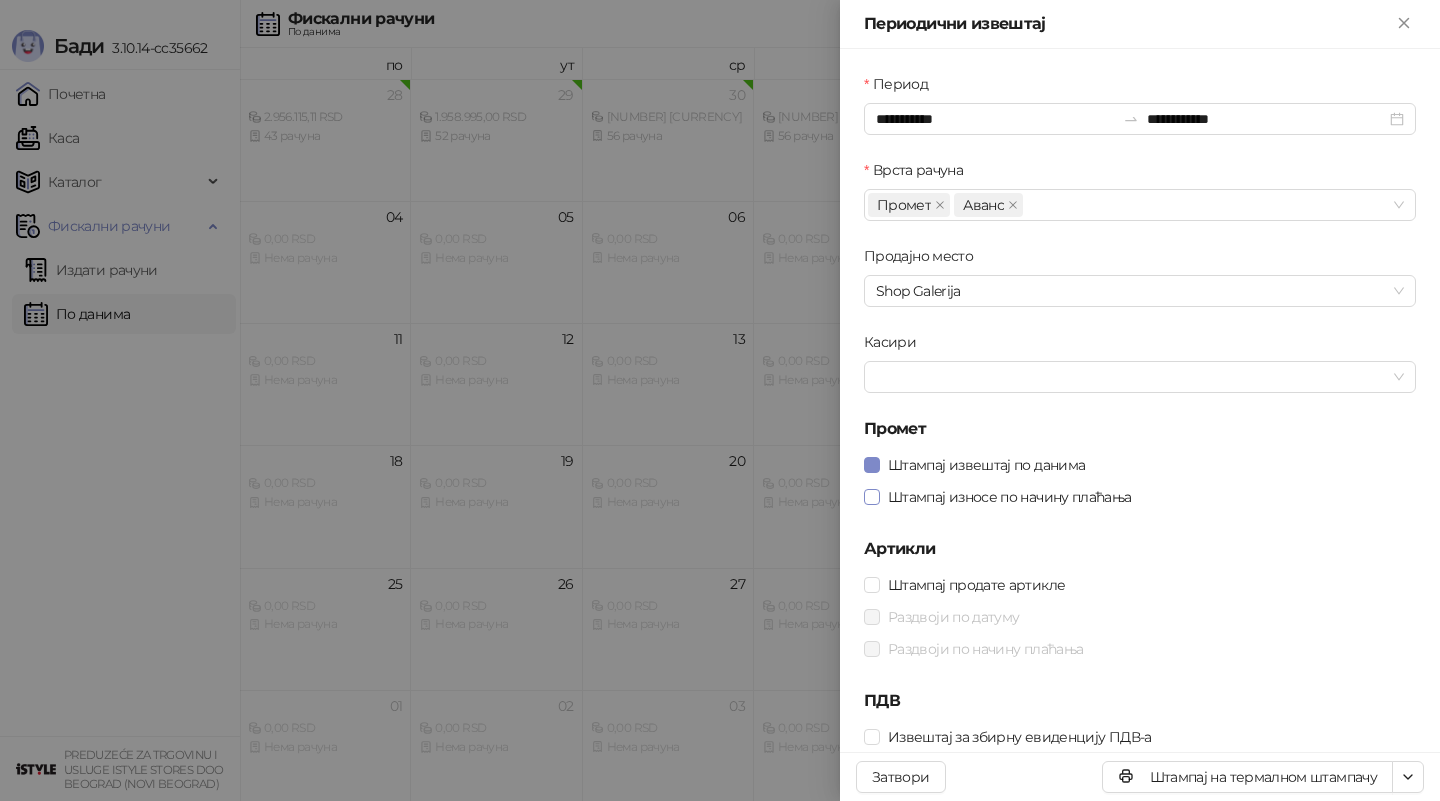 click on "Штампај износе по начину плаћања" at bounding box center (1010, 497) 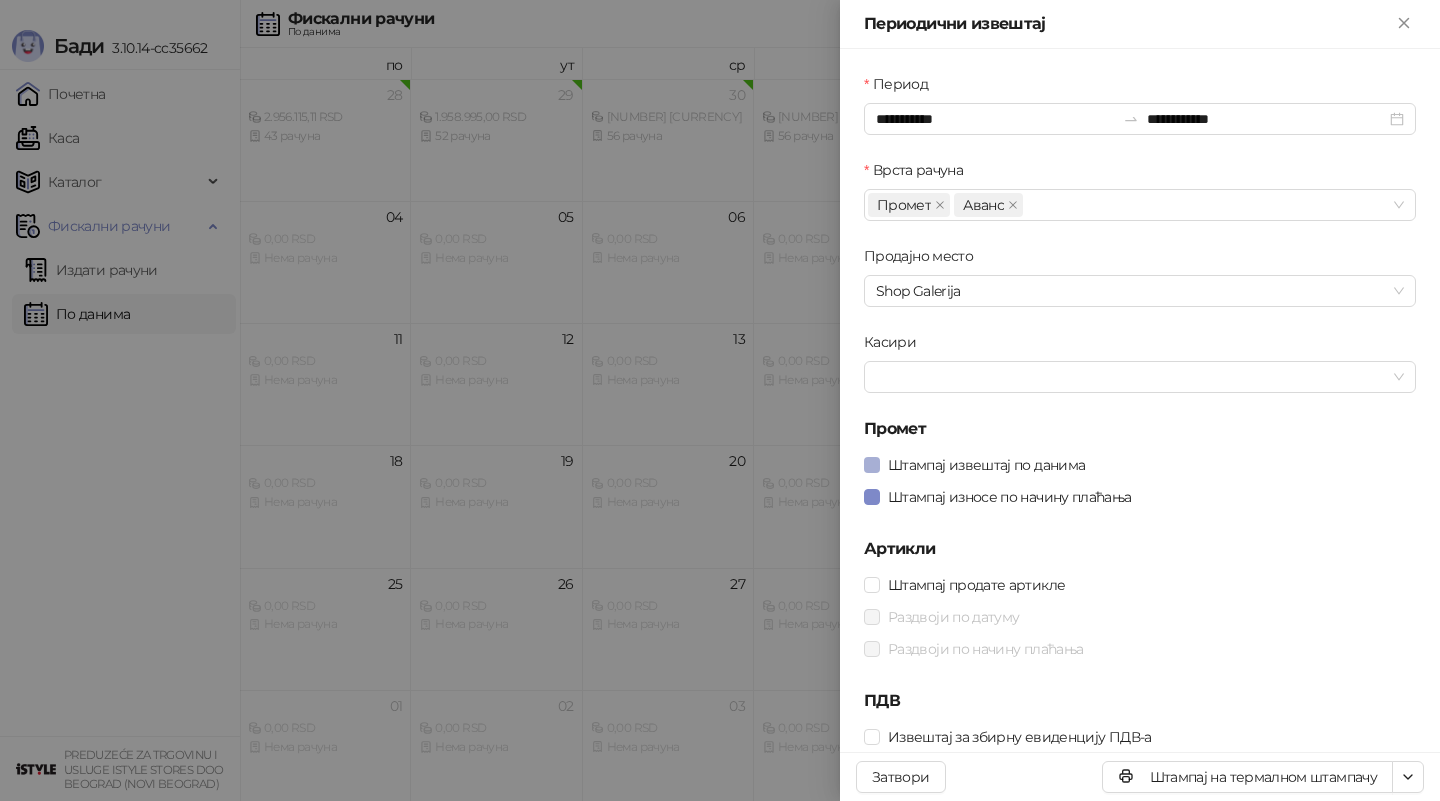 click on "Штампај извештај по данима" at bounding box center [986, 465] 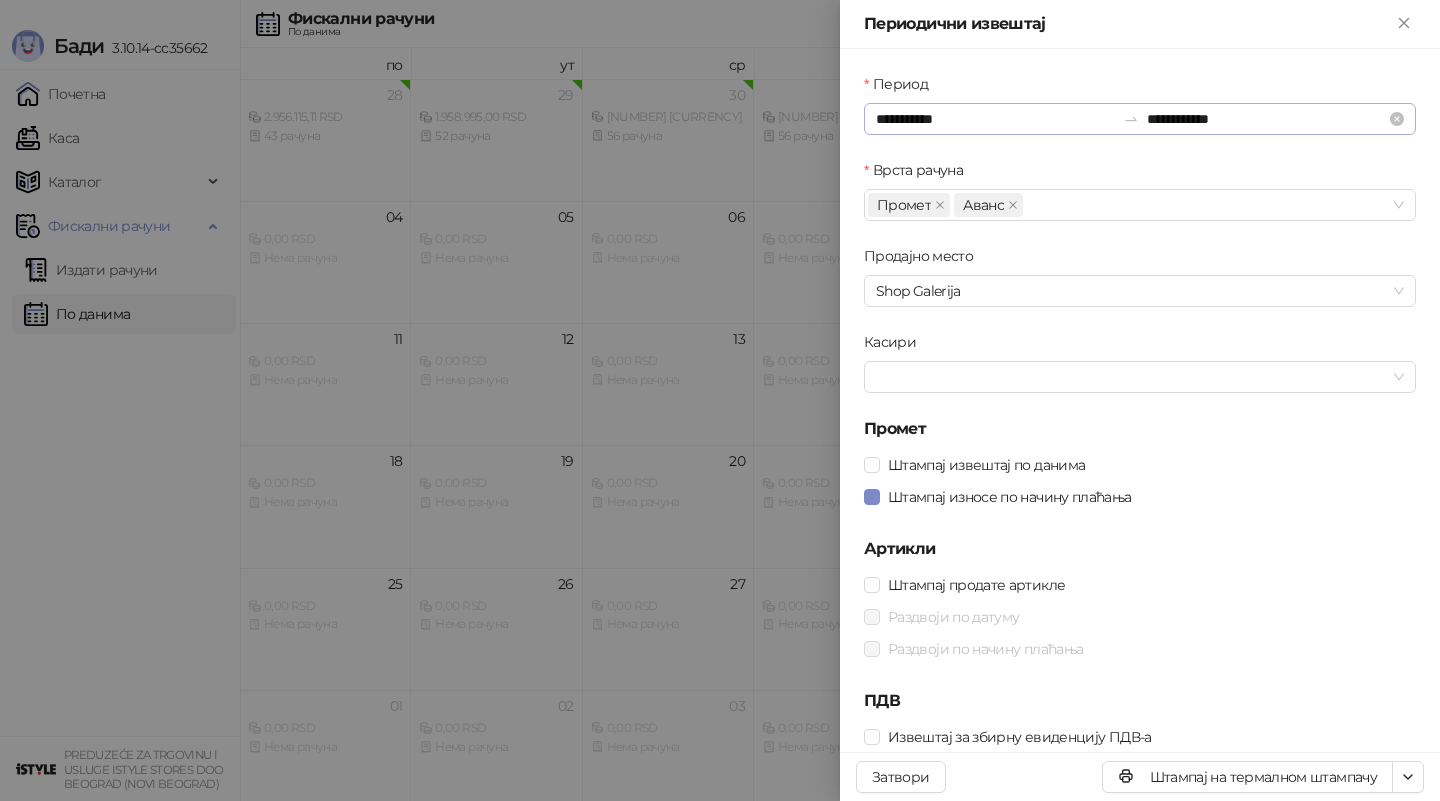 click on "**********" at bounding box center (1140, 119) 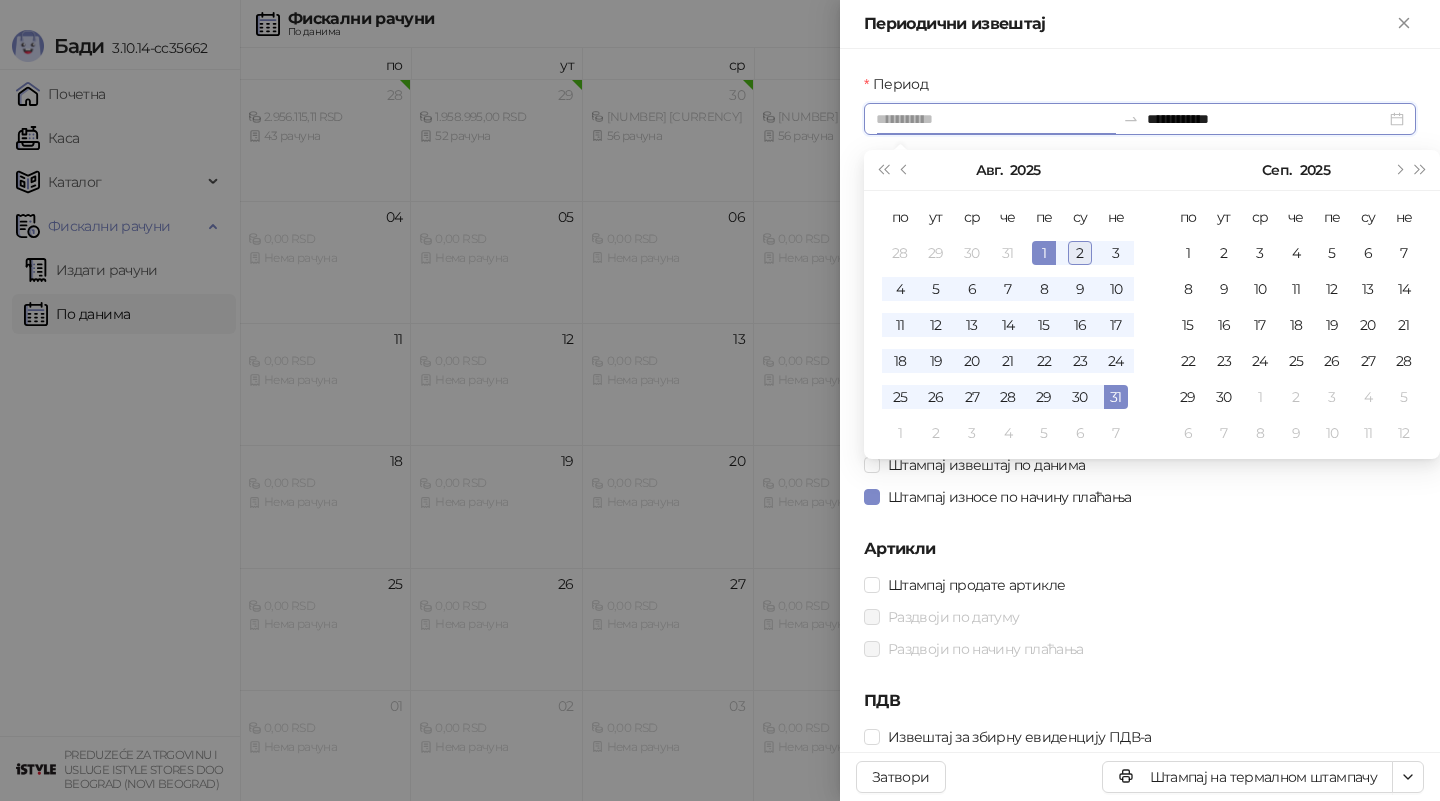 type on "**********" 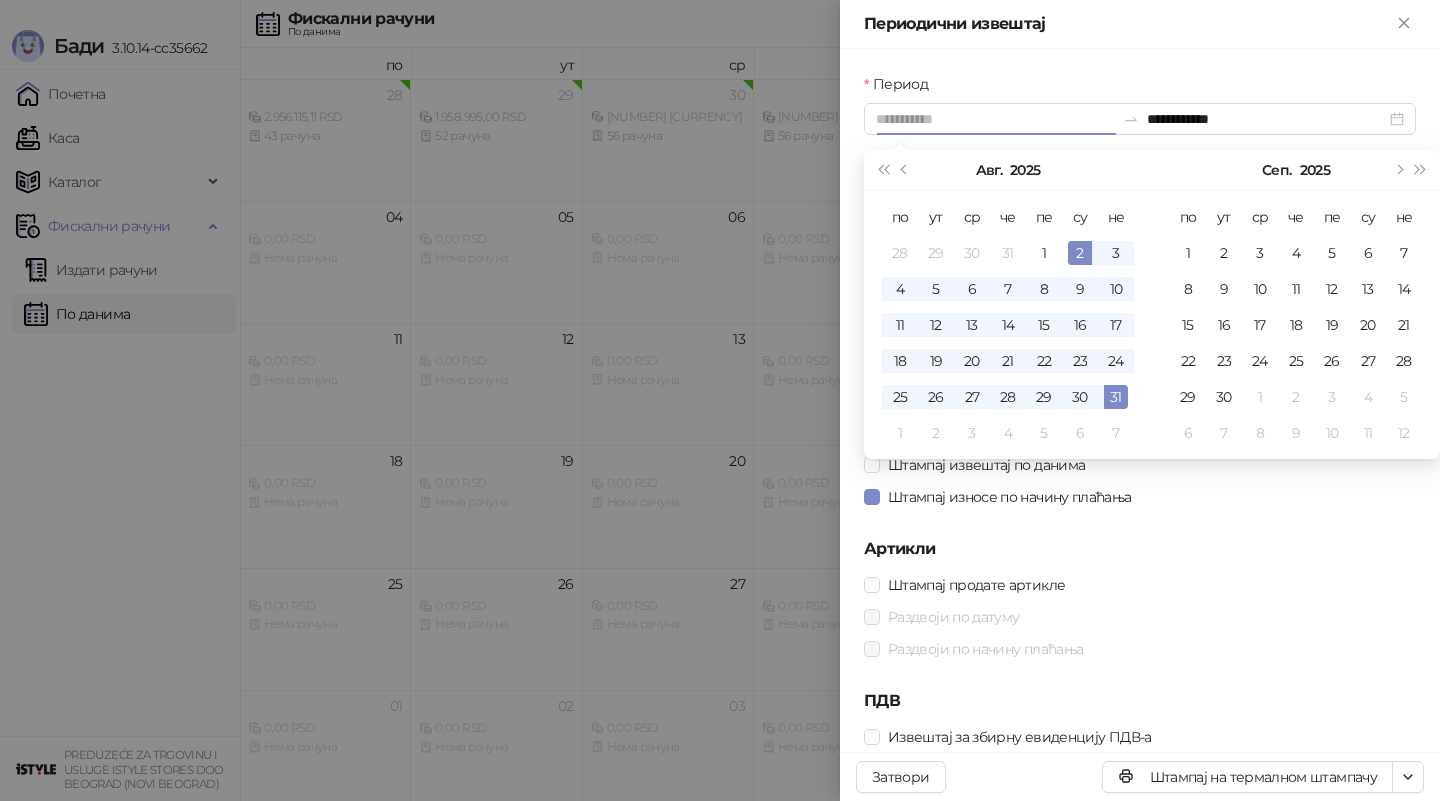 click on "2" at bounding box center (1080, 253) 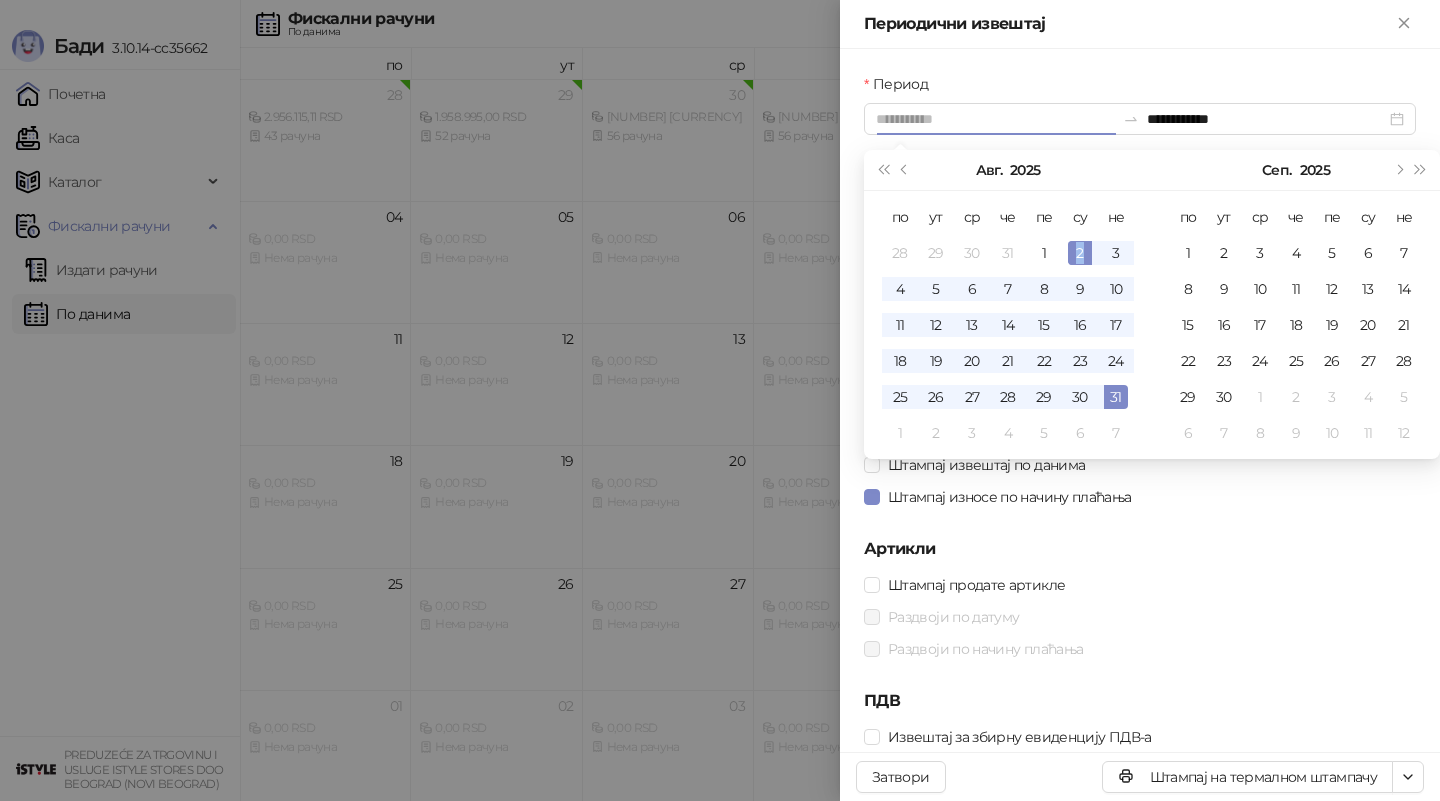 click on "2" at bounding box center (1080, 253) 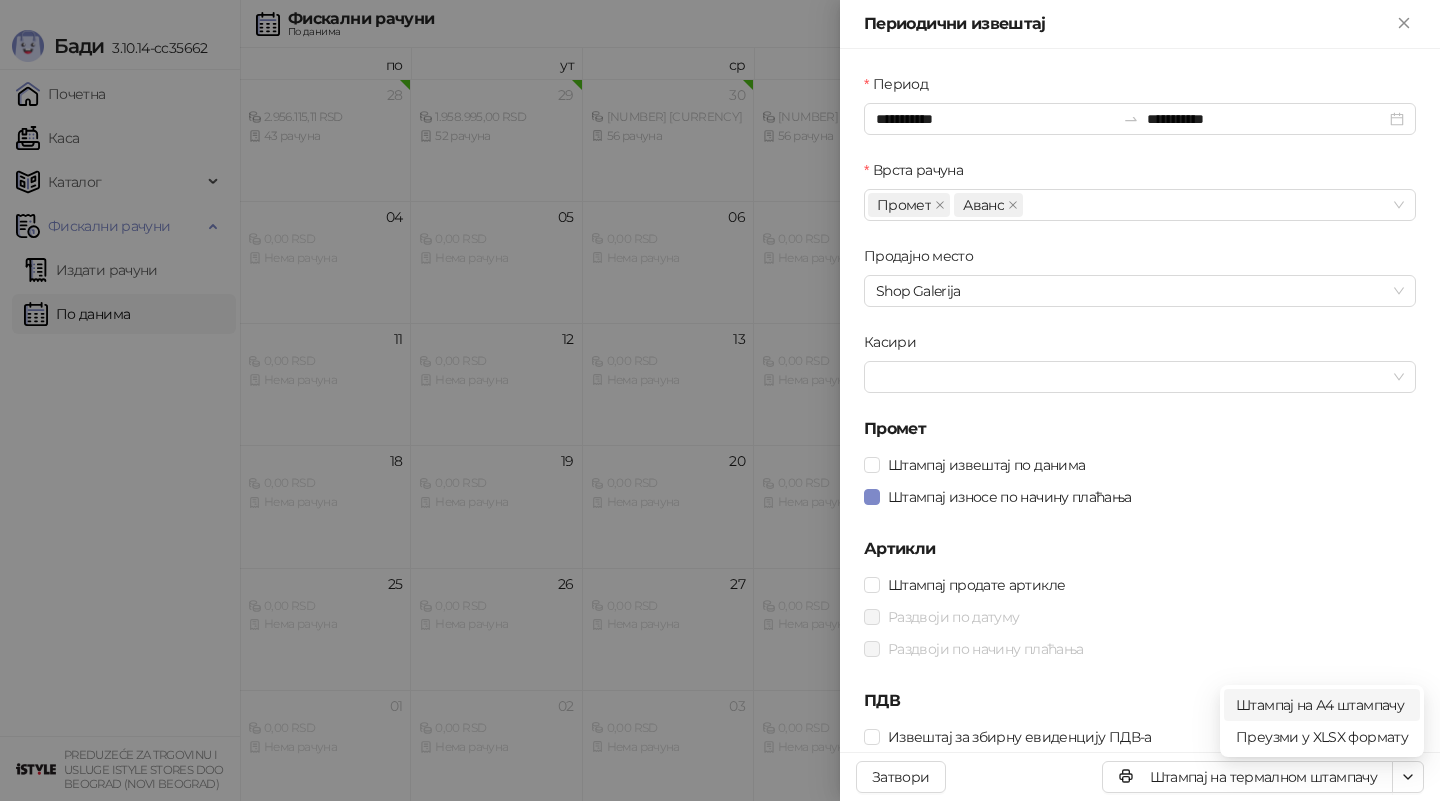 click on "Штампај на А4 штампачу" at bounding box center (1322, 705) 